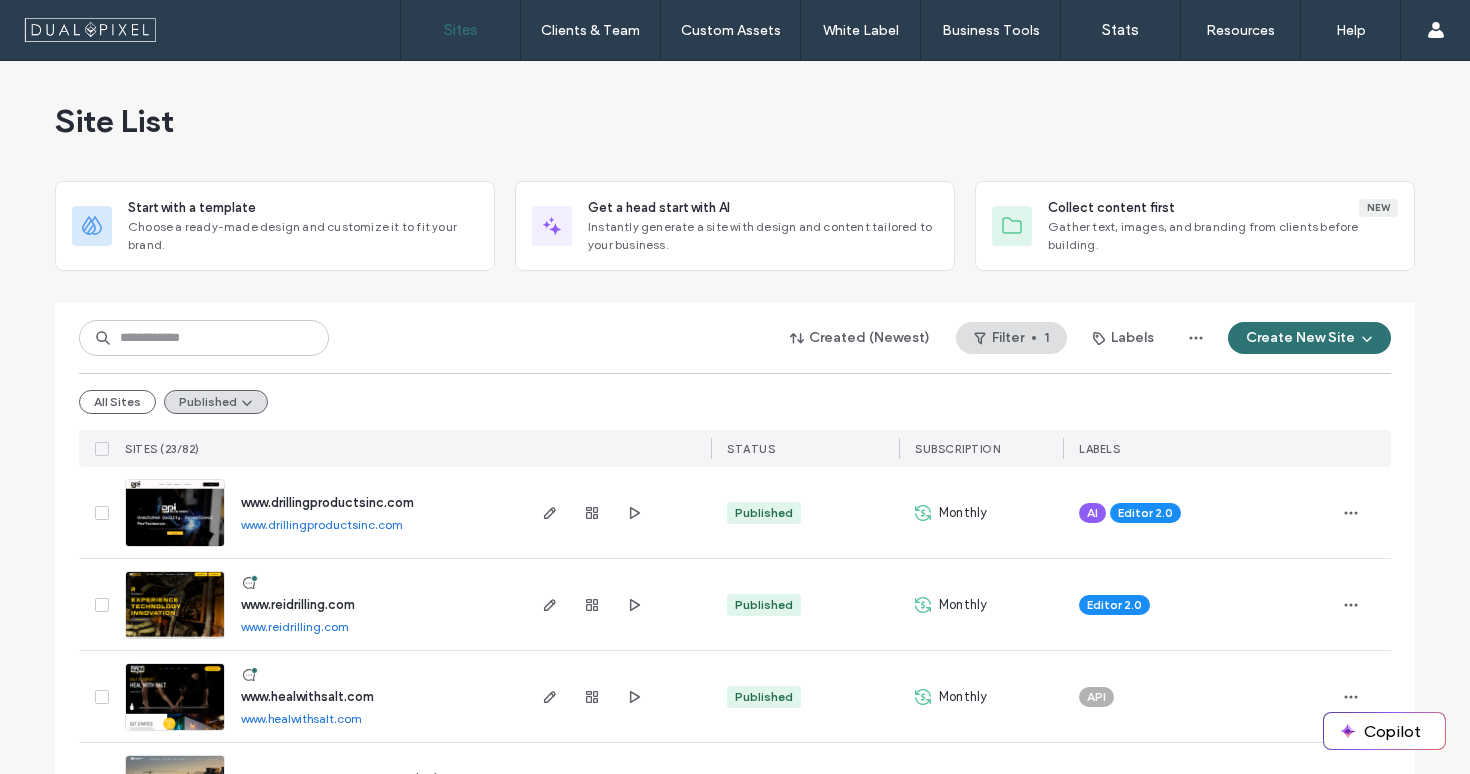 scroll, scrollTop: 0, scrollLeft: 0, axis: both 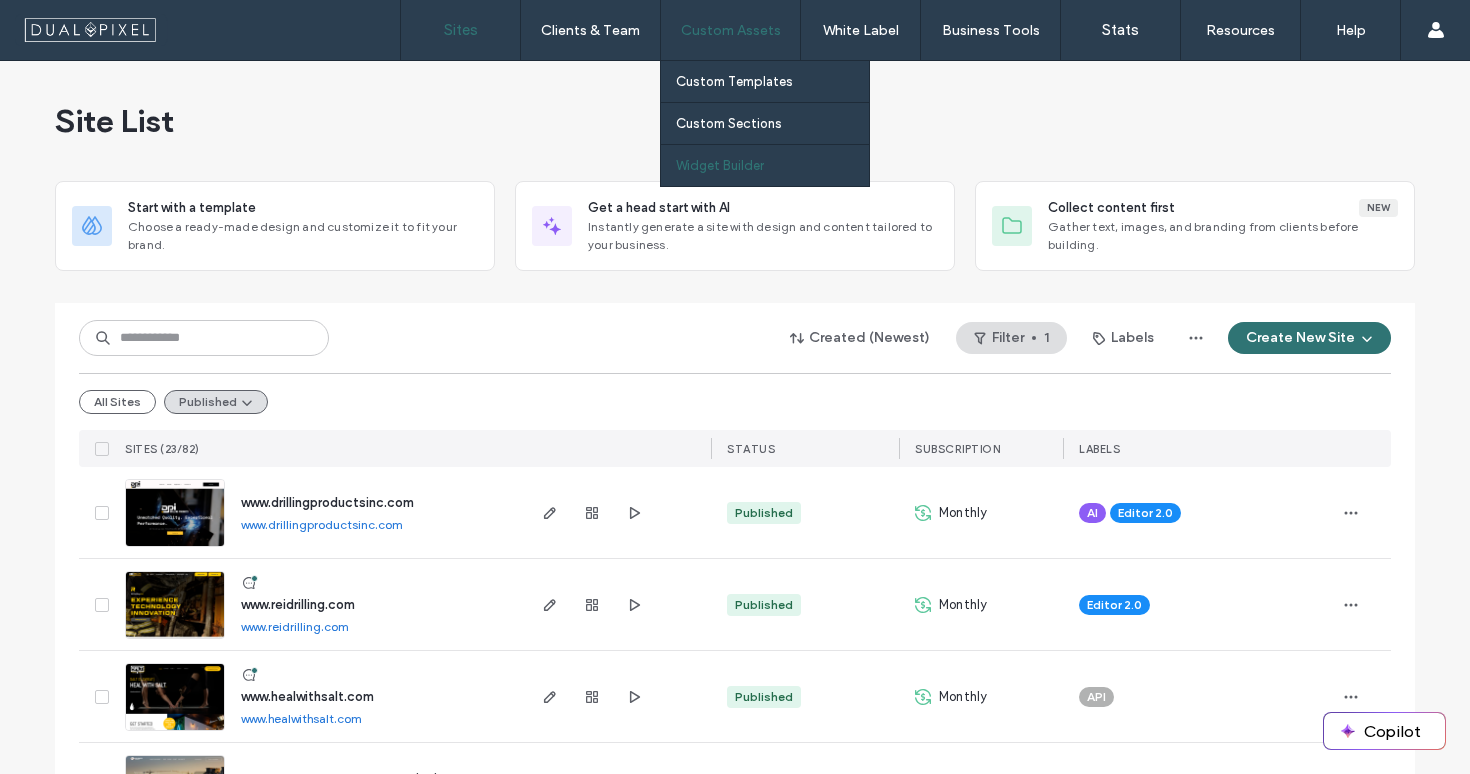 click on "Widget Builder" at bounding box center (720, 165) 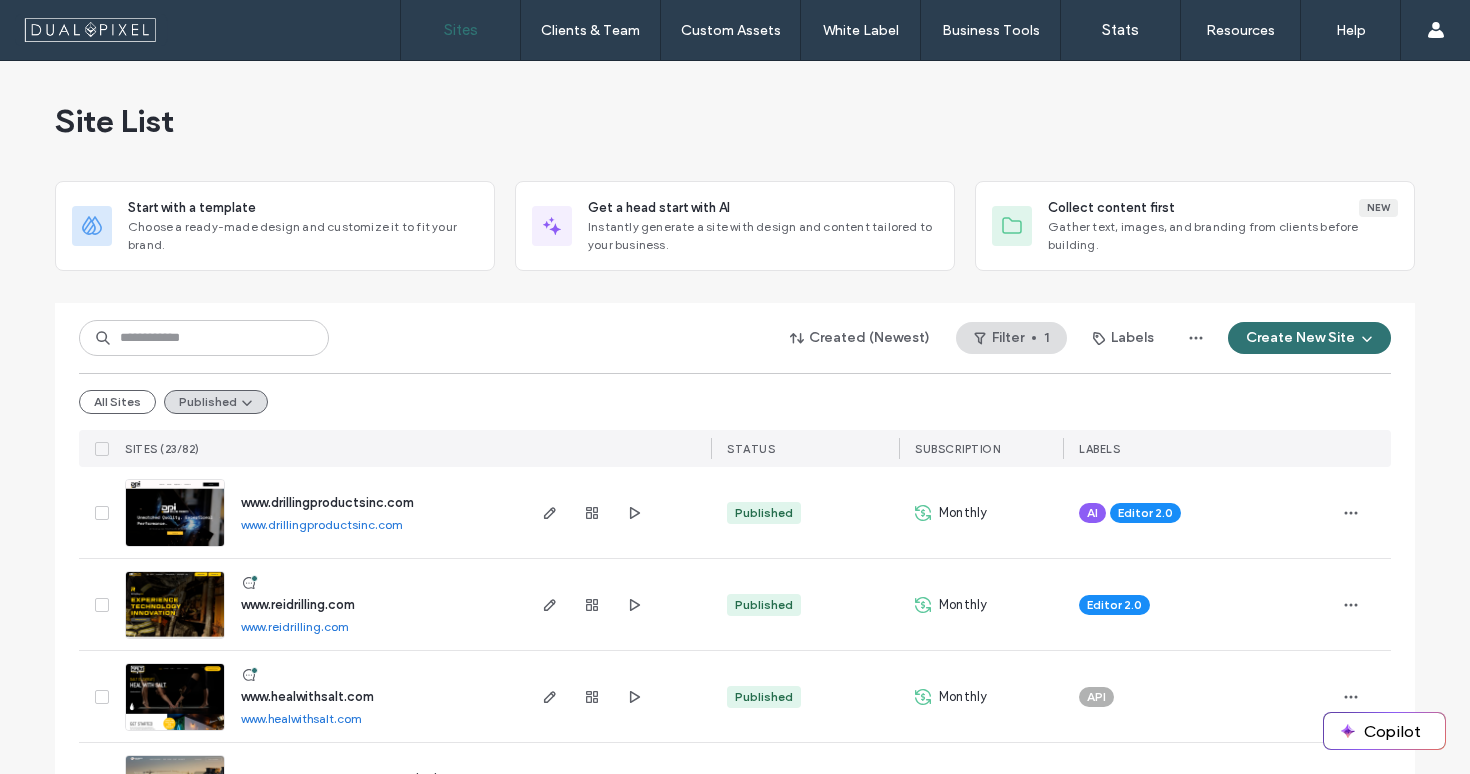 scroll, scrollTop: 0, scrollLeft: 0, axis: both 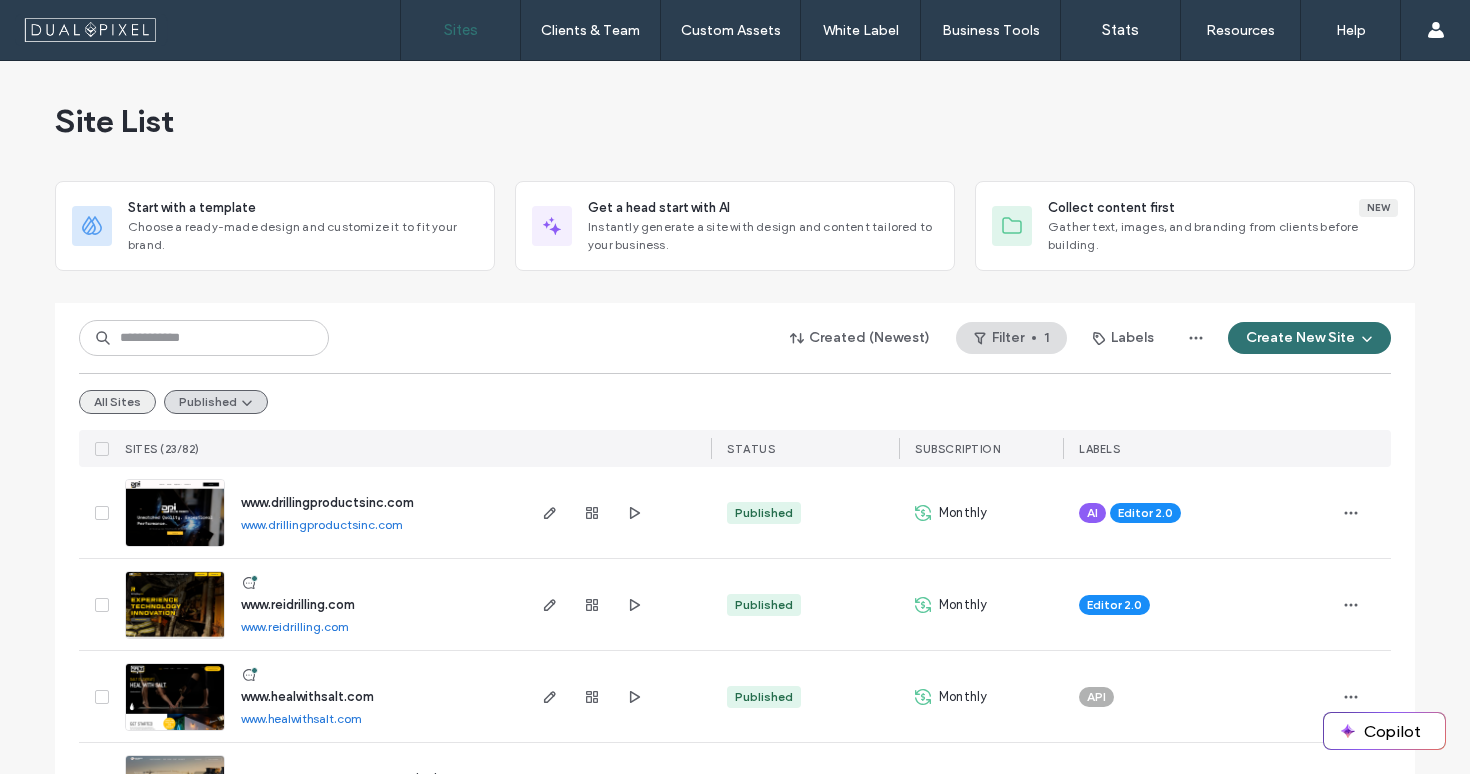 click on "All Sites" at bounding box center [117, 402] 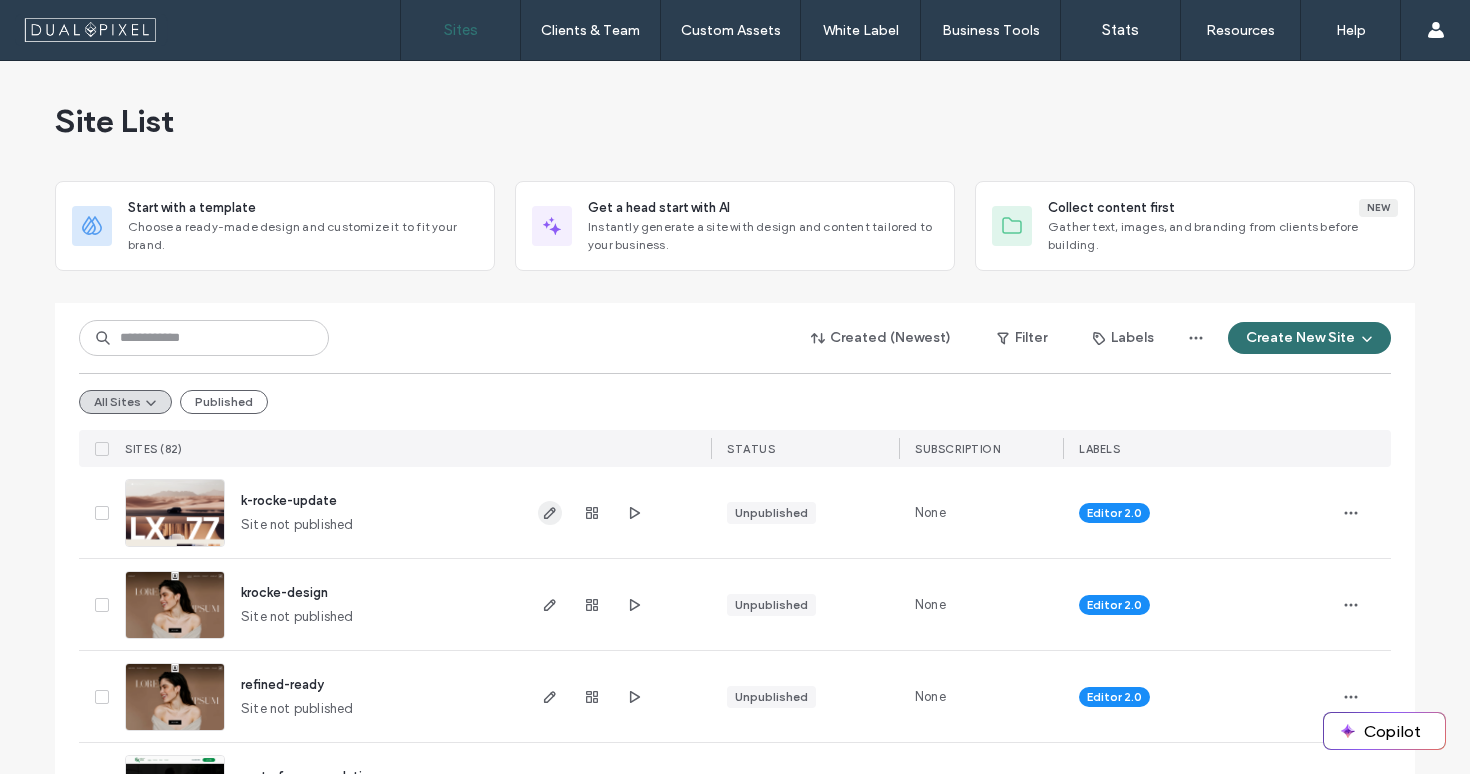 click 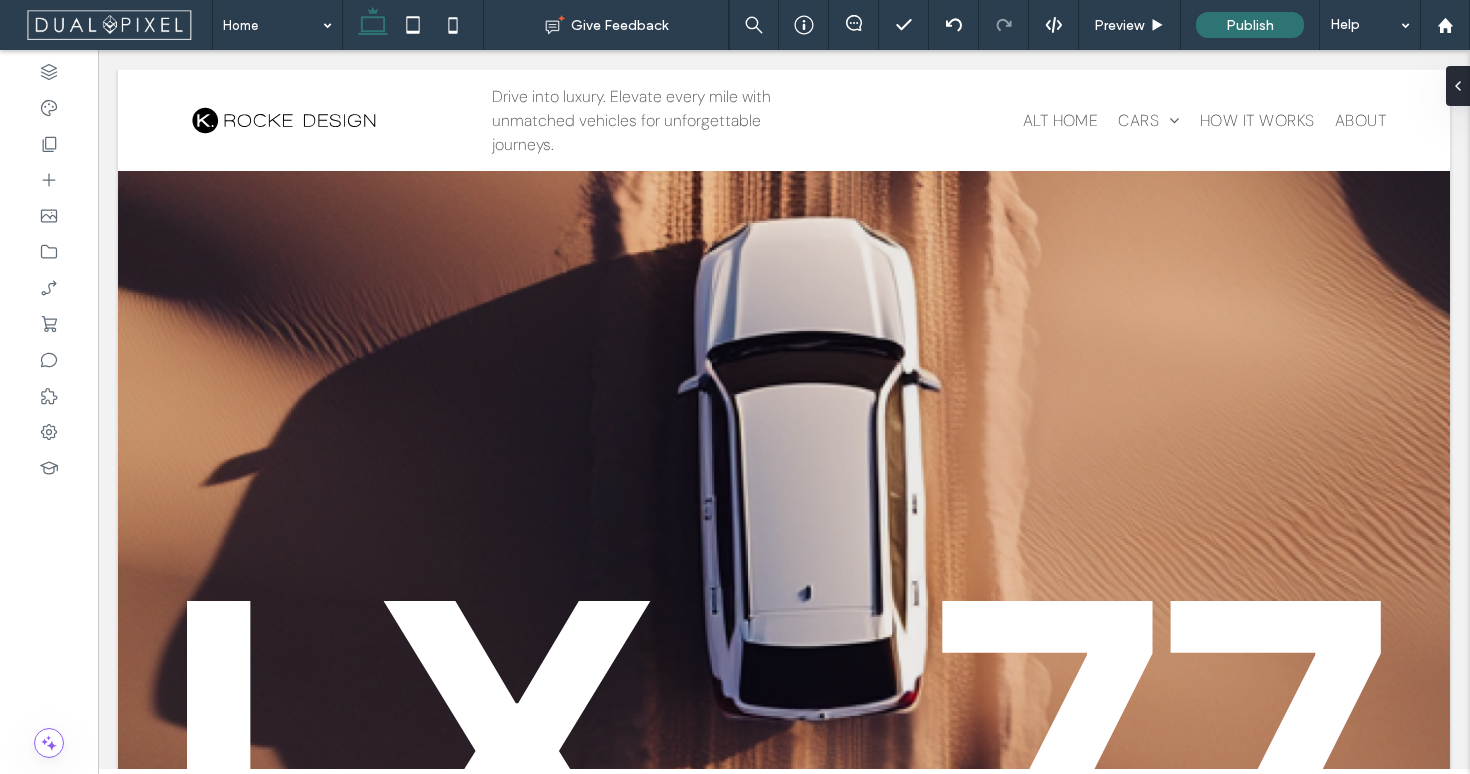 scroll, scrollTop: 2158, scrollLeft: 0, axis: vertical 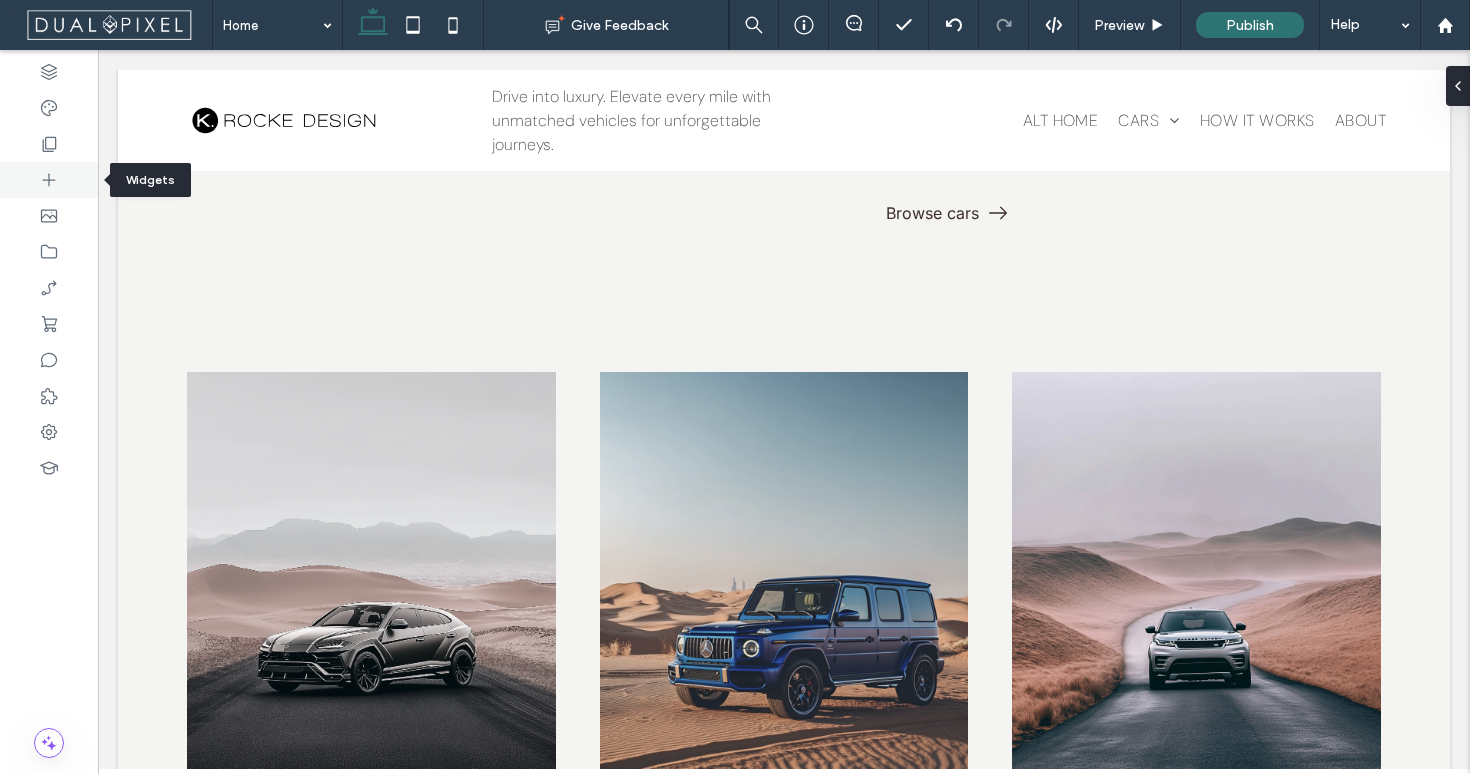 click at bounding box center (49, 180) 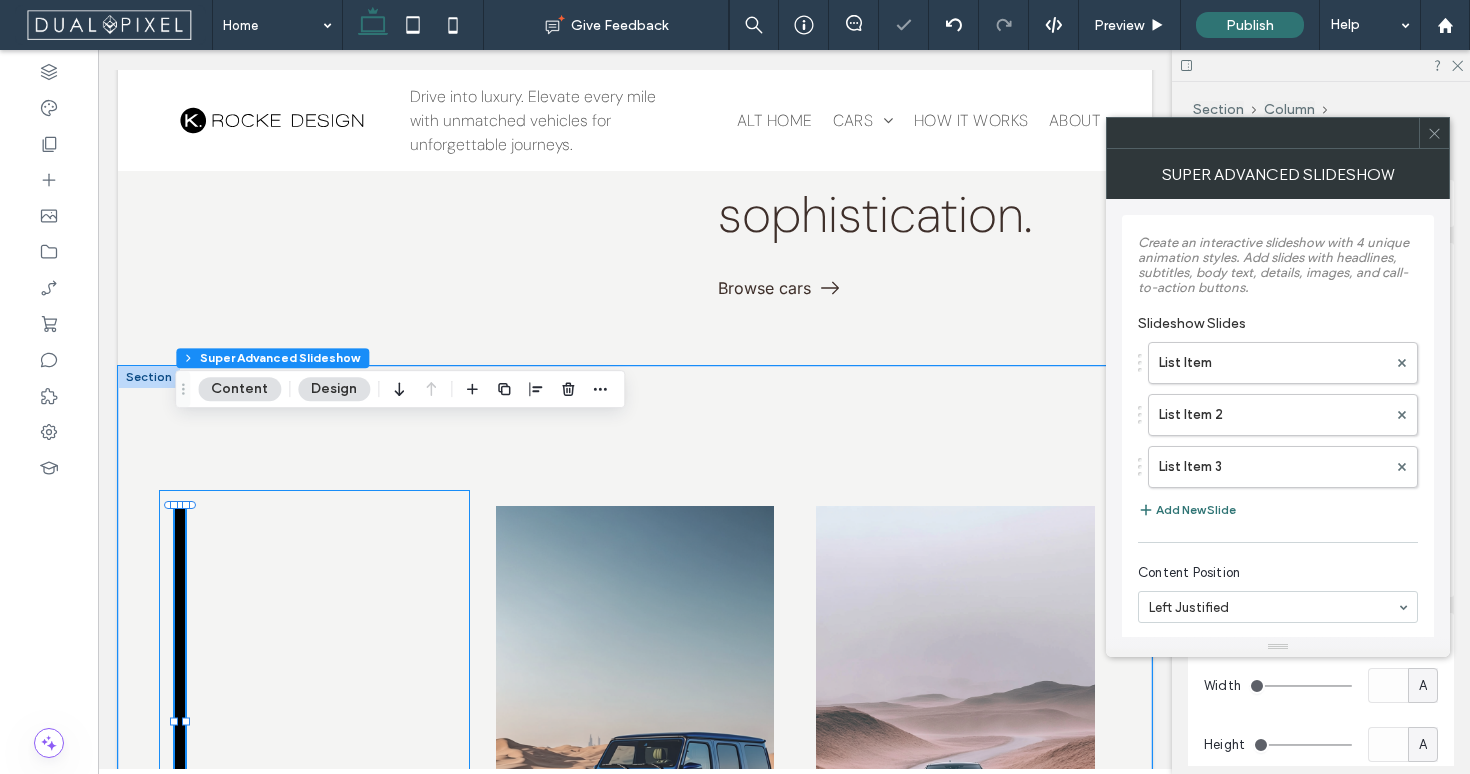 type on "**" 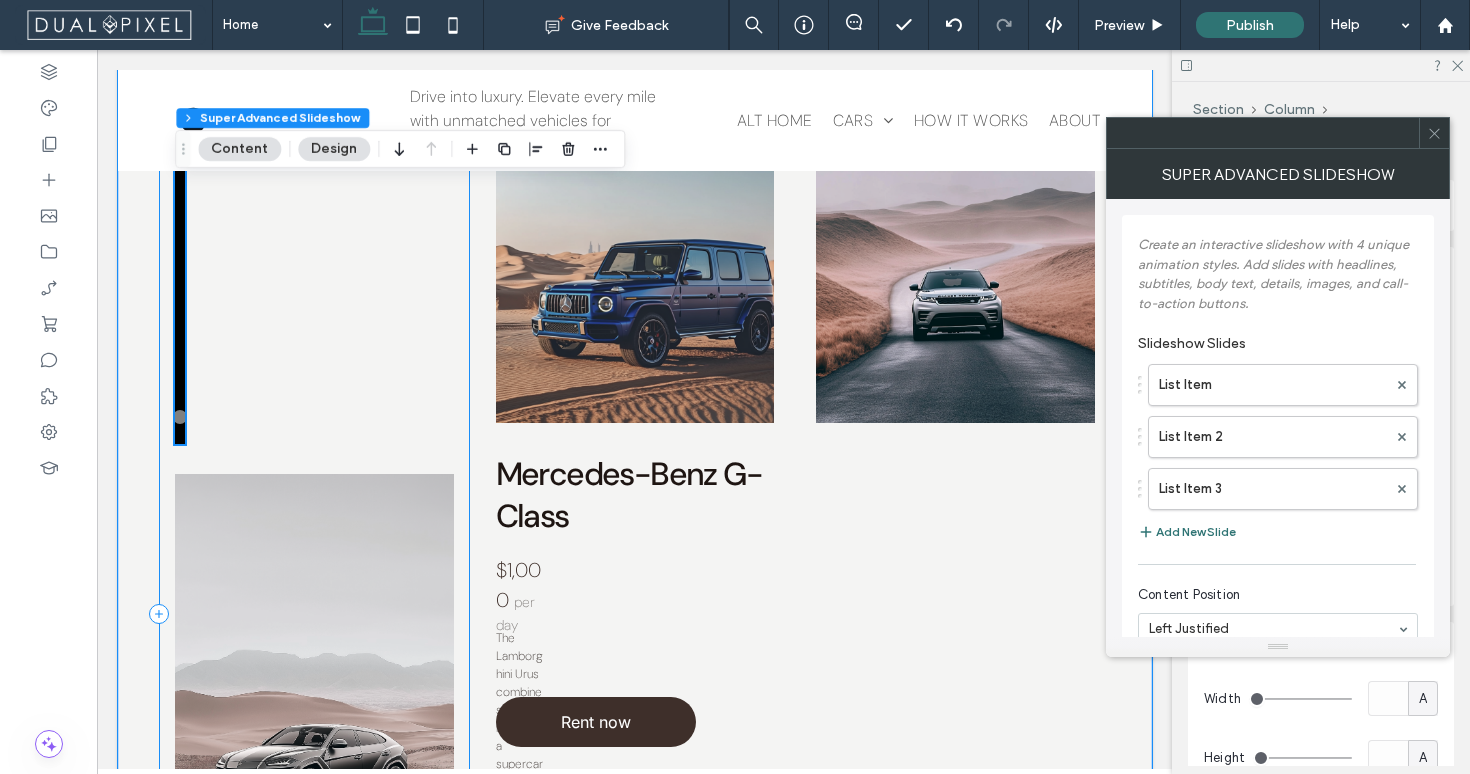 scroll, scrollTop: 2593, scrollLeft: 0, axis: vertical 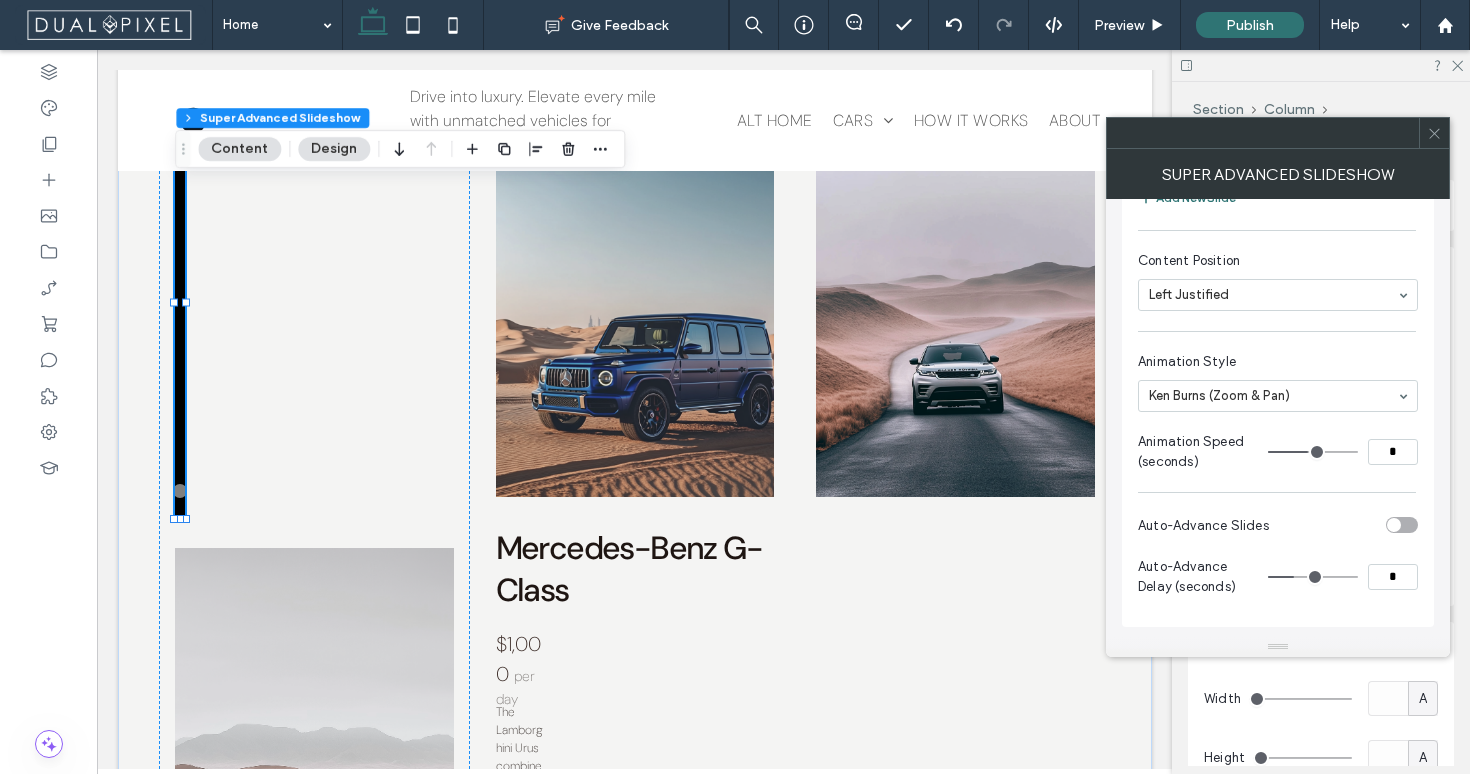 click 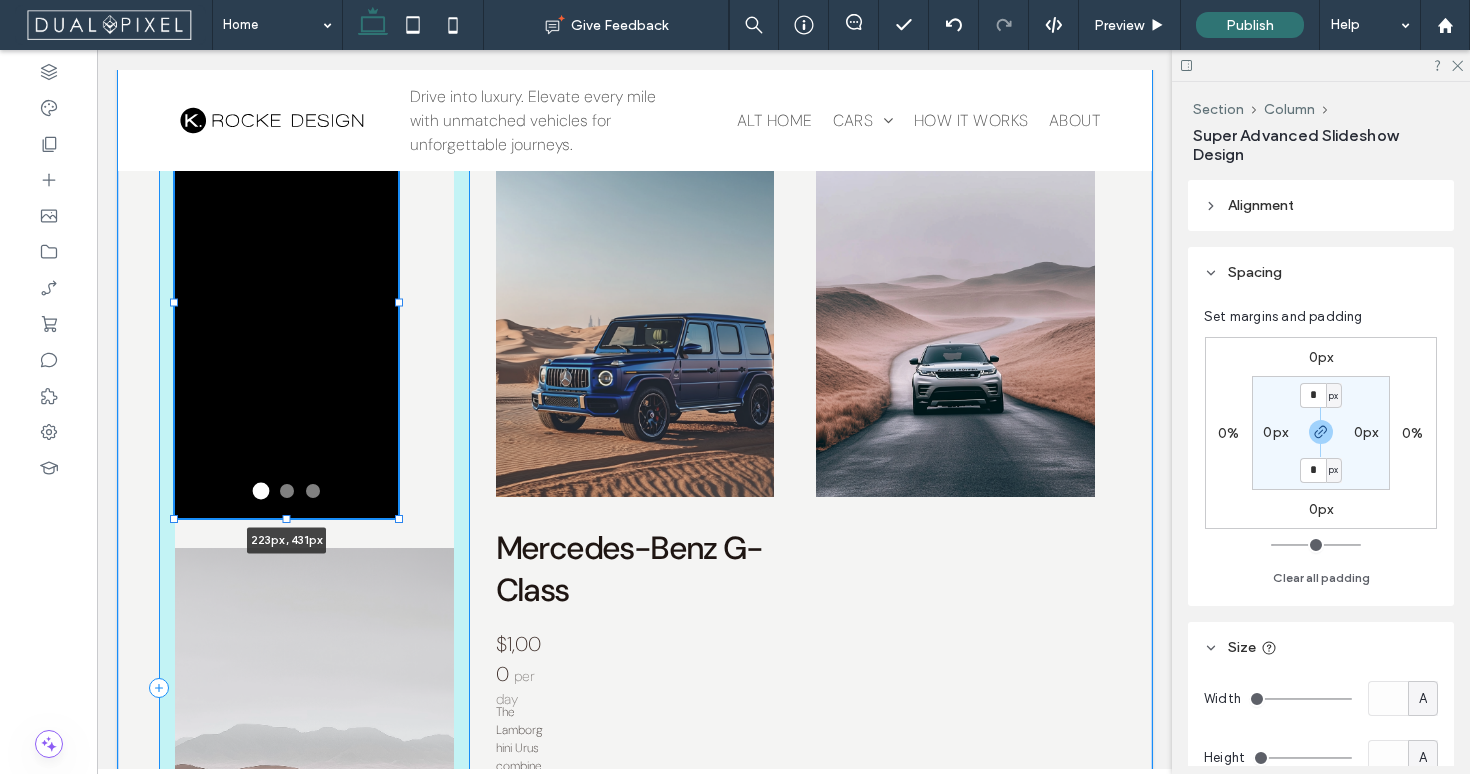 drag, startPoint x: 188, startPoint y: 303, endPoint x: 401, endPoint y: 278, distance: 214.46211 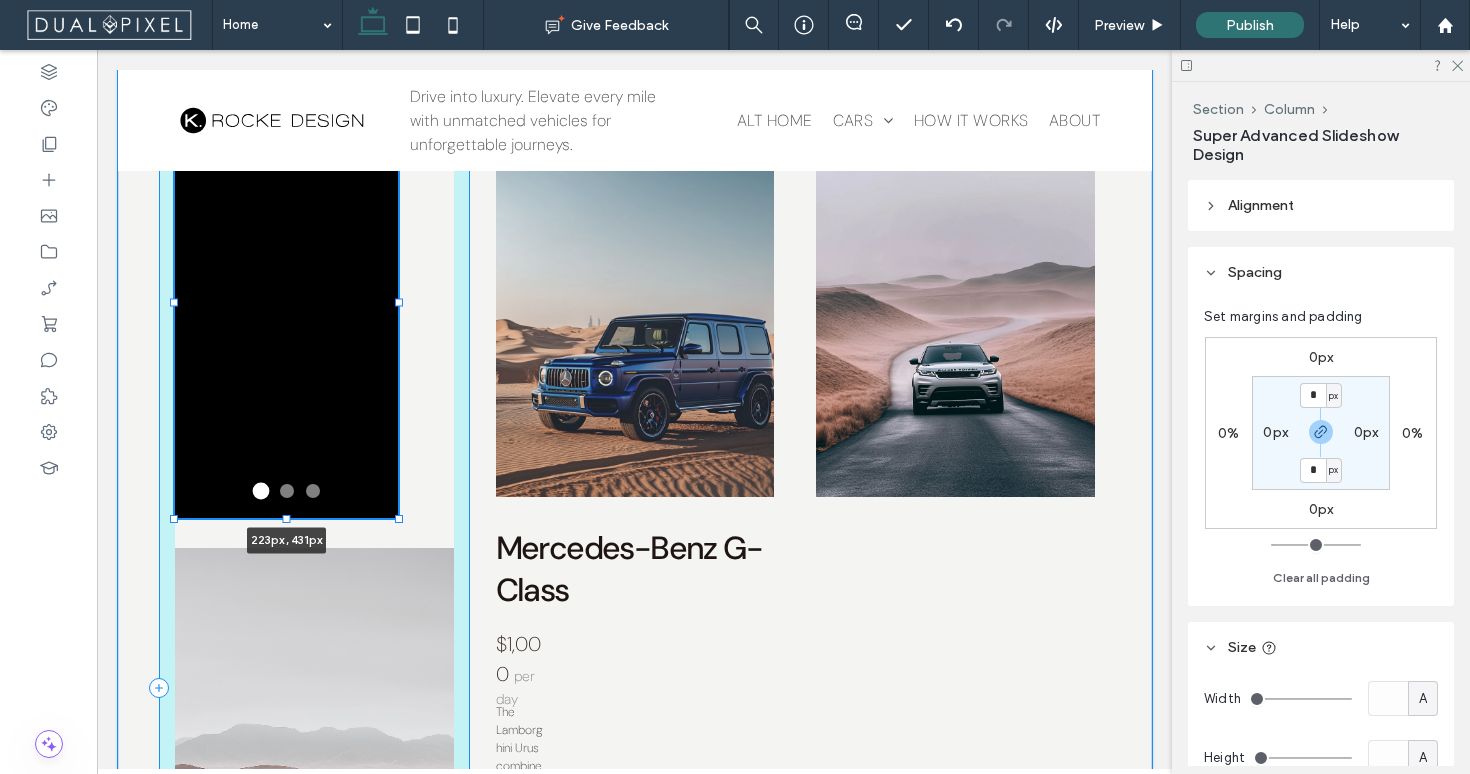click on "Amazing Slide Title
Captivating subtitle text
This is the main body content for your slide. You can include detailed information here that supports your headline and subtitle.
Additional slide details or metadata
Learn More
Amazing Slide Title
Captivating subtitle text
This is the main body content for your slide. You can include detailed information here that supports your headline and subtitle.
Additional slide details or metadata
Learn More
Amazing Slide Title
Captivating subtitle text
This is the main body content for your slide. You can include detailed information here that supports your headline and subtitle.
Additional slide details or metadata
Learn More
1
/  3
223px , 431px
Lamborghini Urus
$1,000
per day" at bounding box center (635, 688) 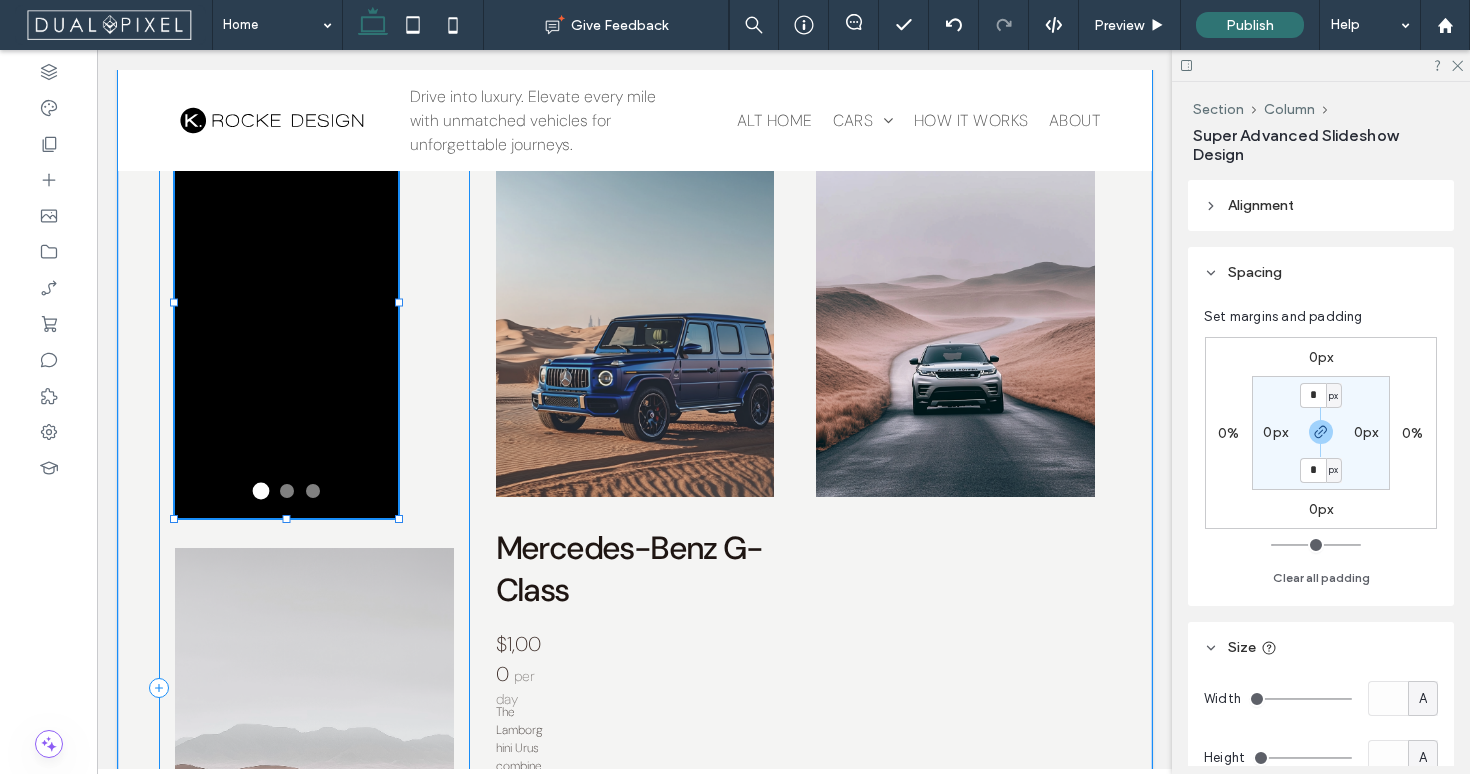 type on "***" 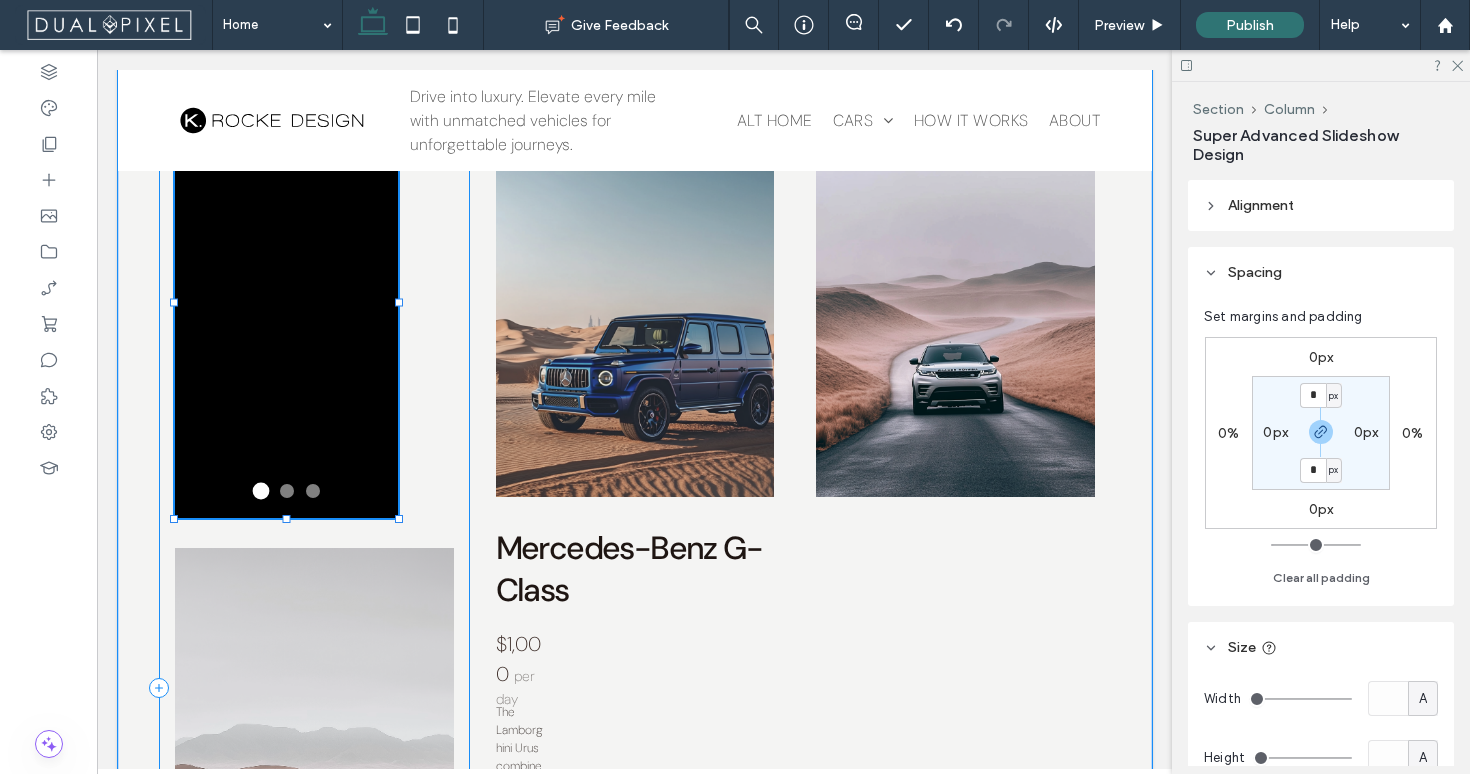 type on "***" 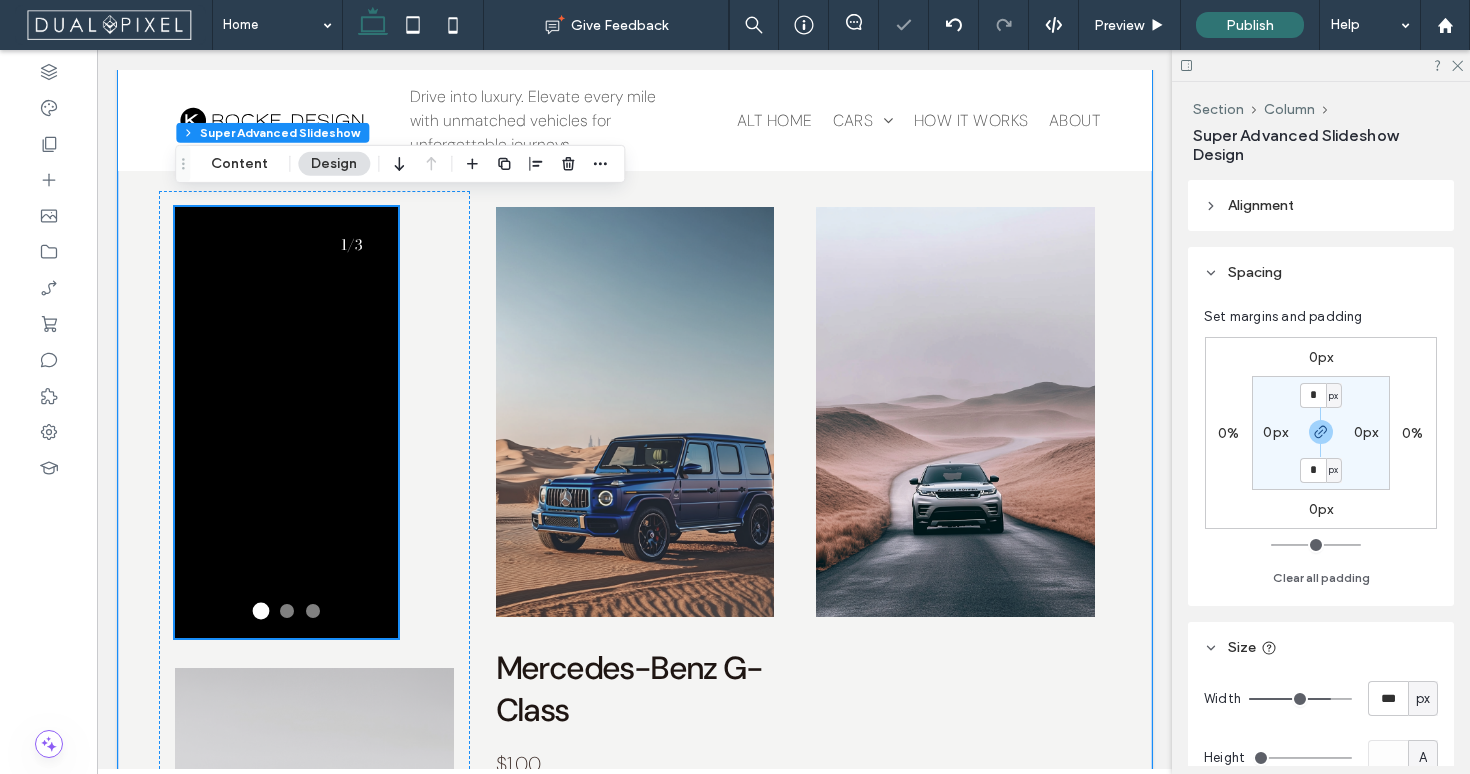 scroll, scrollTop: 2470, scrollLeft: 0, axis: vertical 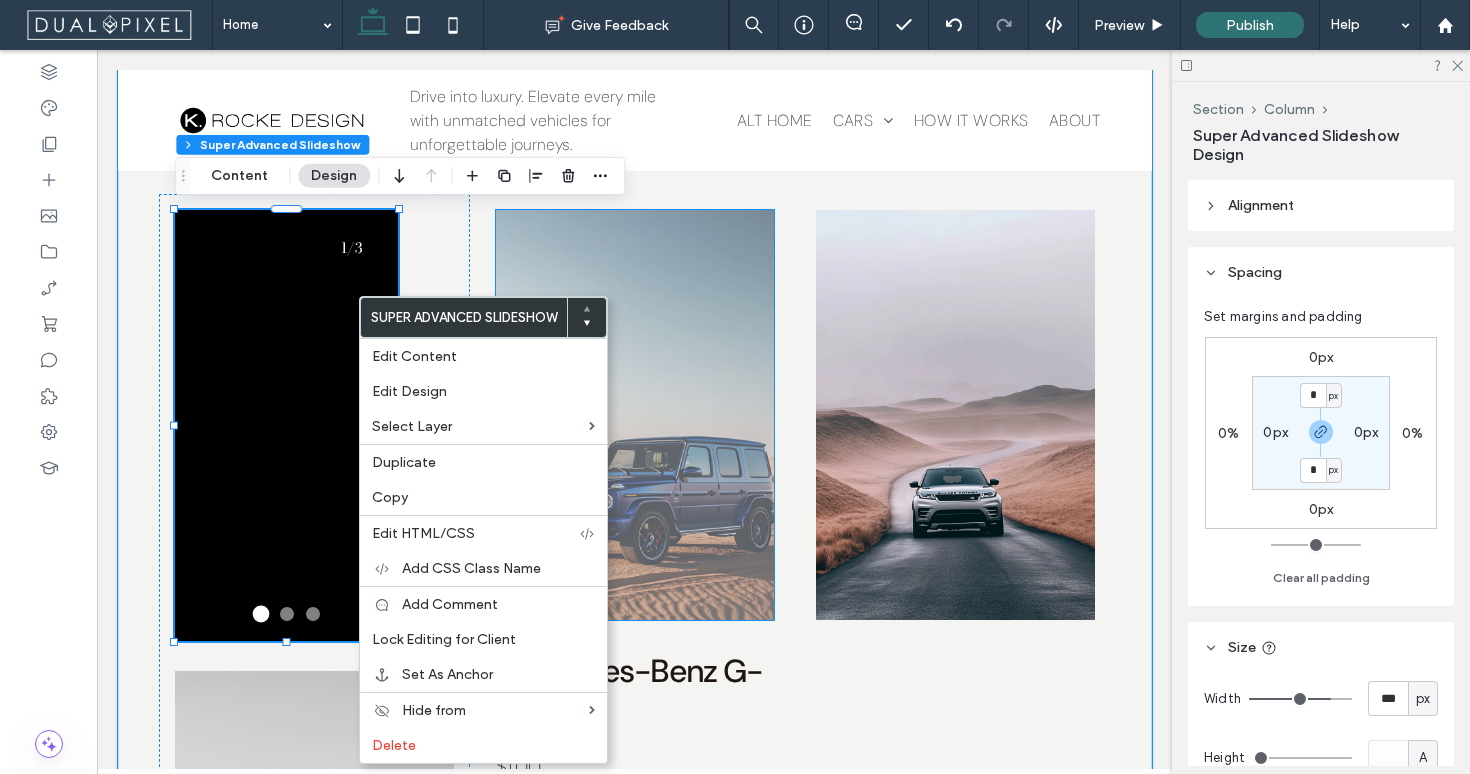 click at bounding box center [635, 415] 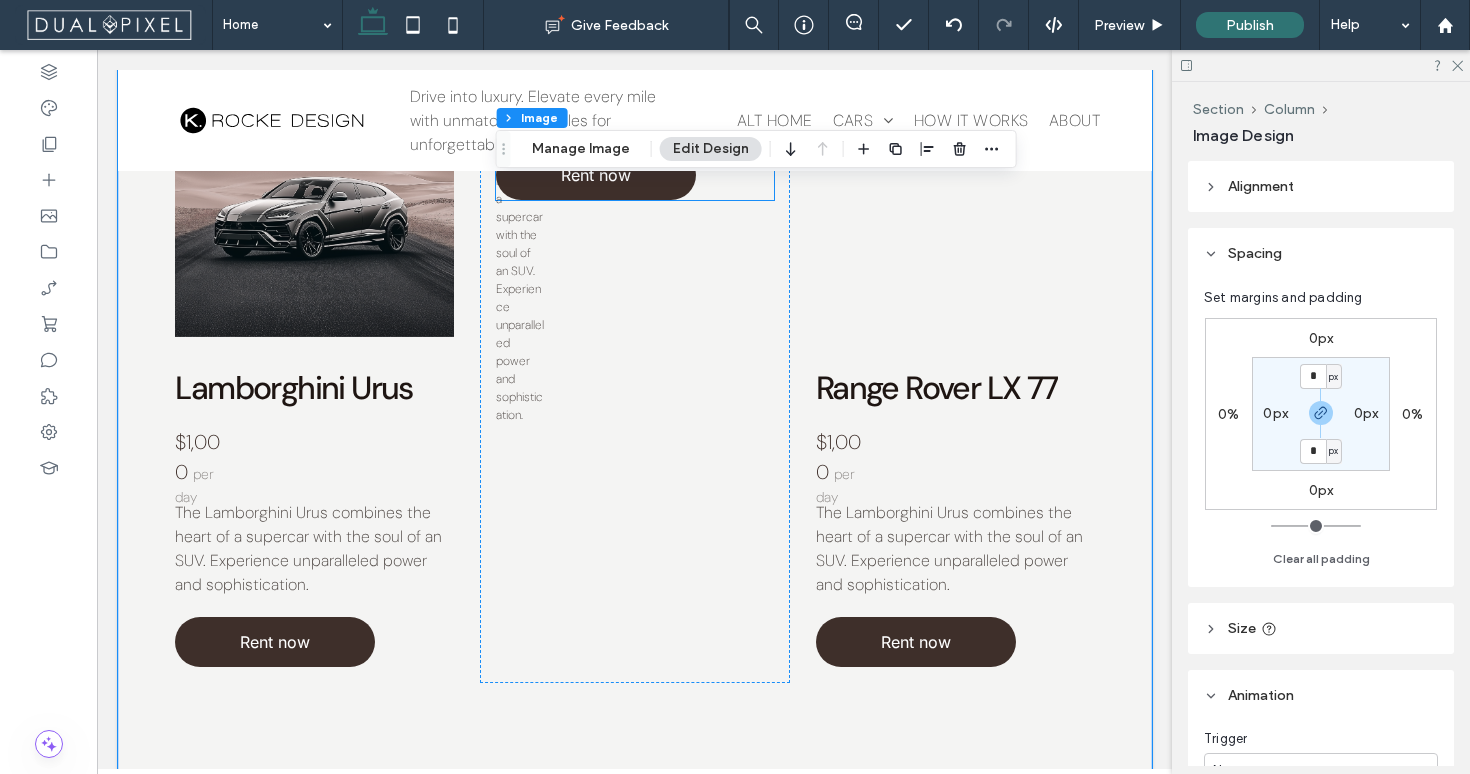 scroll, scrollTop: 3220, scrollLeft: 0, axis: vertical 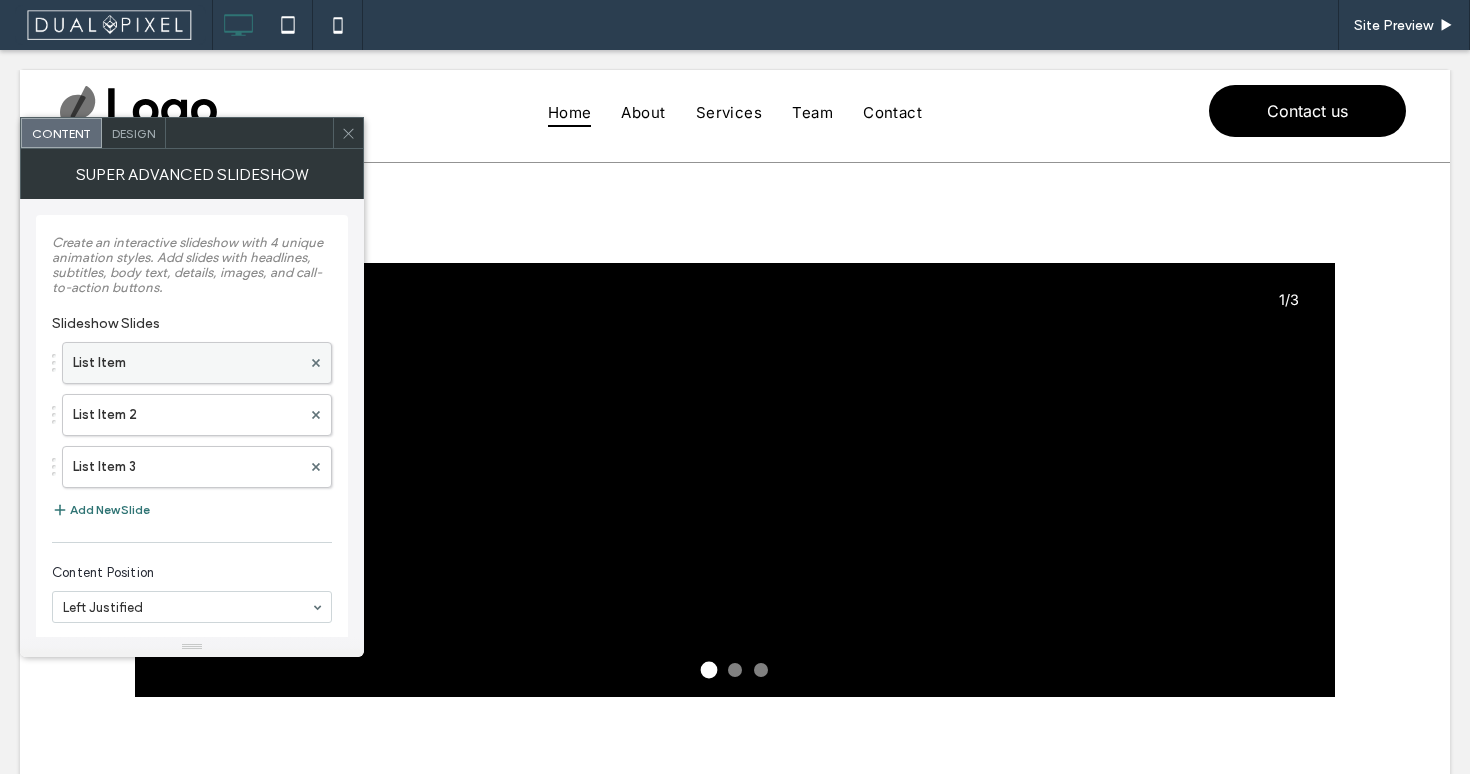 click on "List Item" at bounding box center [187, 363] 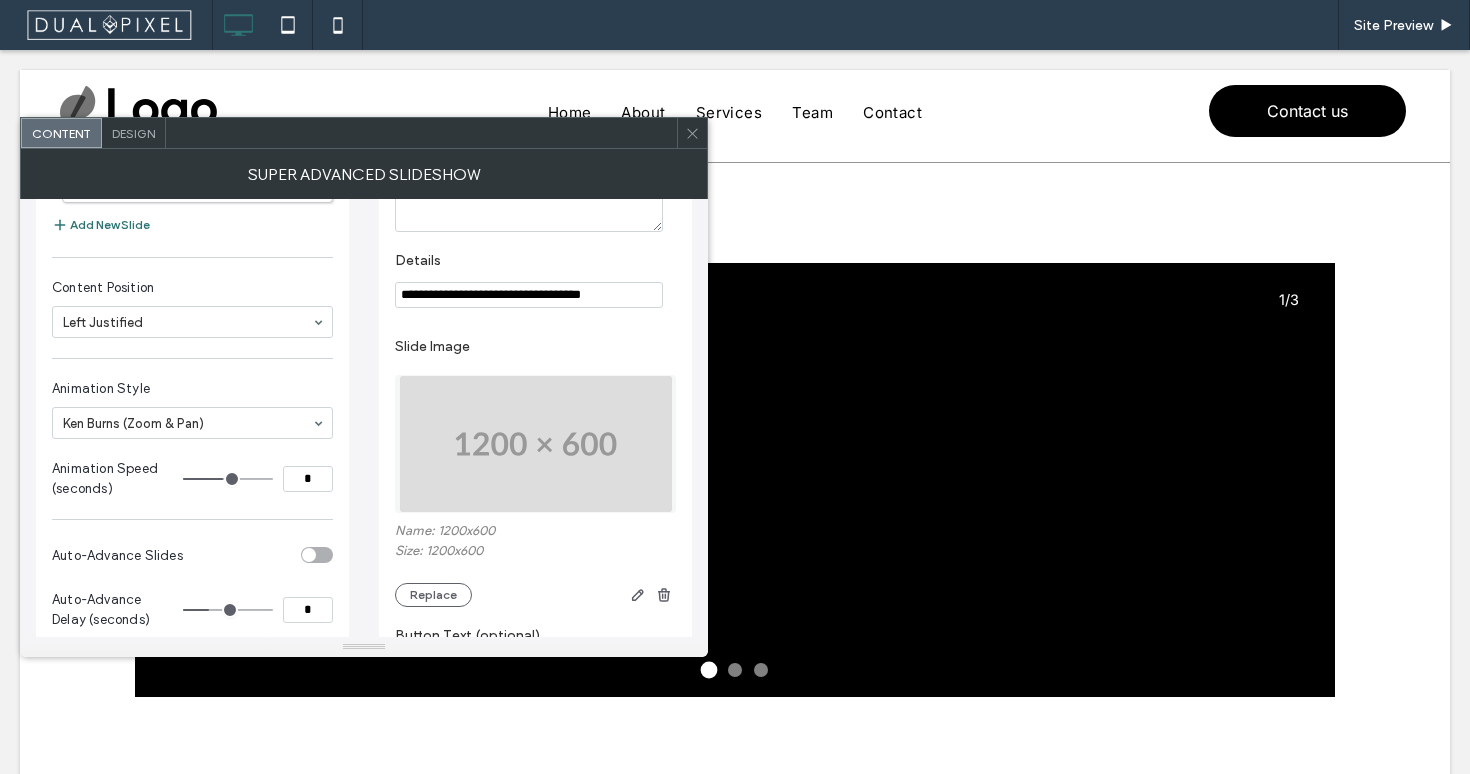 scroll, scrollTop: 290, scrollLeft: 0, axis: vertical 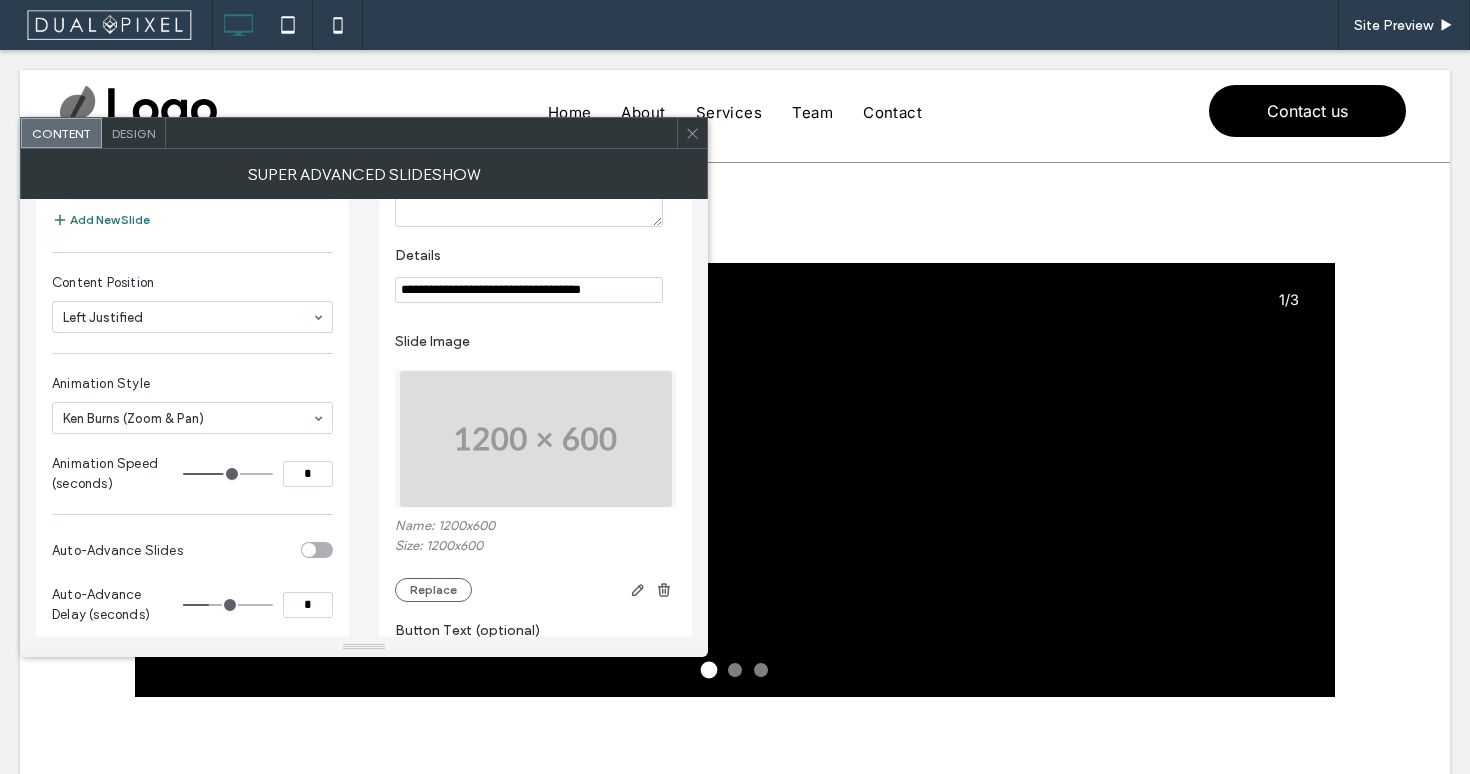 click at bounding box center (536, 439) 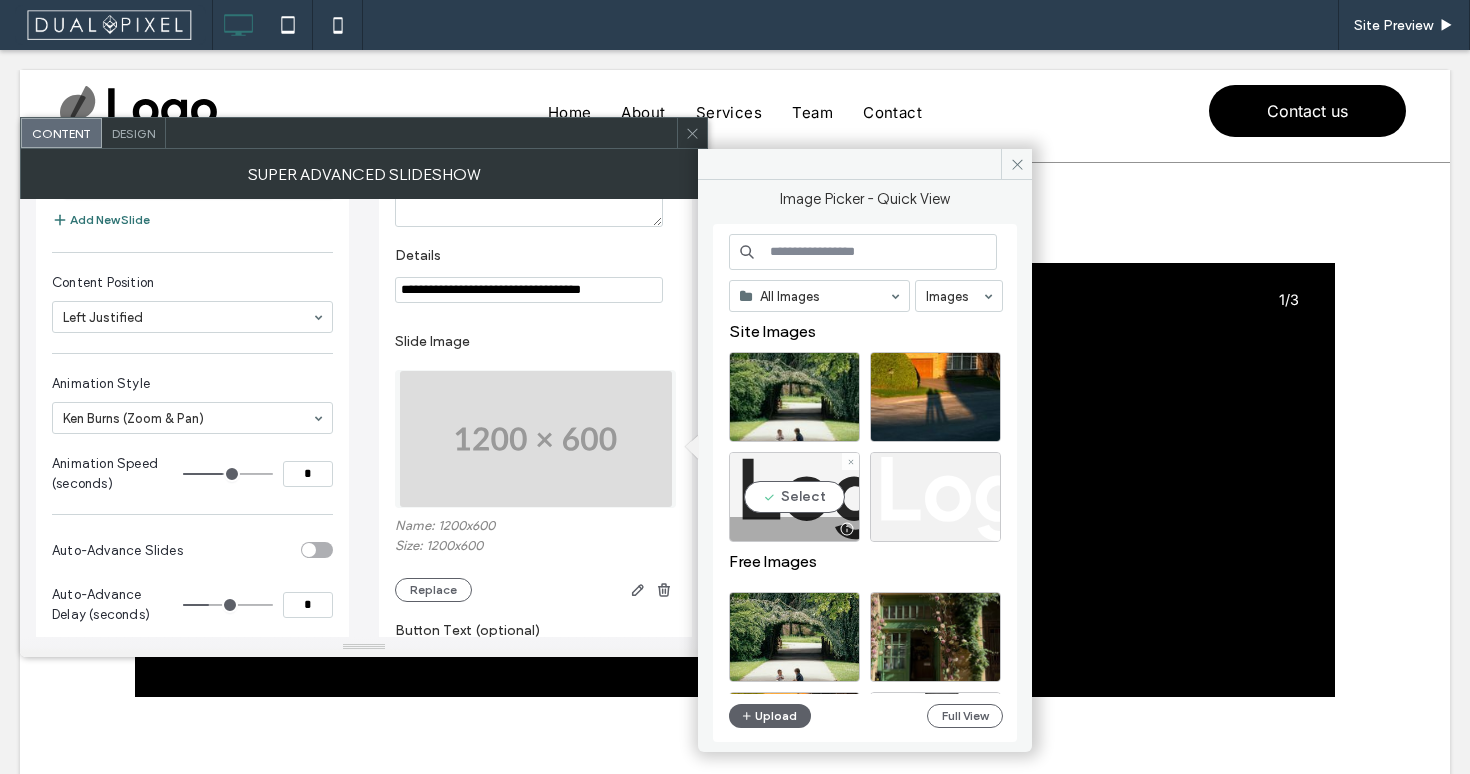 click on "Select" at bounding box center (794, 497) 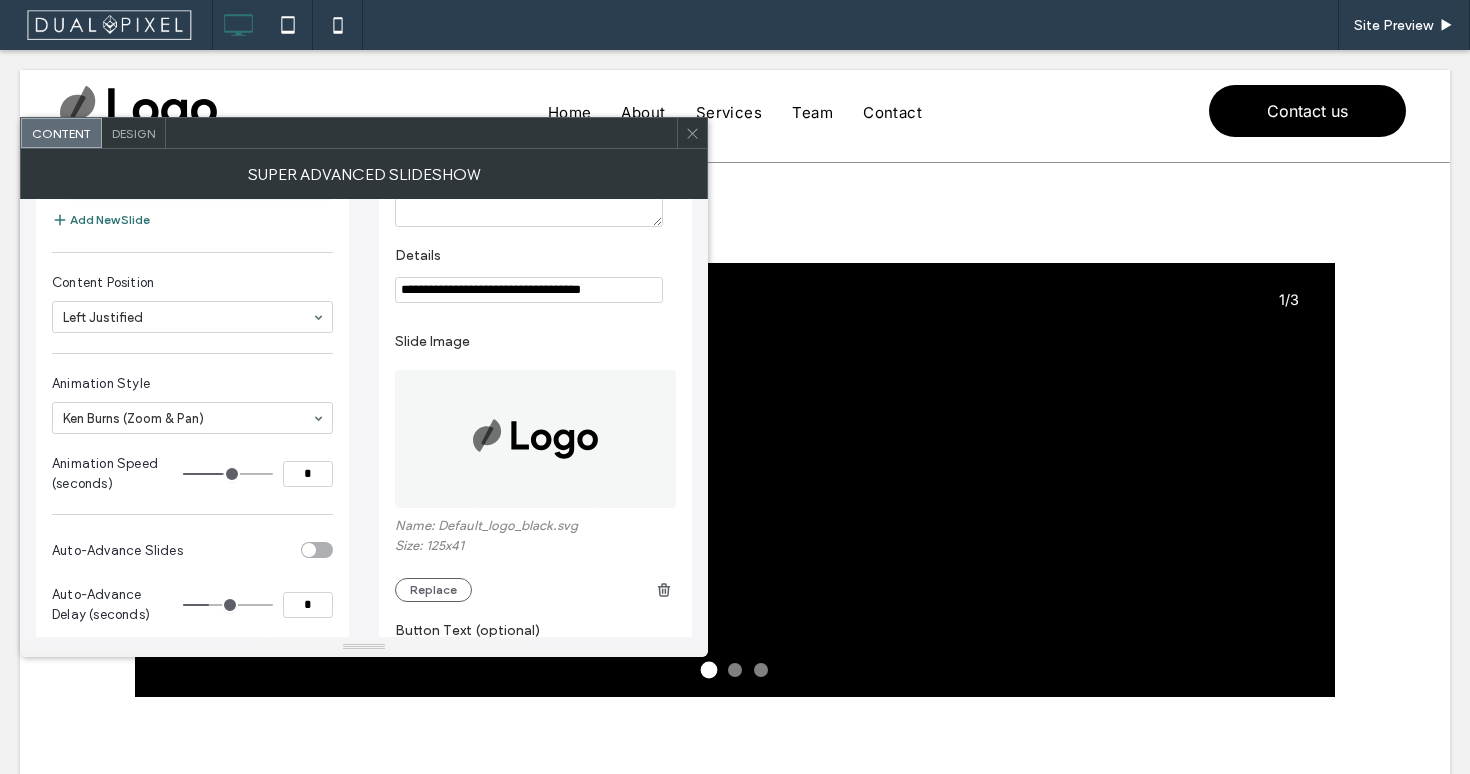 click at bounding box center (535, 439) 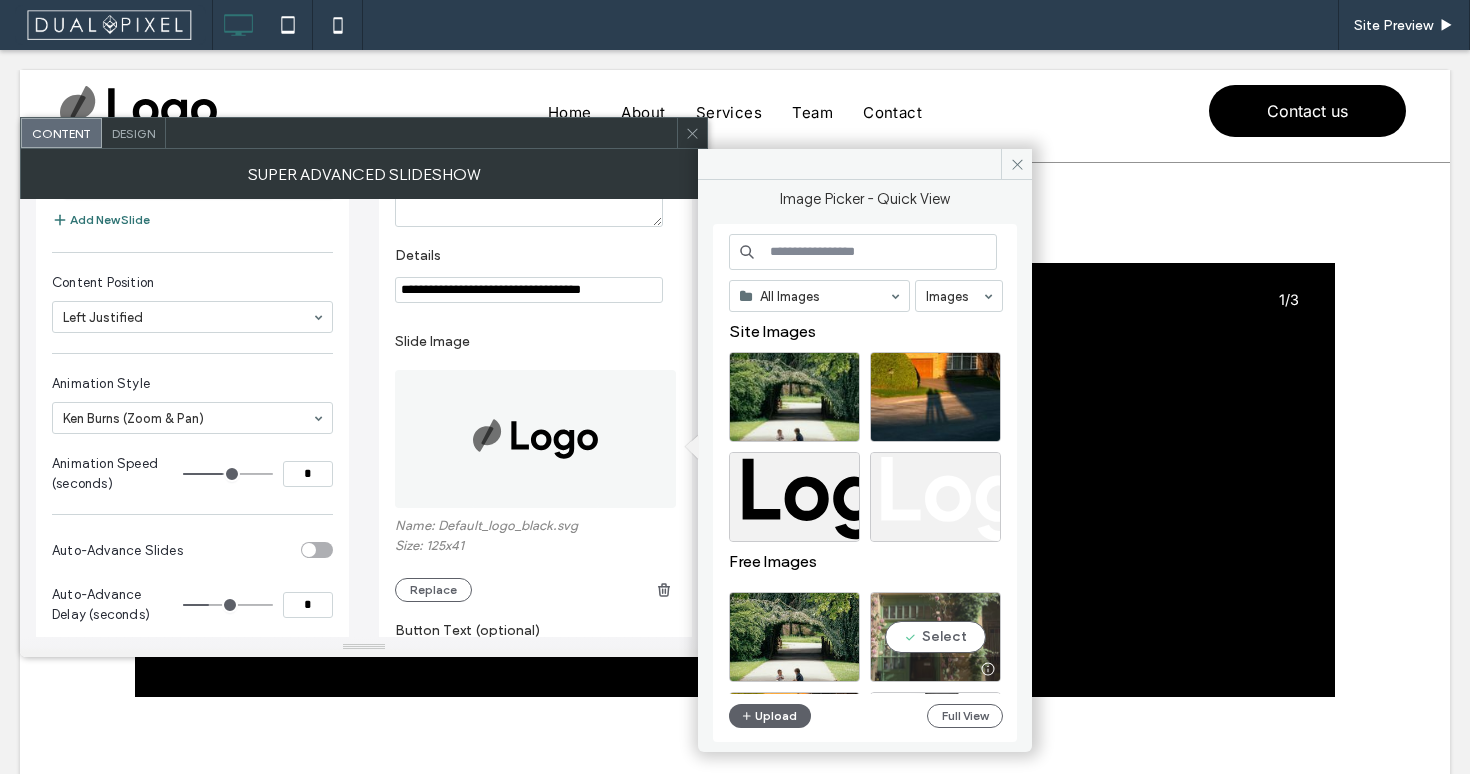 click on "Select" at bounding box center [935, 637] 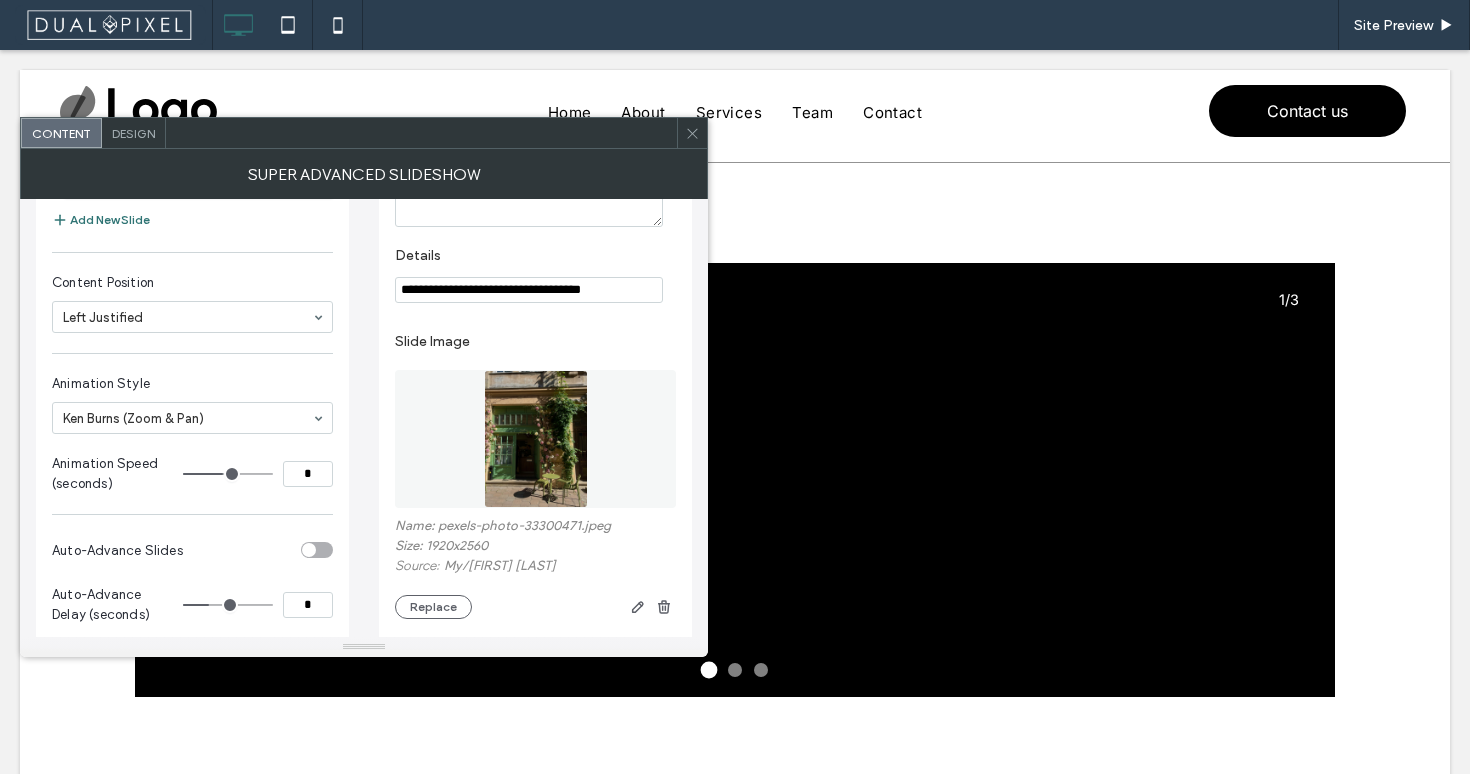 scroll, scrollTop: 0, scrollLeft: 0, axis: both 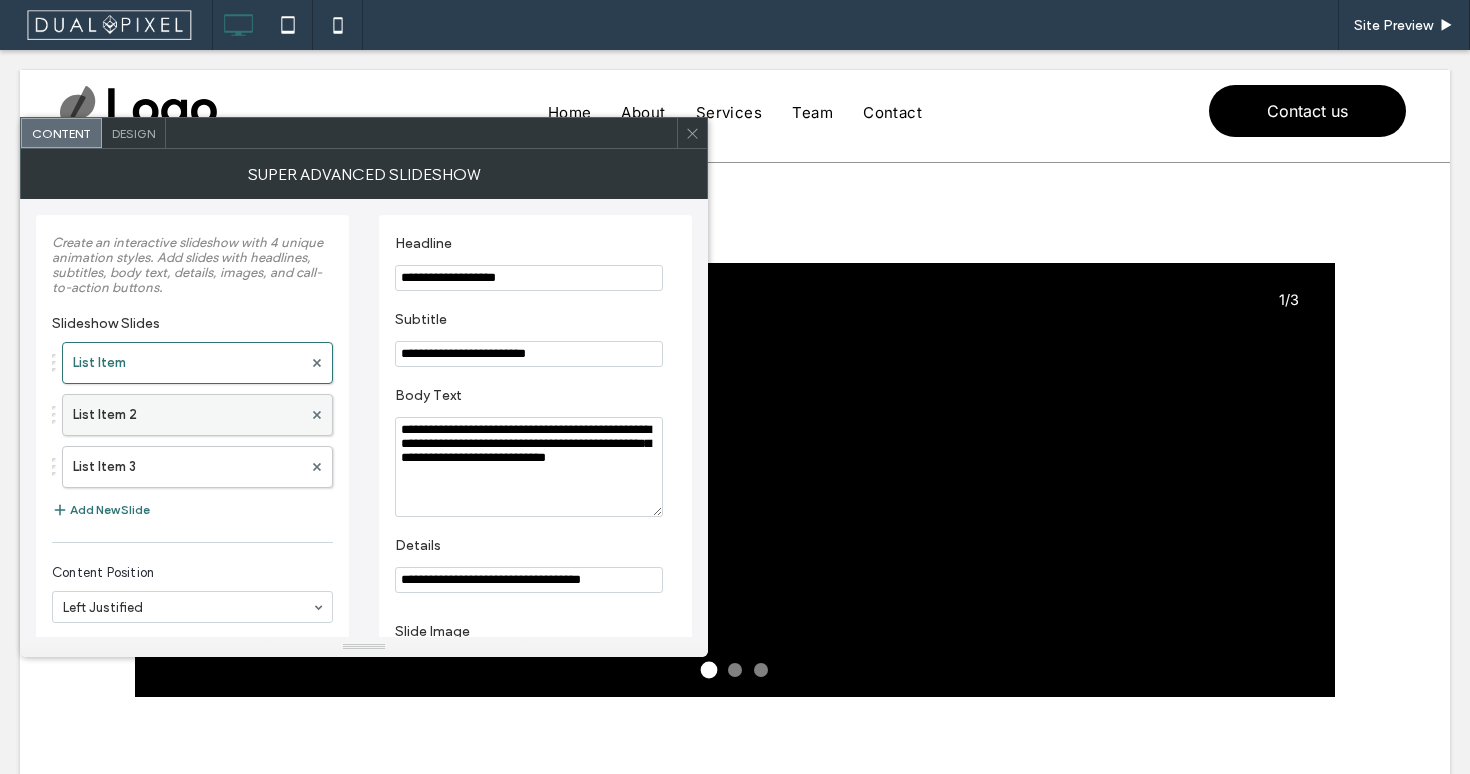 click on "List Item 2" at bounding box center [187, 415] 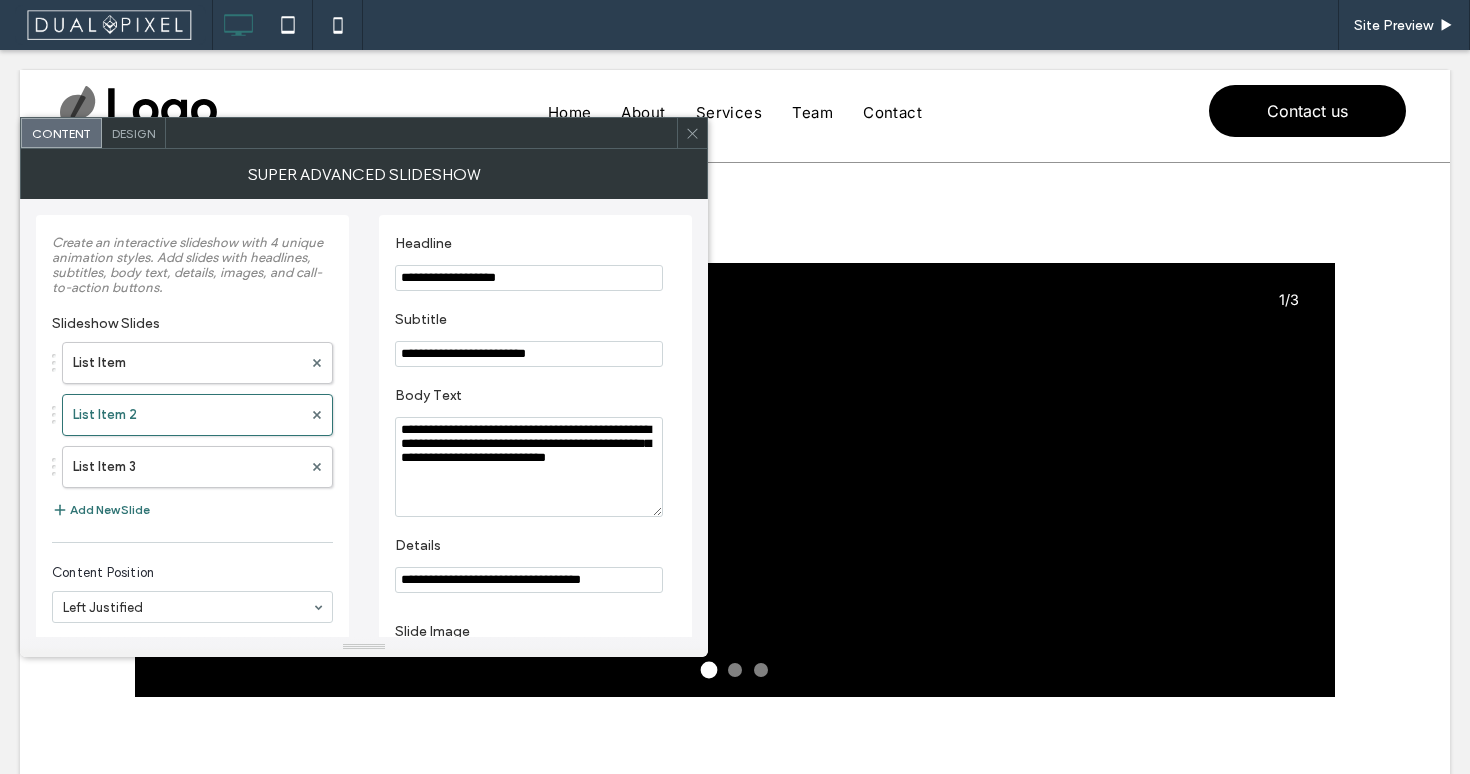 click 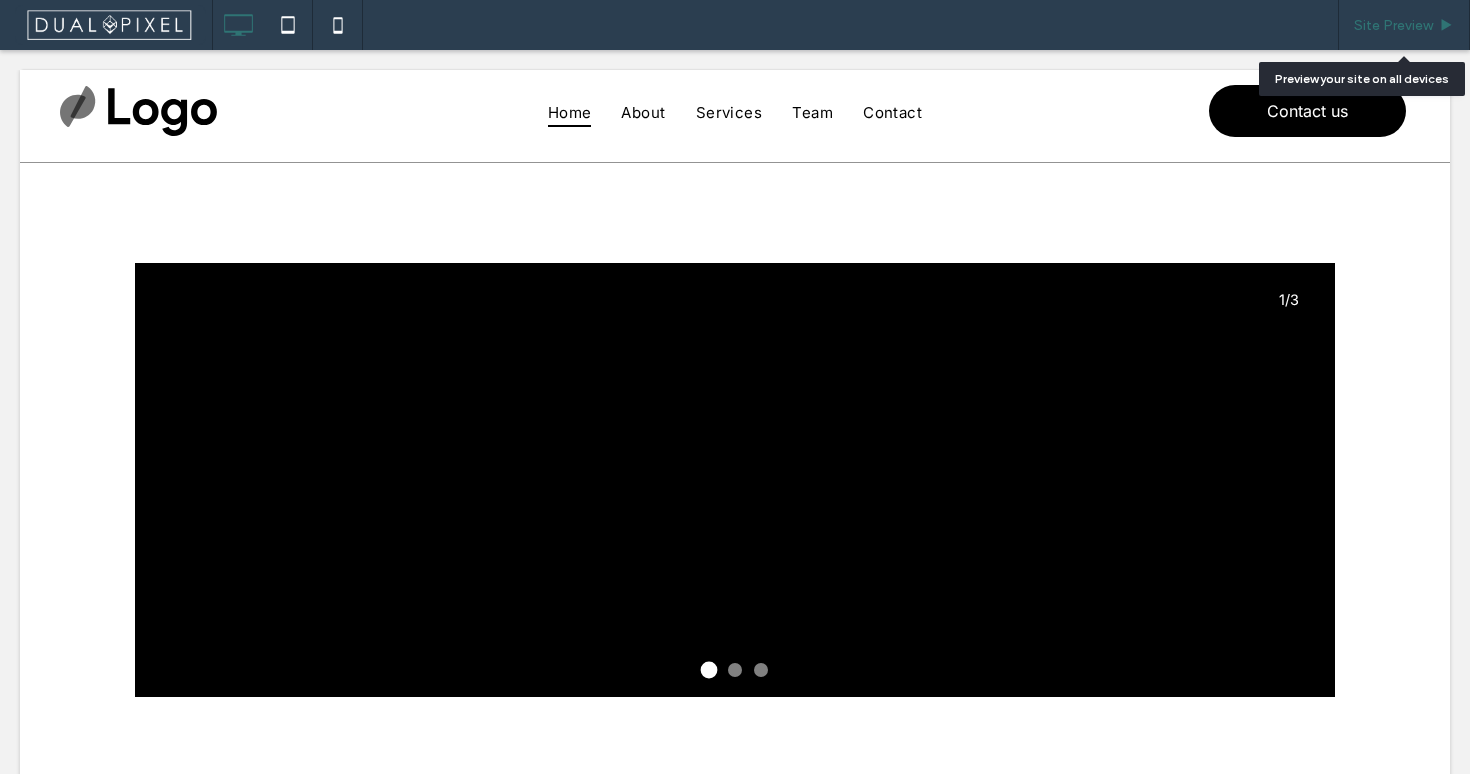 click on "Site Preview" at bounding box center (1404, 25) 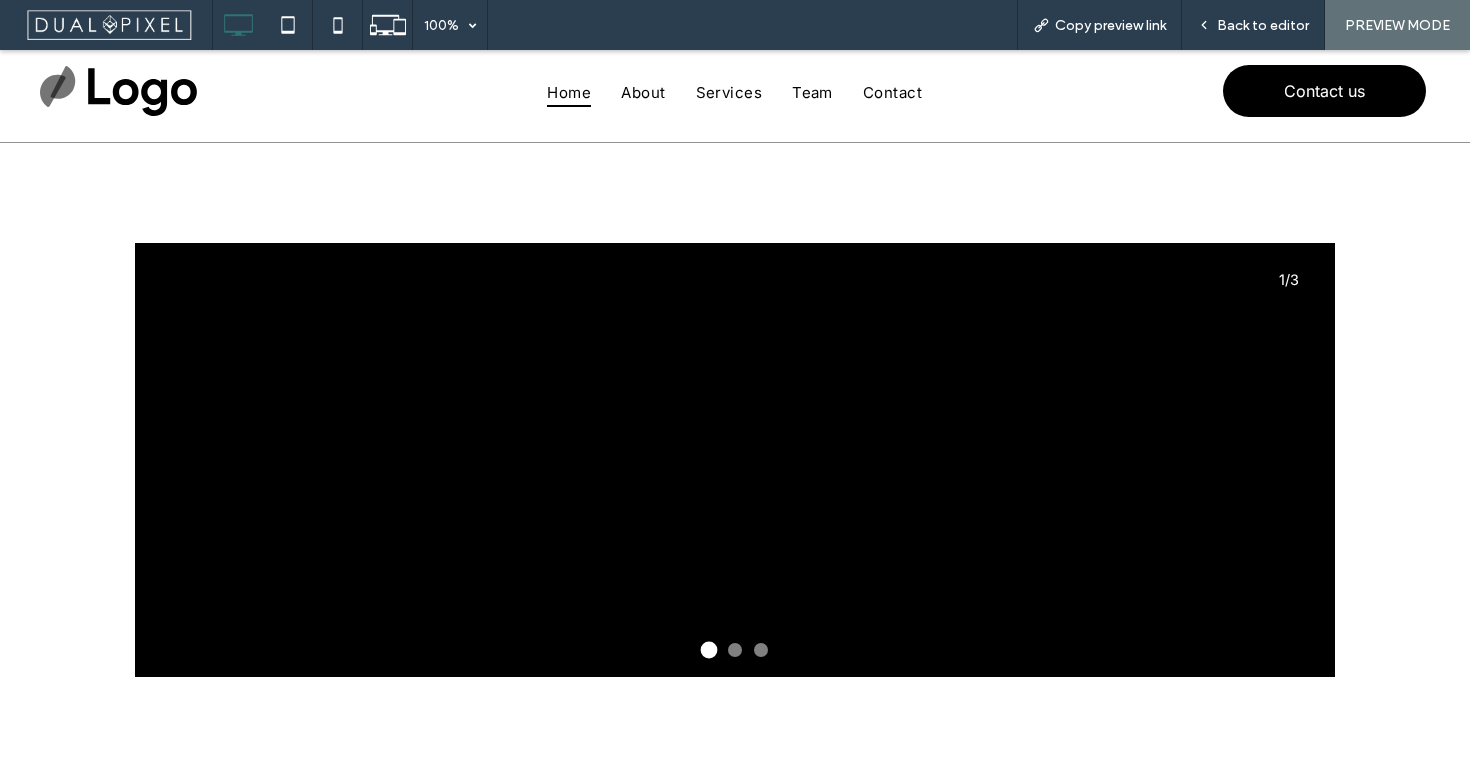 click at bounding box center [735, 460] 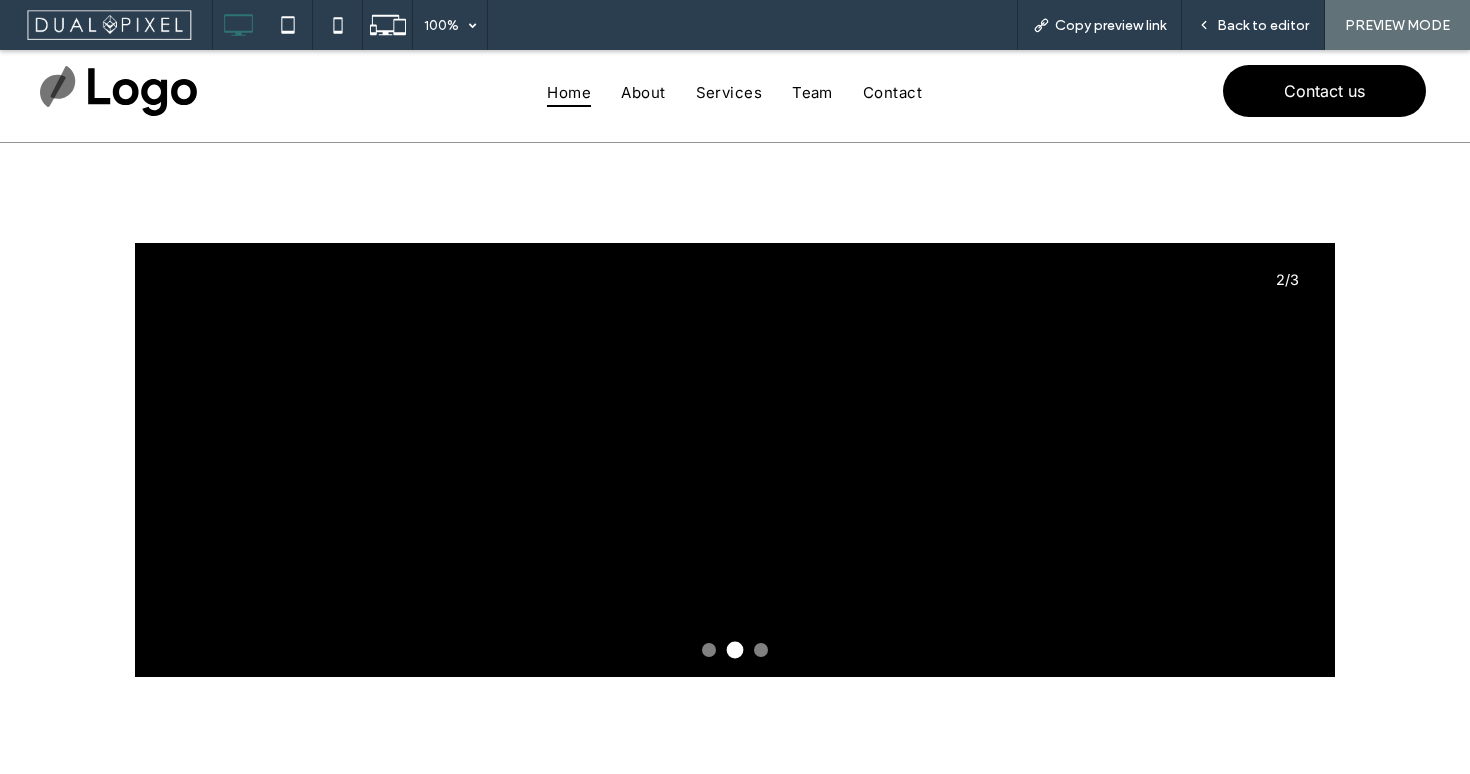 click at bounding box center [735, 650] 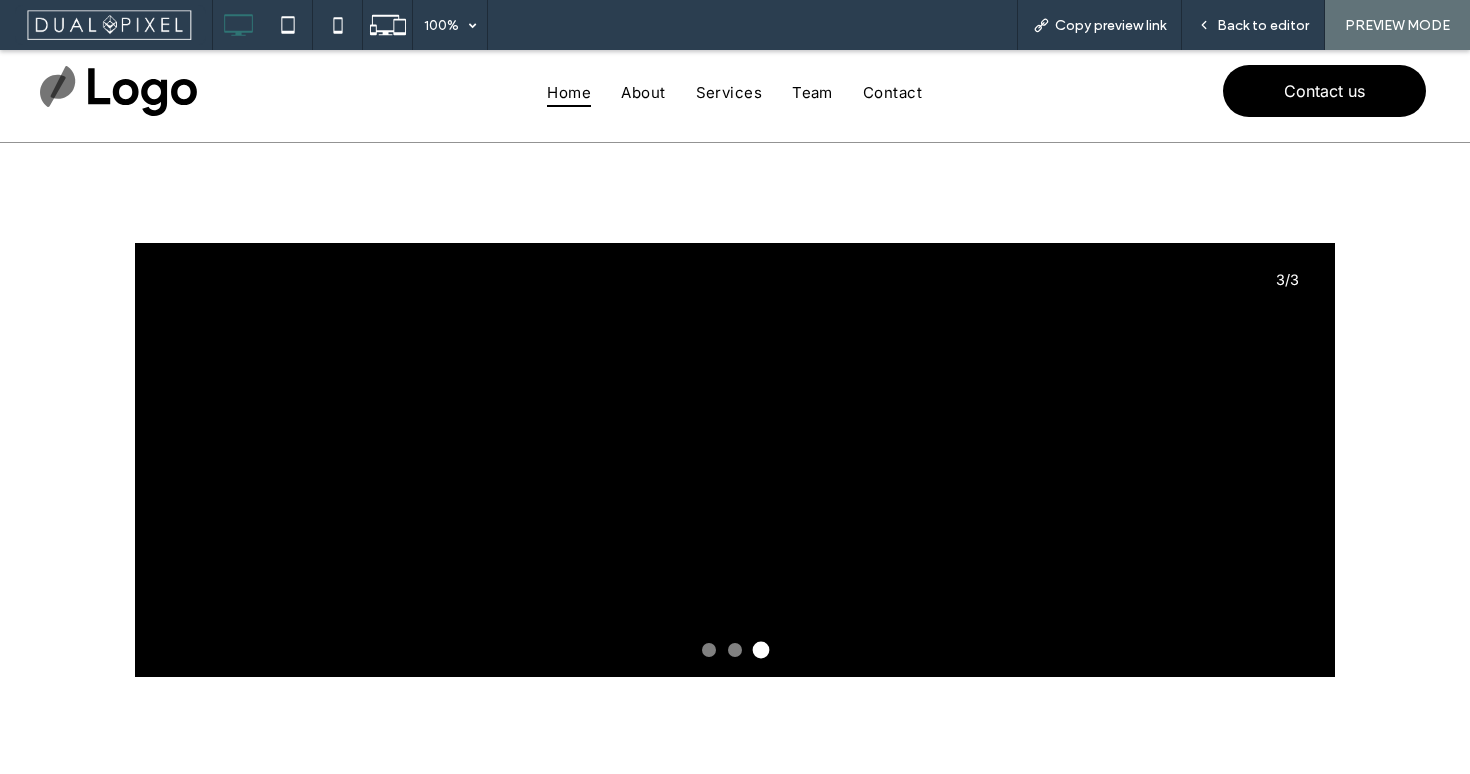click at bounding box center (709, 650) 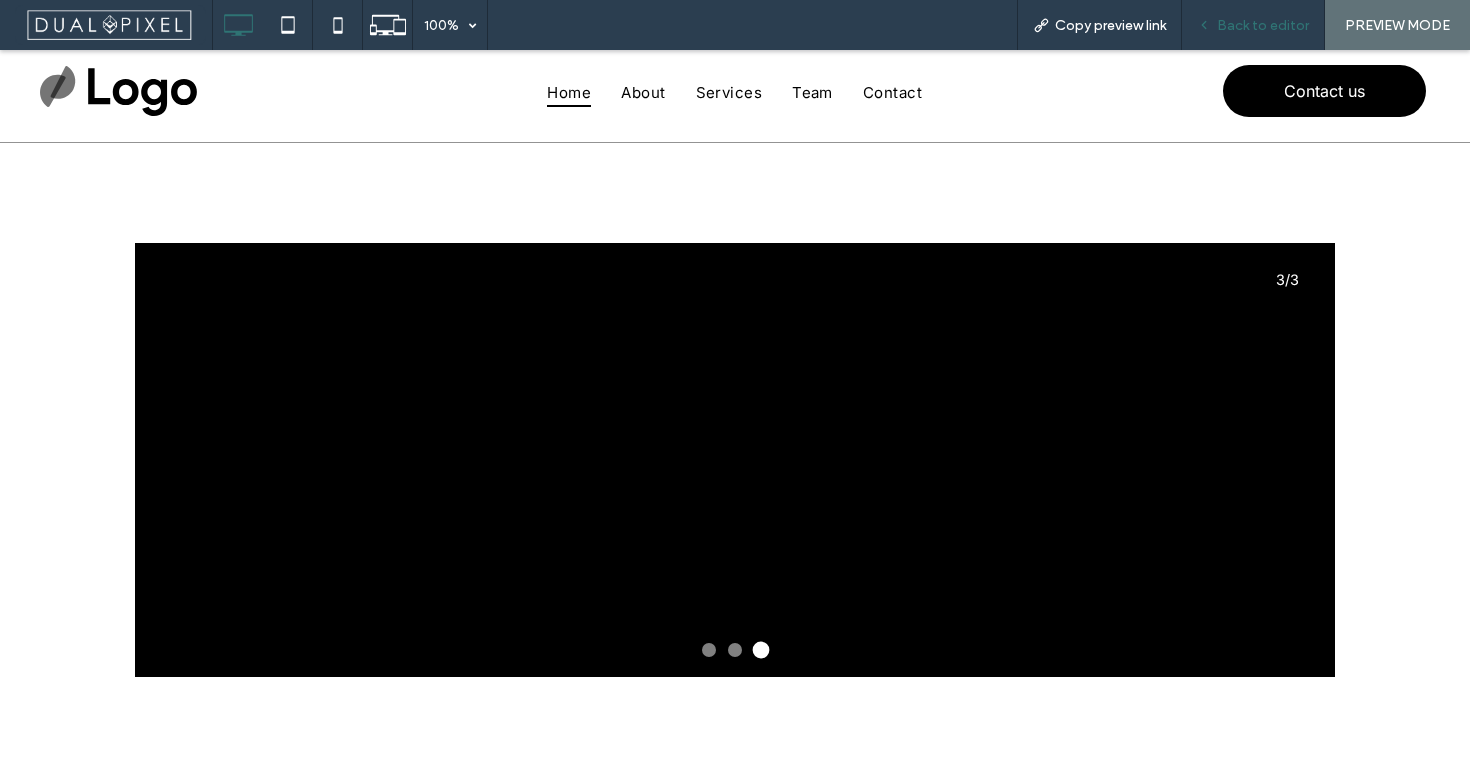 click on "Back to editor" at bounding box center [1253, 25] 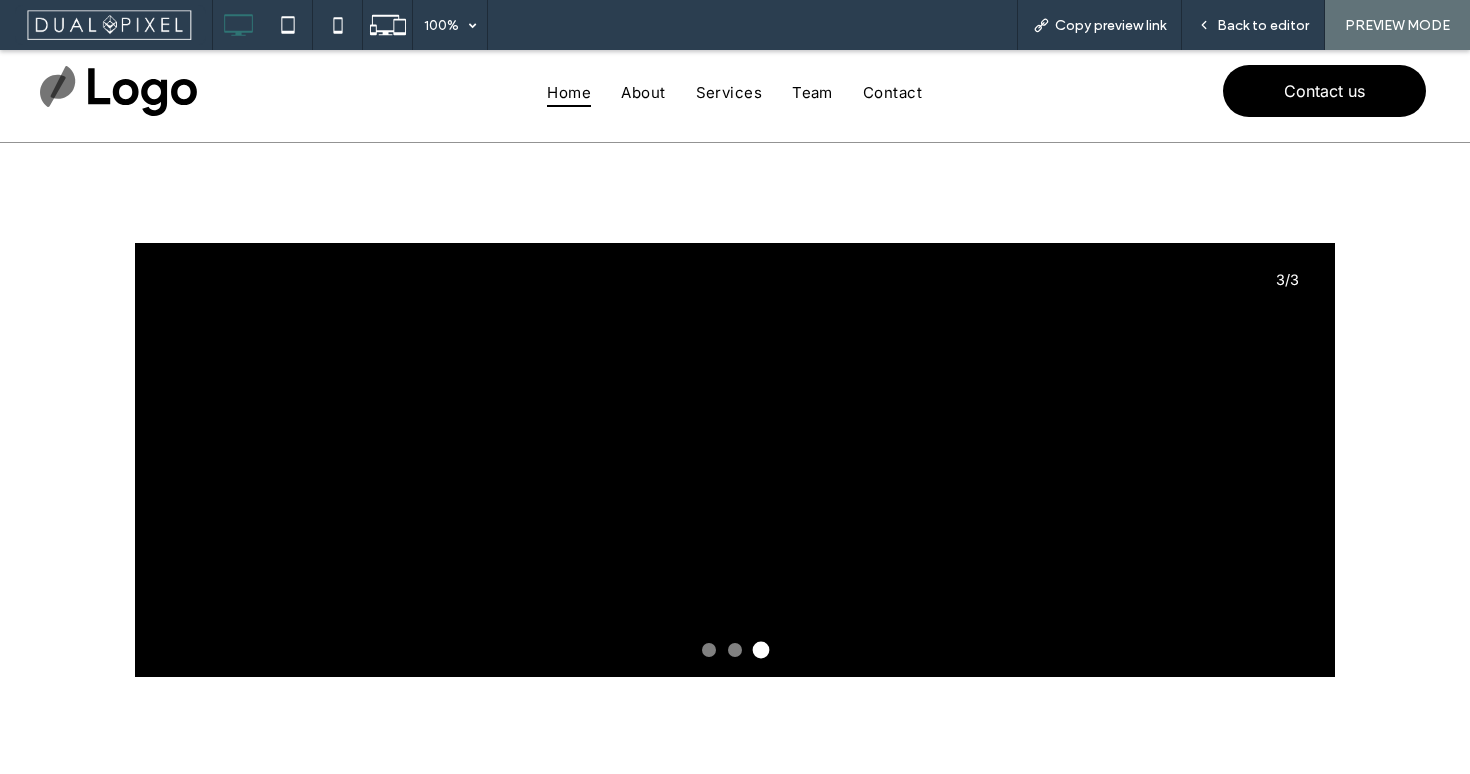 click at bounding box center [735, 460] 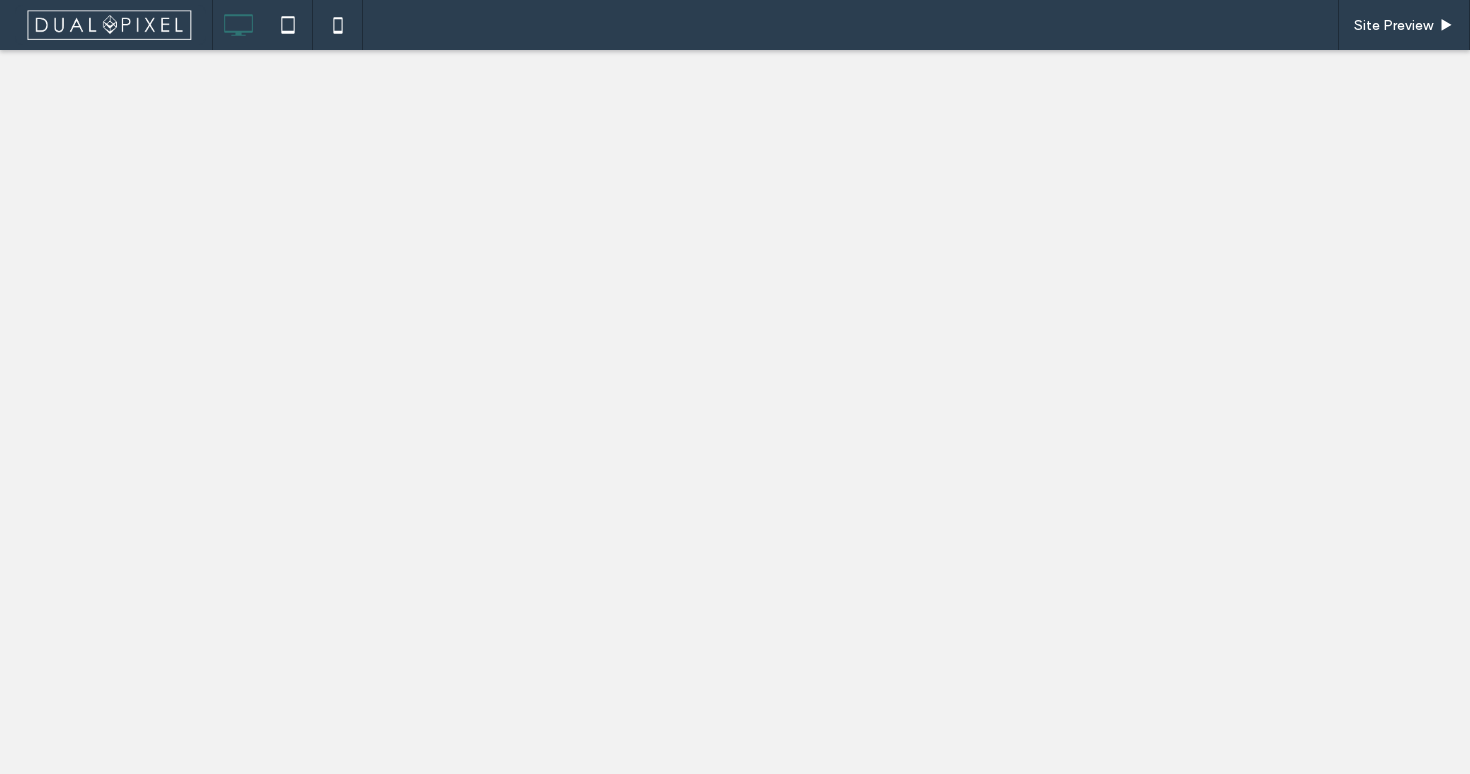 scroll, scrollTop: 0, scrollLeft: 0, axis: both 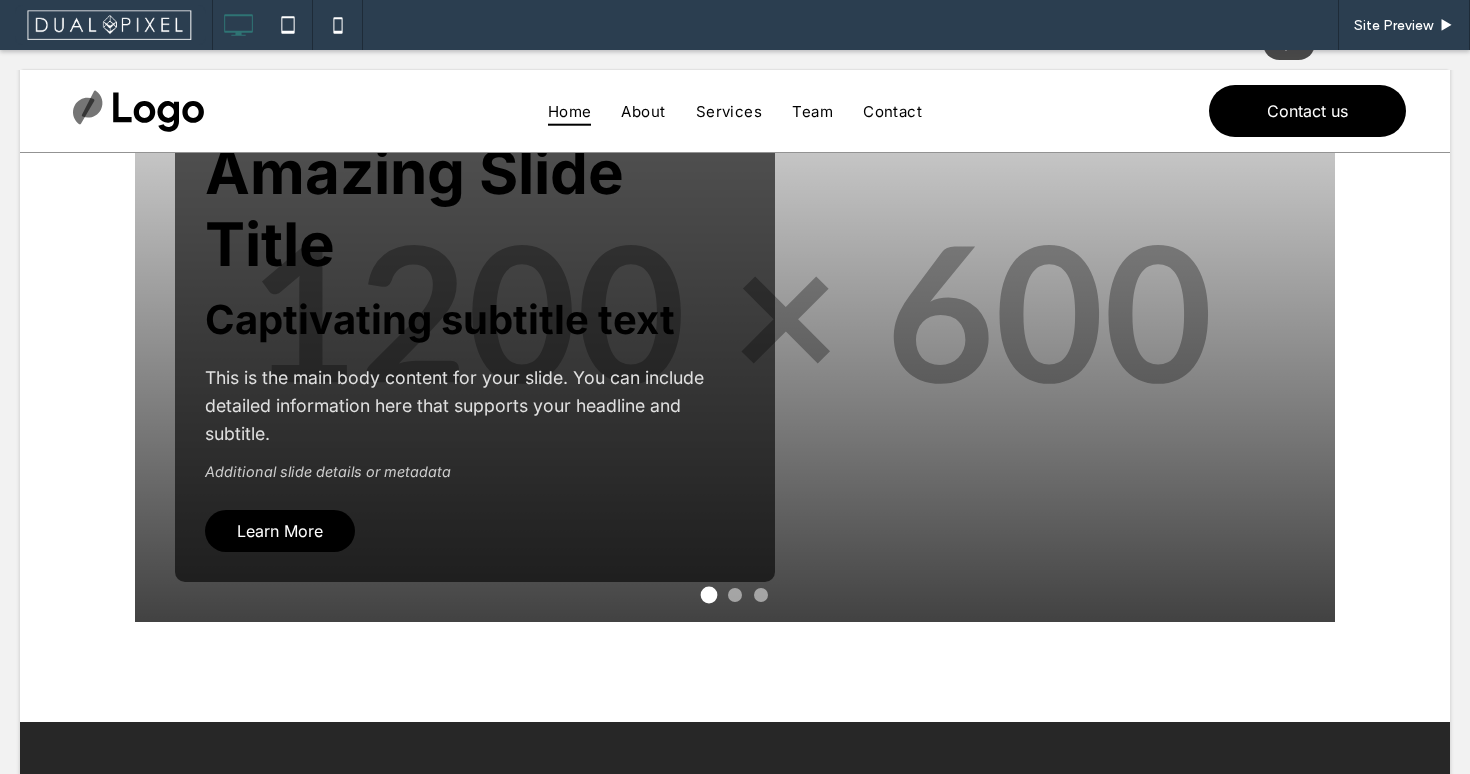 click at bounding box center (135, 7) 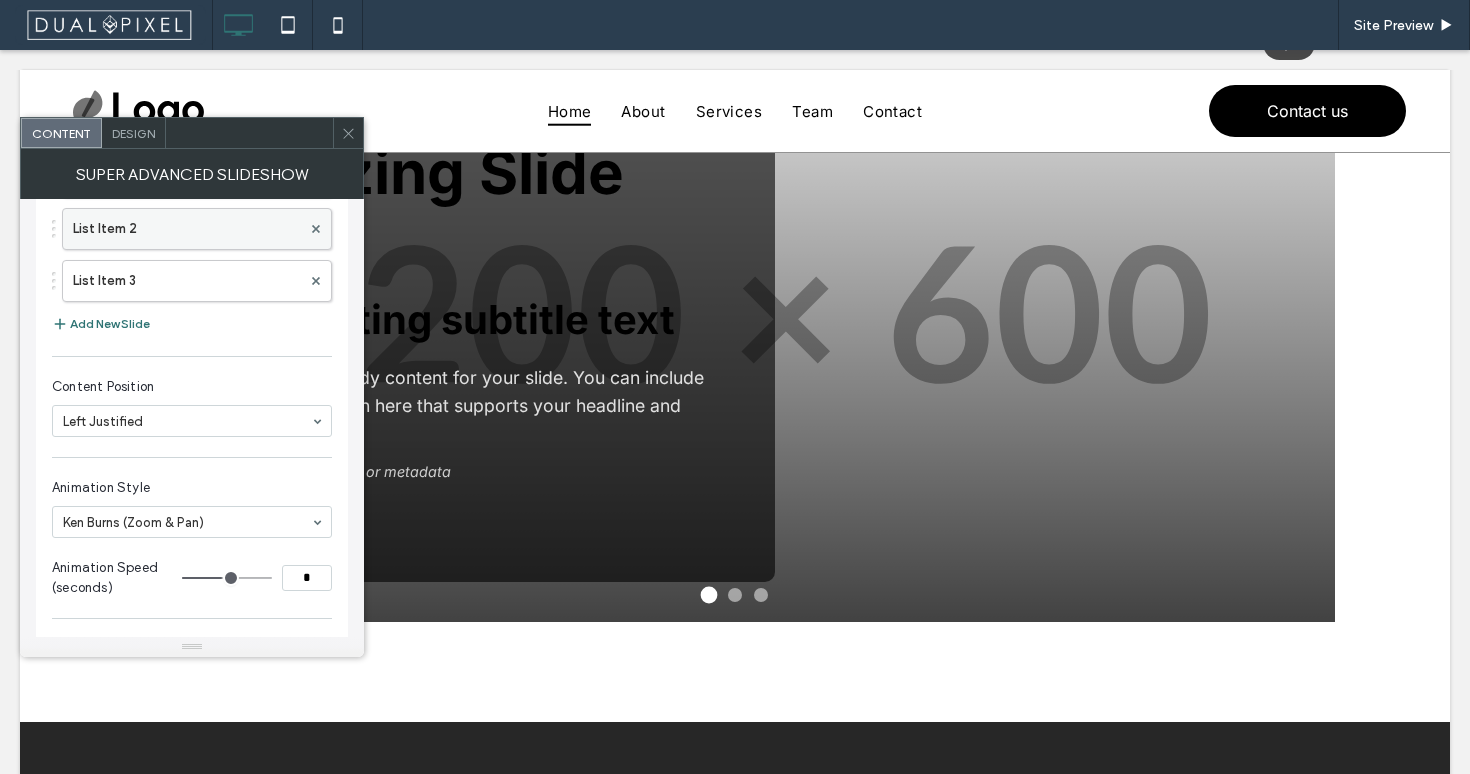 scroll, scrollTop: 253, scrollLeft: 0, axis: vertical 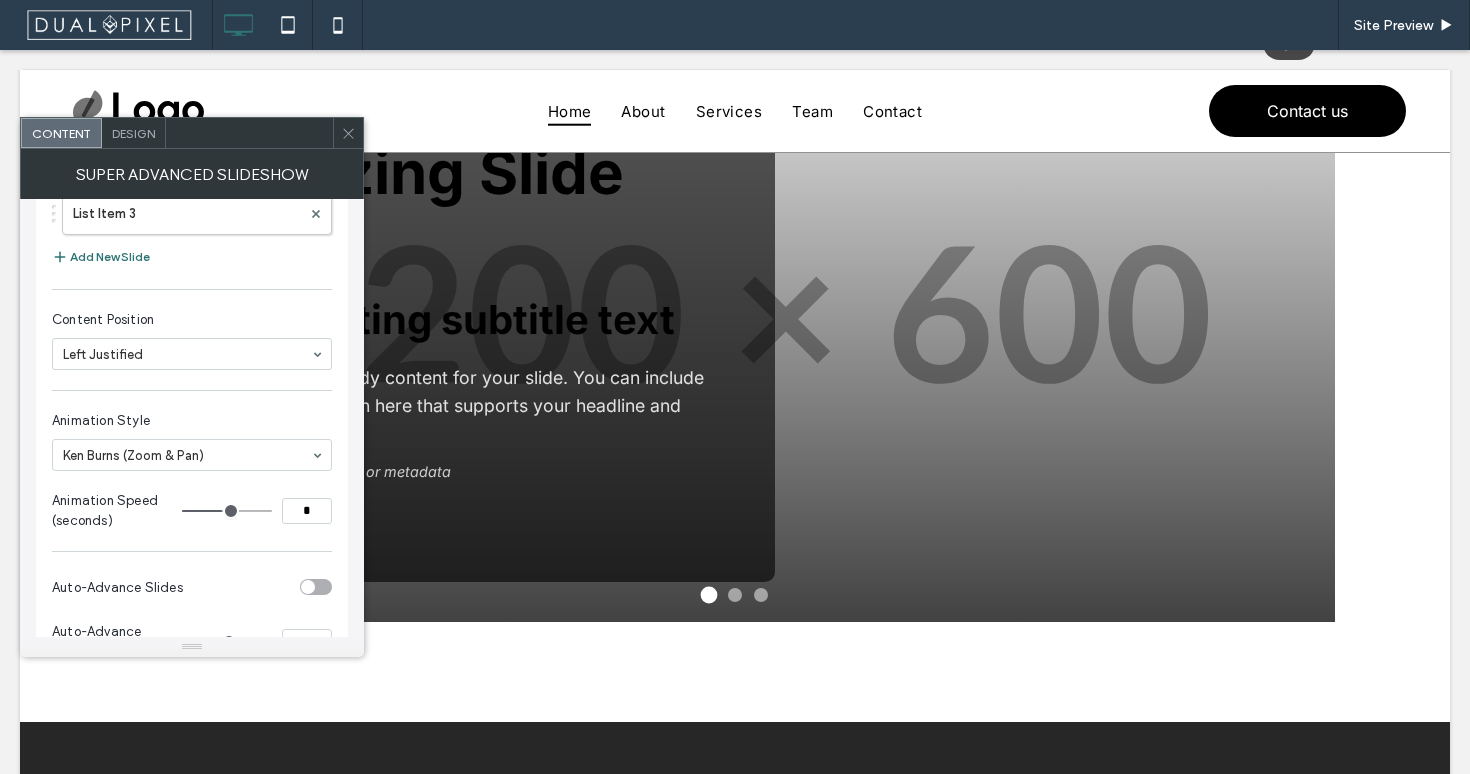 type on "*" 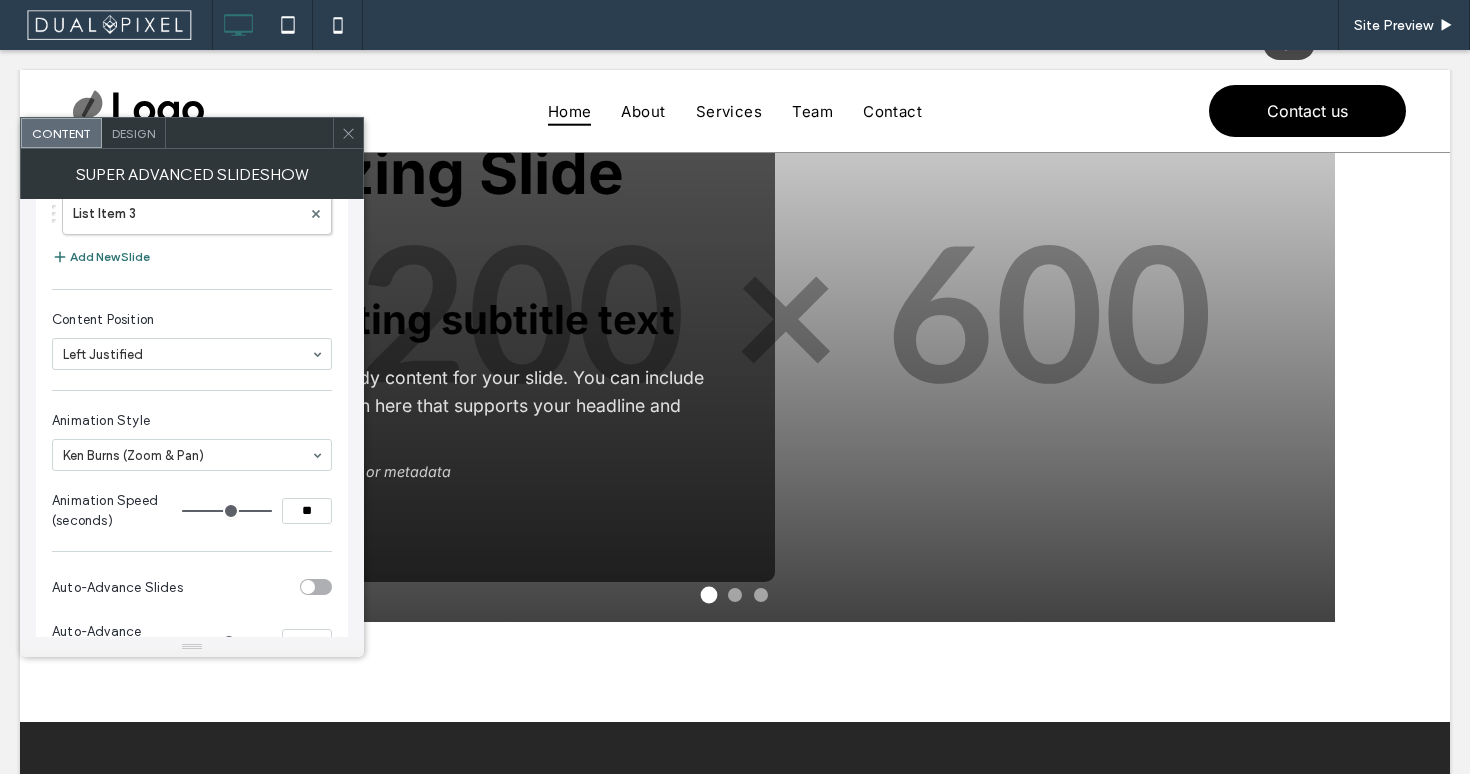 drag, startPoint x: 221, startPoint y: 511, endPoint x: 362, endPoint y: 515, distance: 141.05673 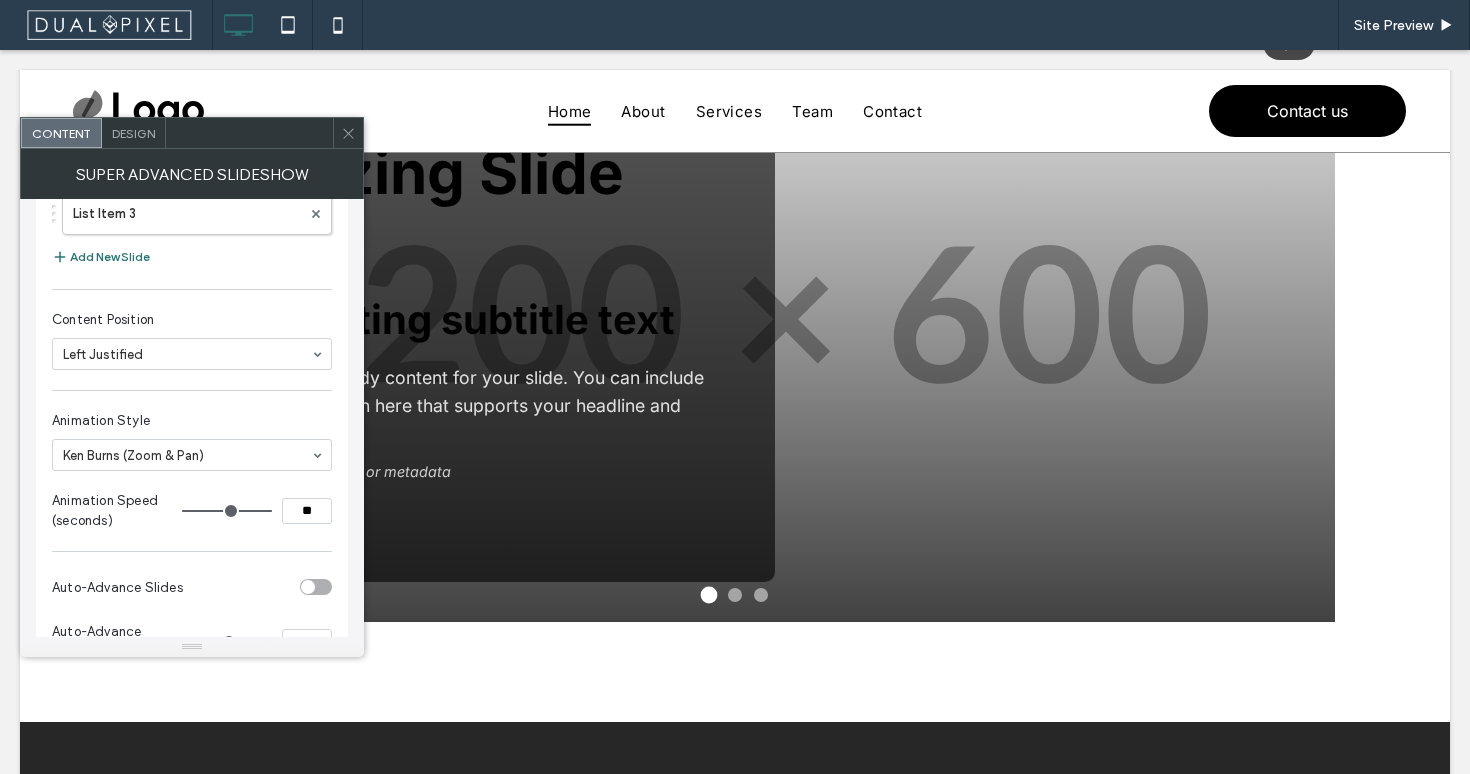 type on "**" 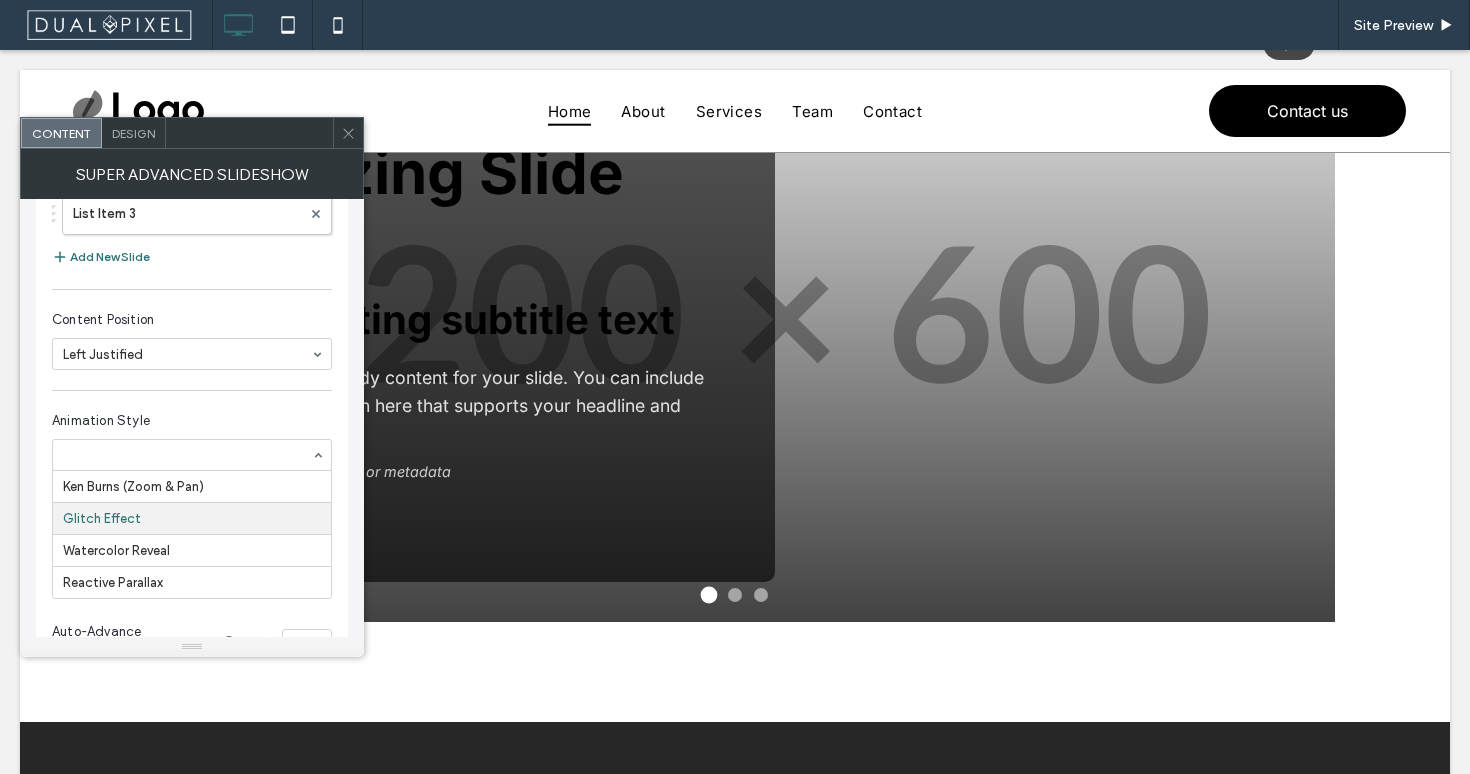 click at bounding box center [187, 455] 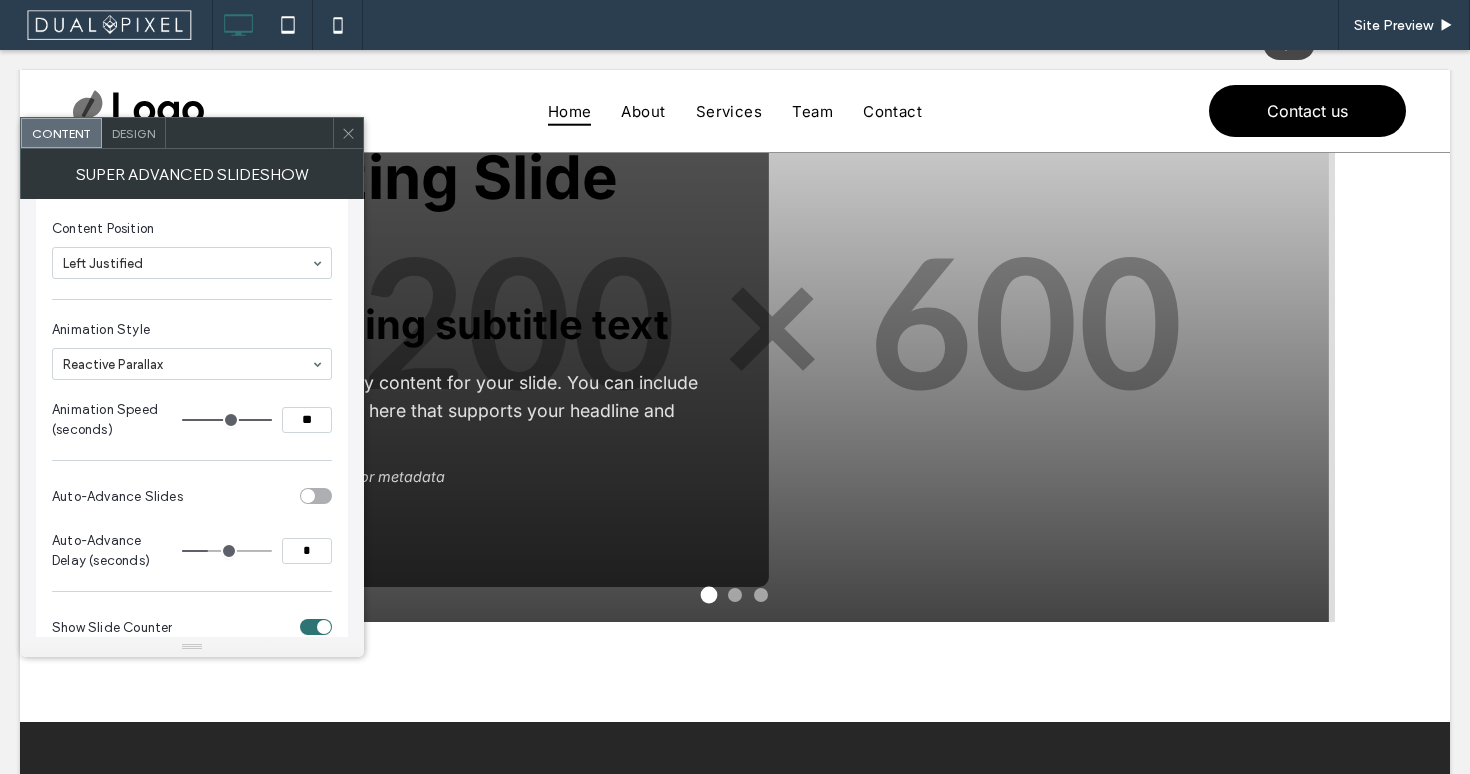 scroll, scrollTop: 393, scrollLeft: 0, axis: vertical 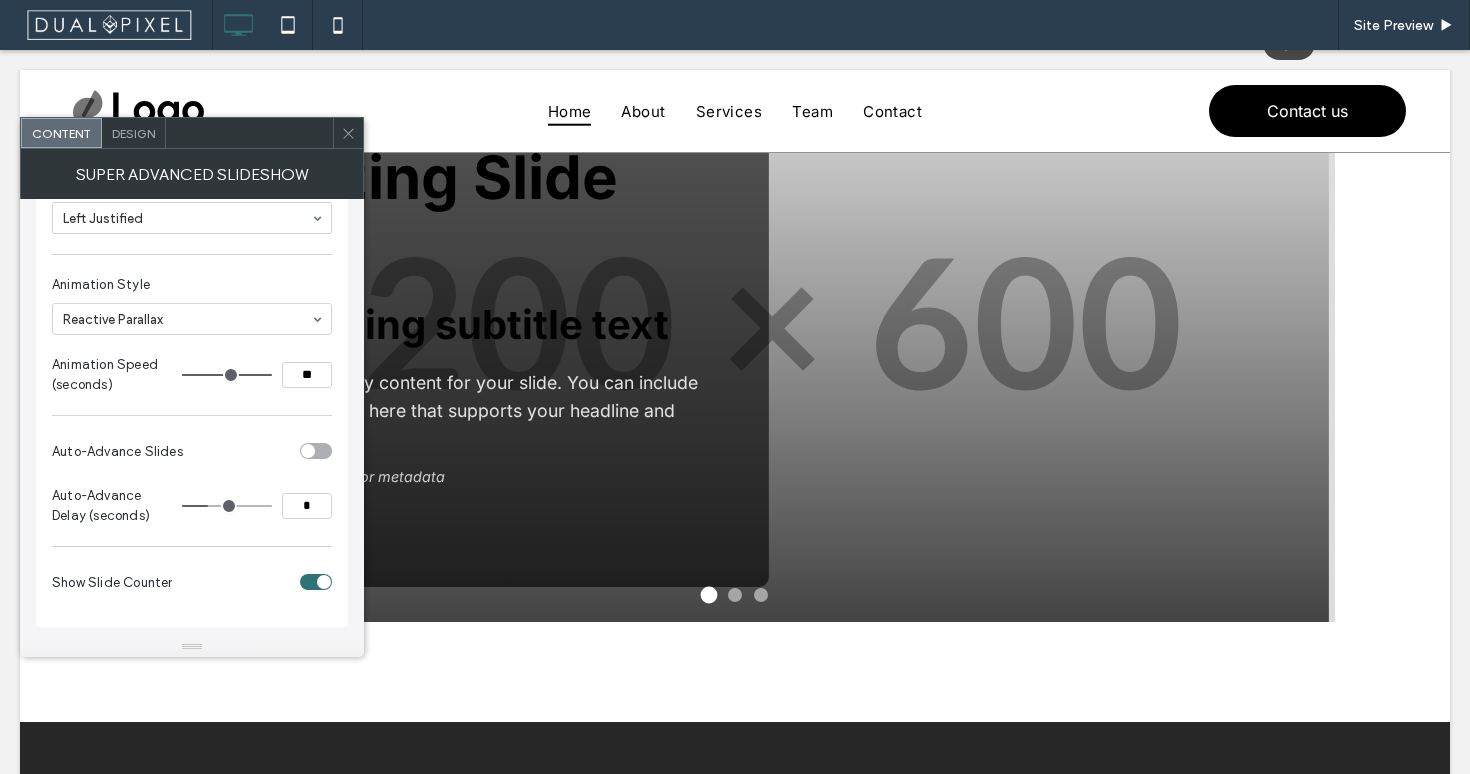 click at bounding box center [316, 582] 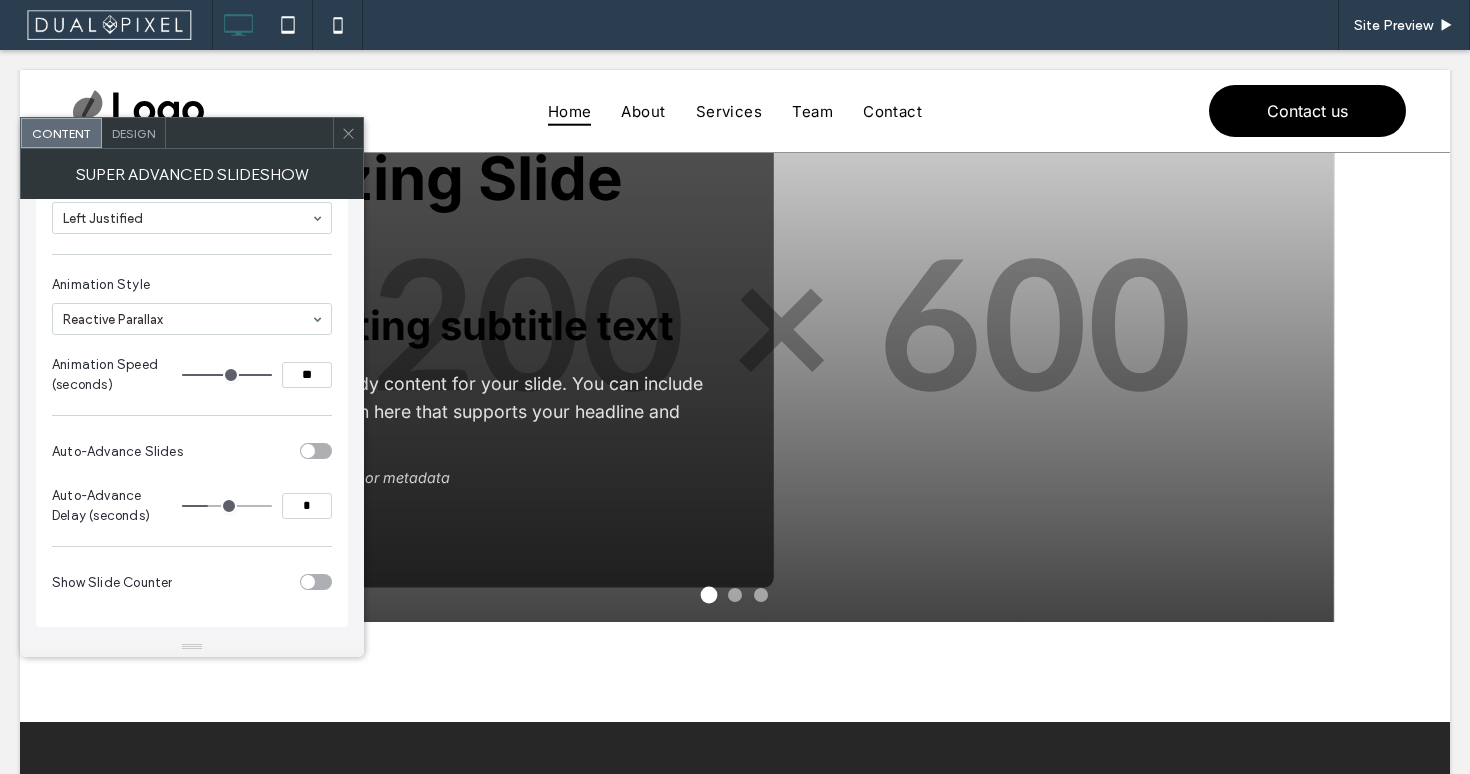 scroll, scrollTop: 0, scrollLeft: 0, axis: both 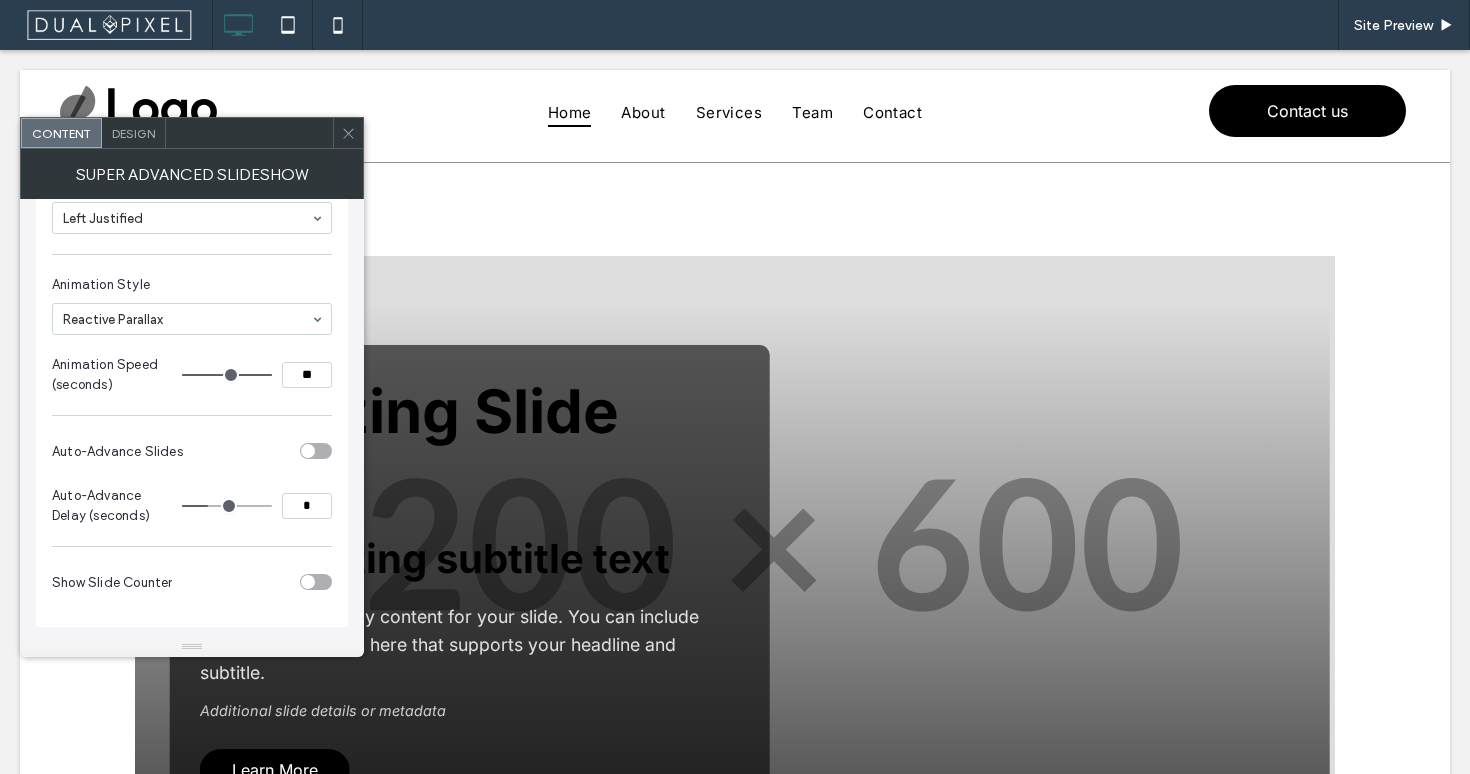 click 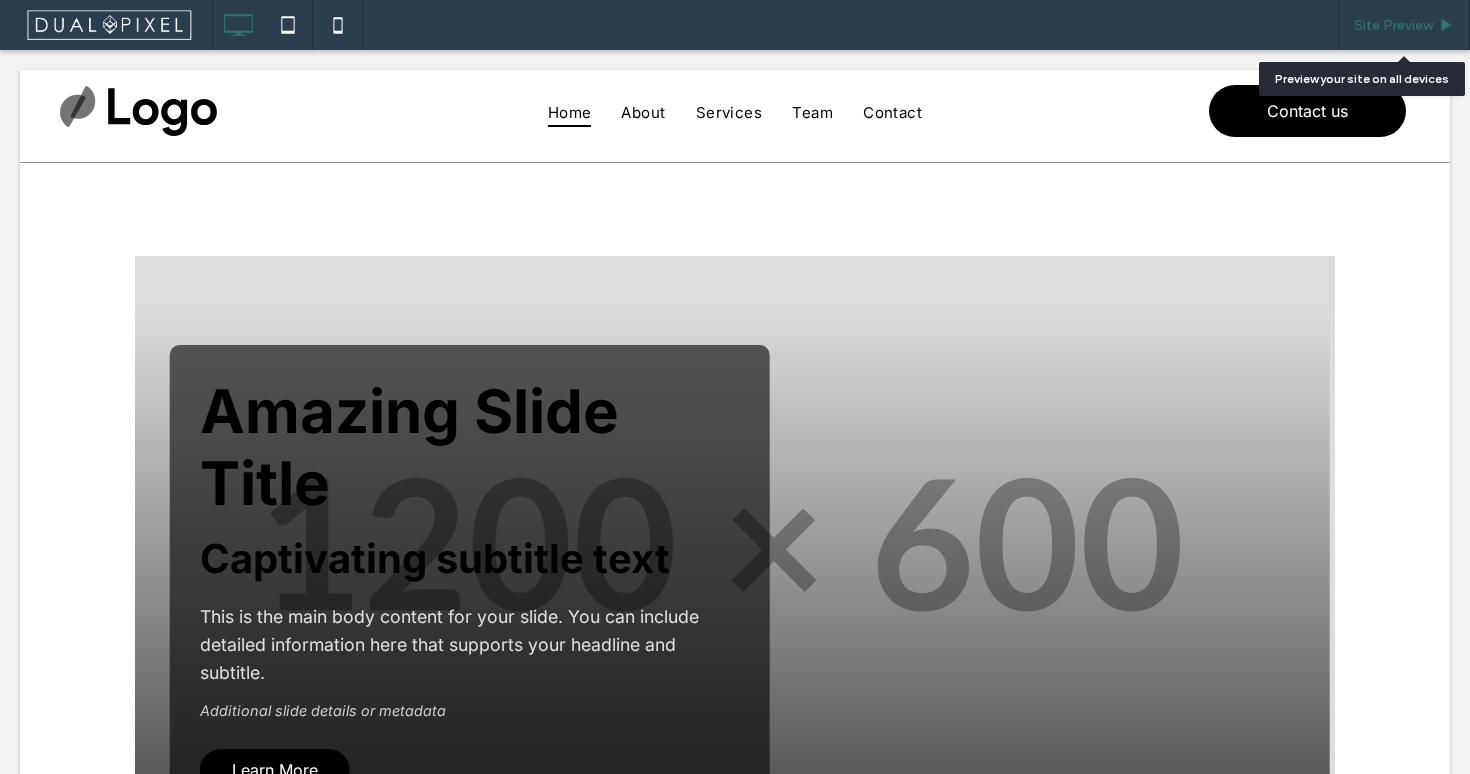click on "Site Preview" at bounding box center (1404, 25) 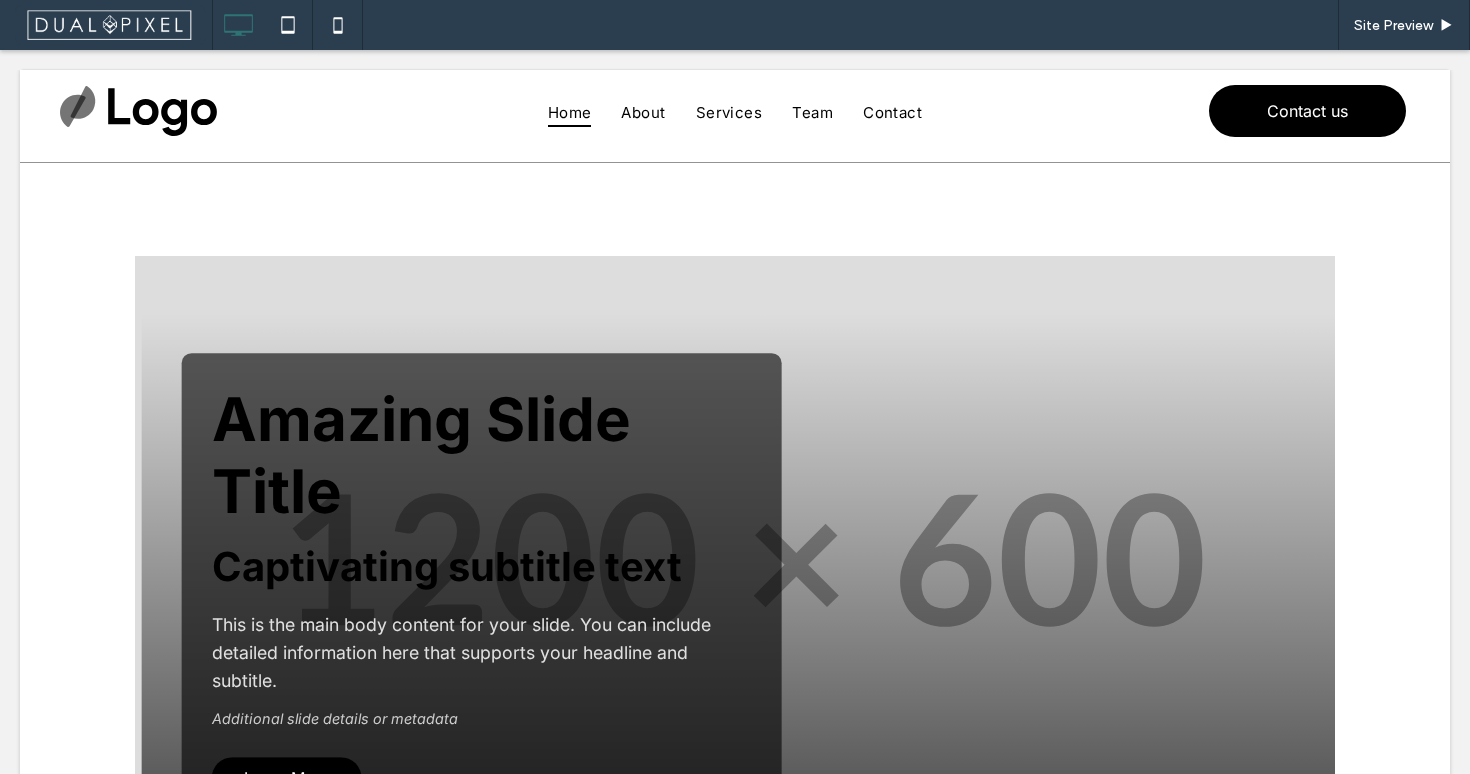 click at bounding box center [735, 563] 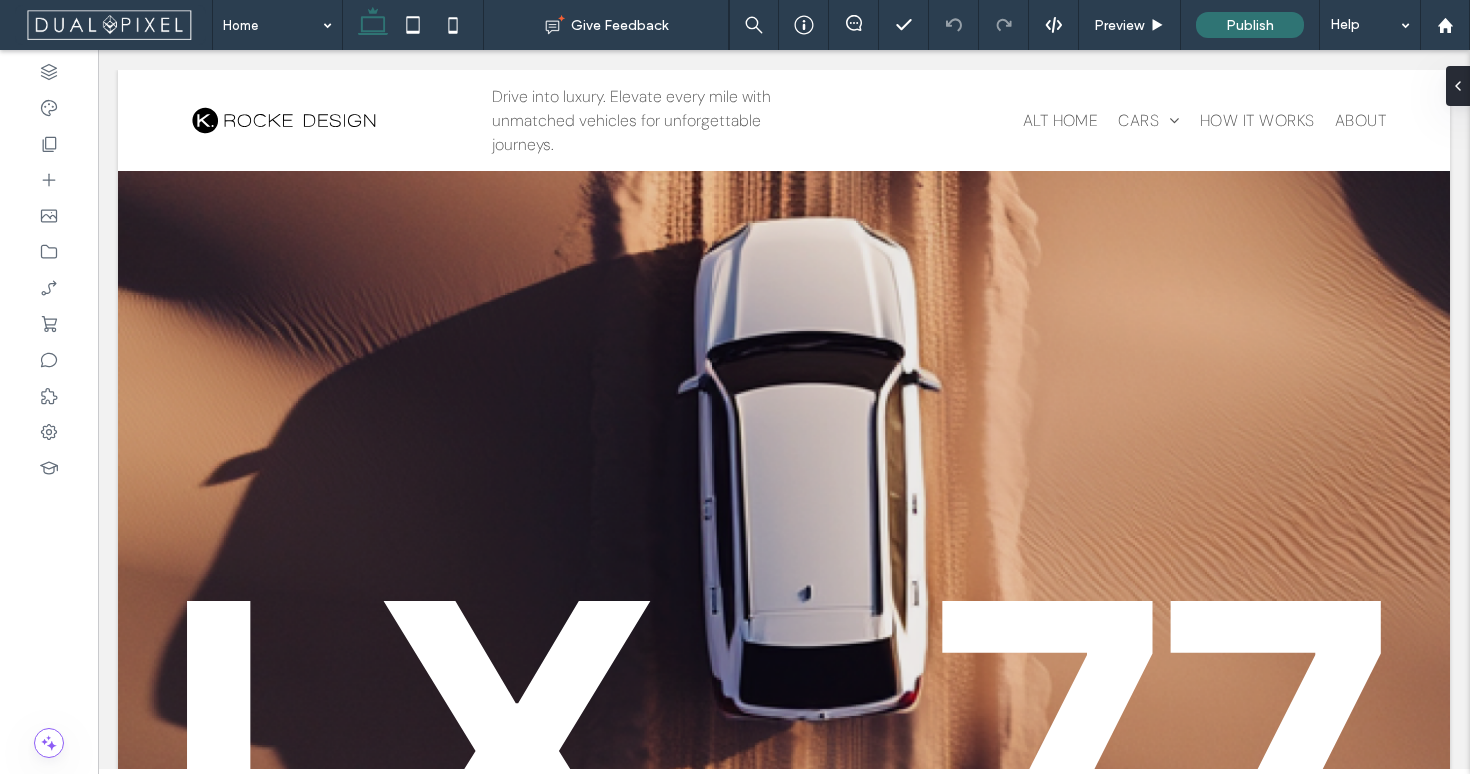 scroll, scrollTop: 2643, scrollLeft: 0, axis: vertical 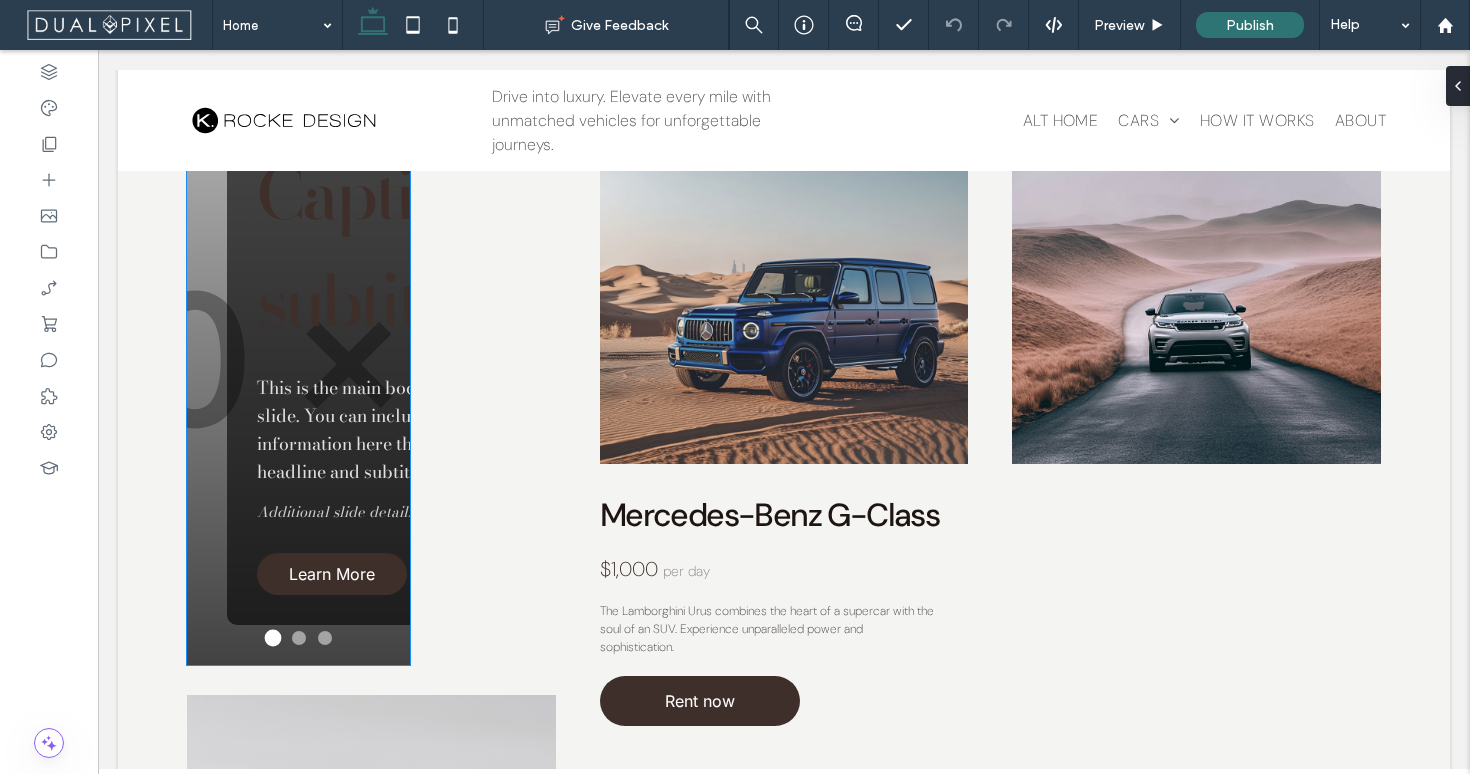 click on "Captivating subtitle text" at bounding box center (427, 247) 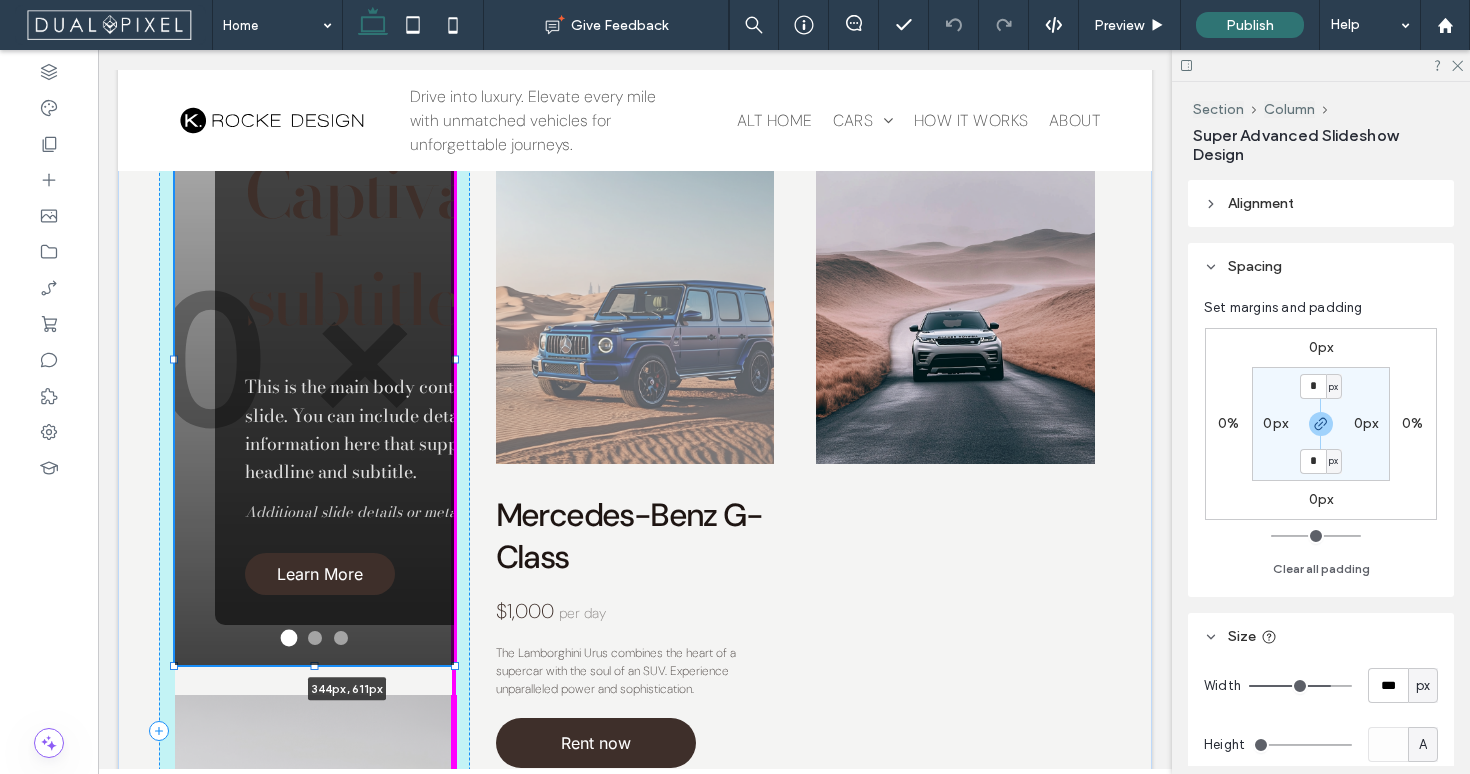 drag, startPoint x: 399, startPoint y: 358, endPoint x: 523, endPoint y: 346, distance: 124.57929 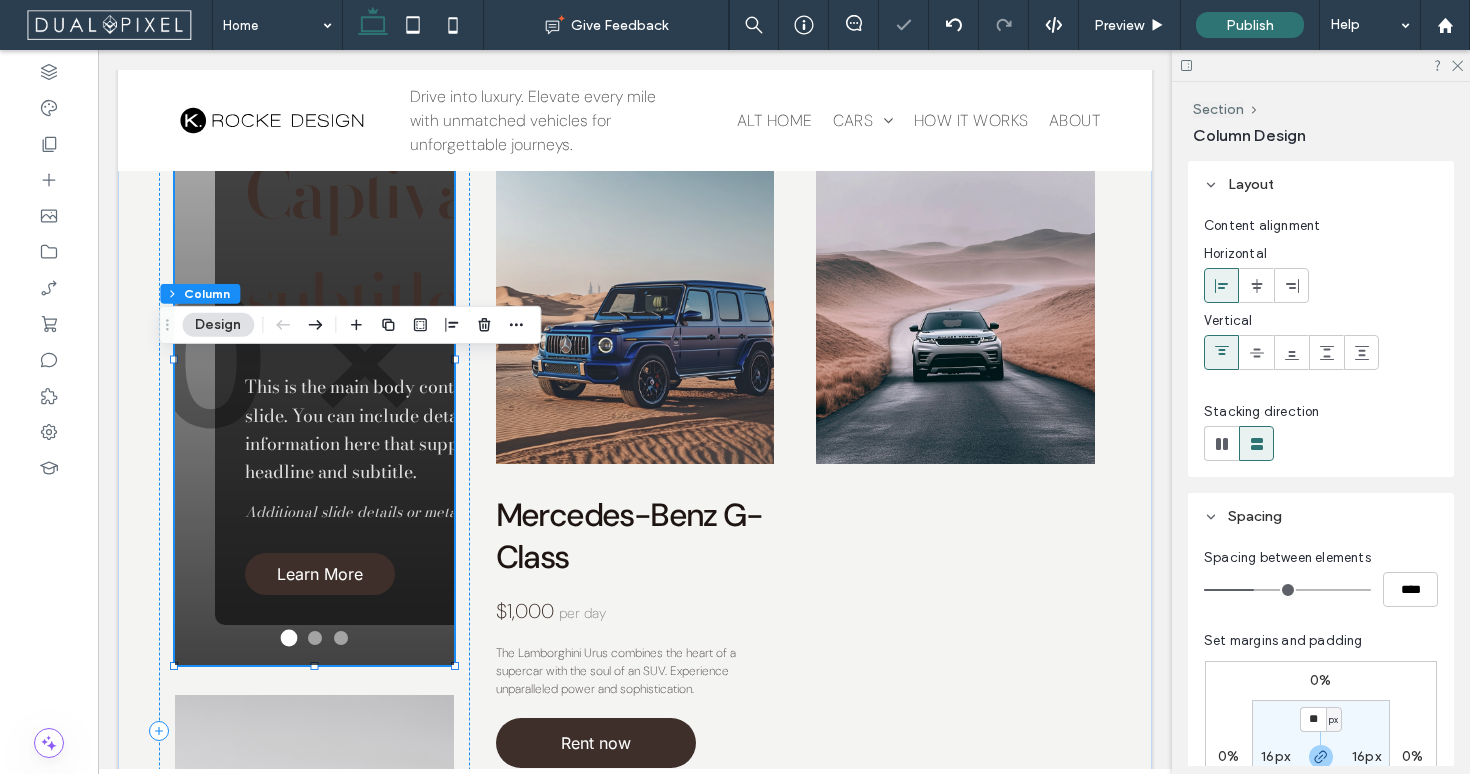 scroll, scrollTop: 2235, scrollLeft: 0, axis: vertical 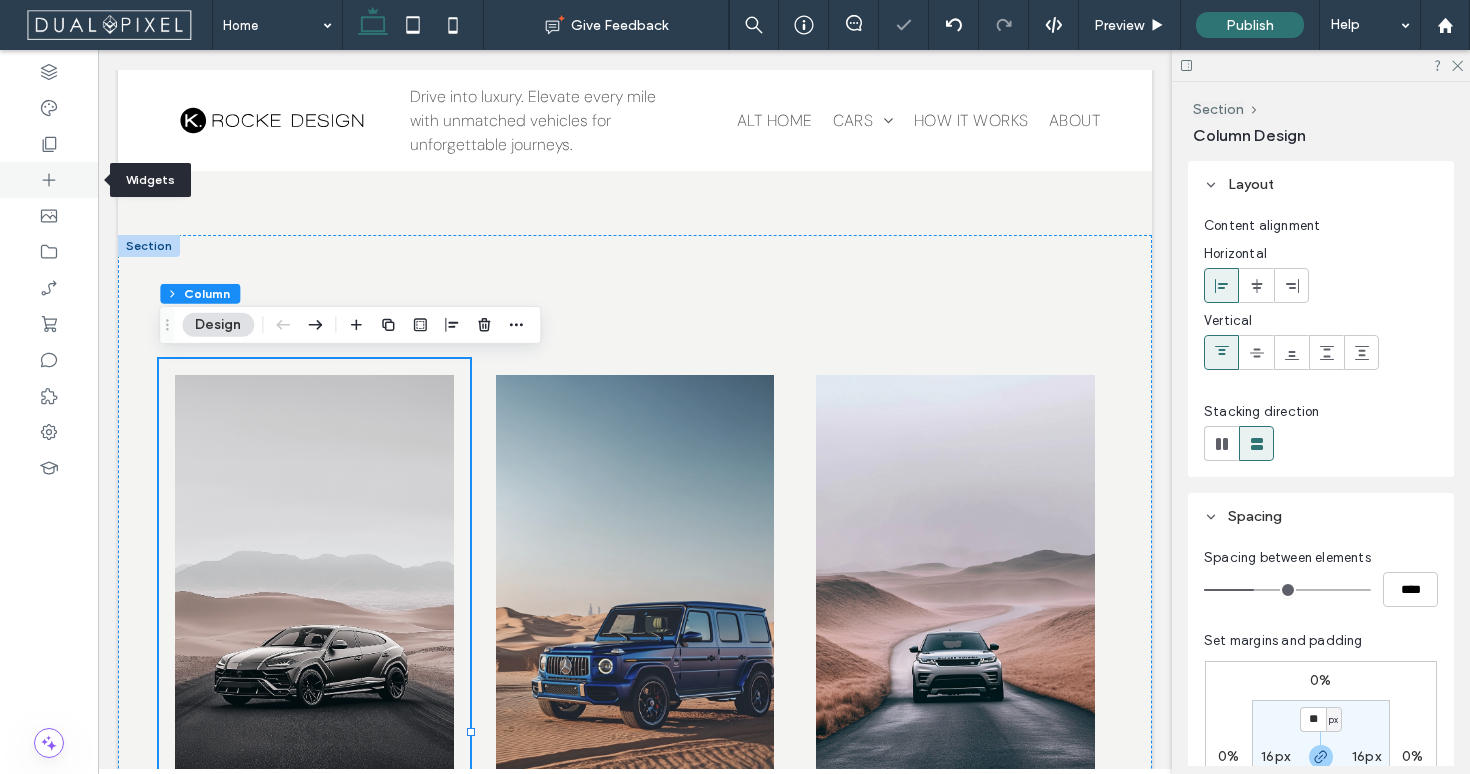 click 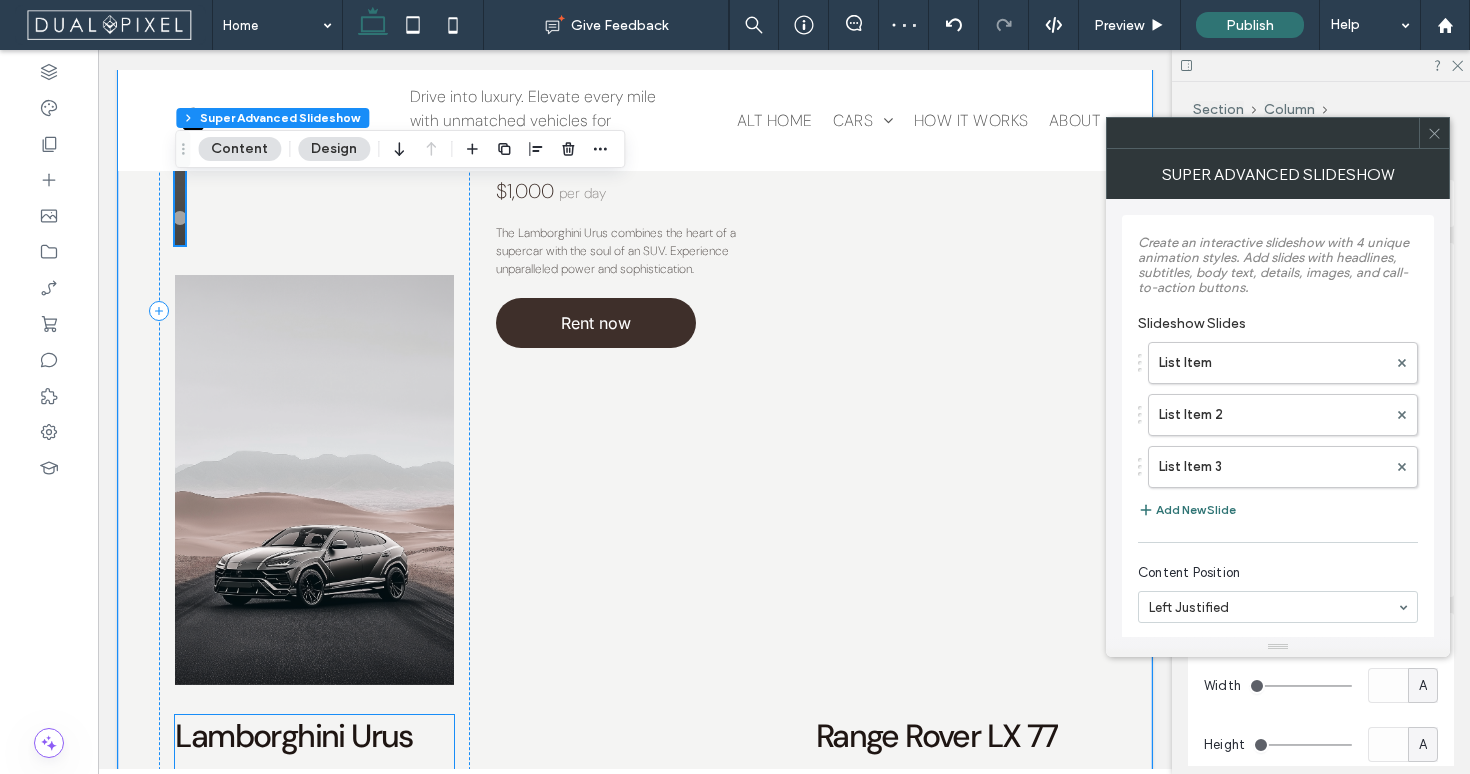 scroll, scrollTop: 2812, scrollLeft: 0, axis: vertical 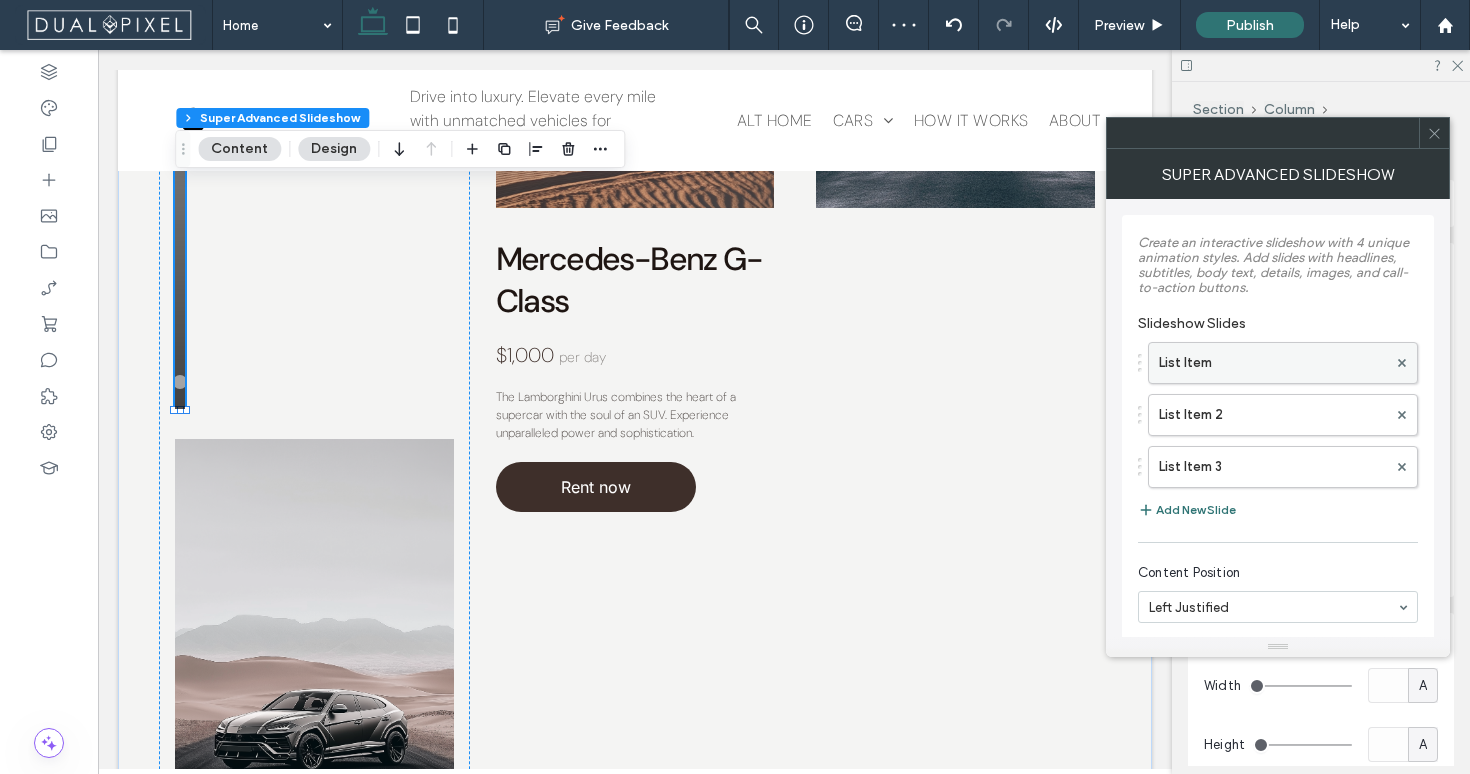 click on "List Item" at bounding box center (1273, 363) 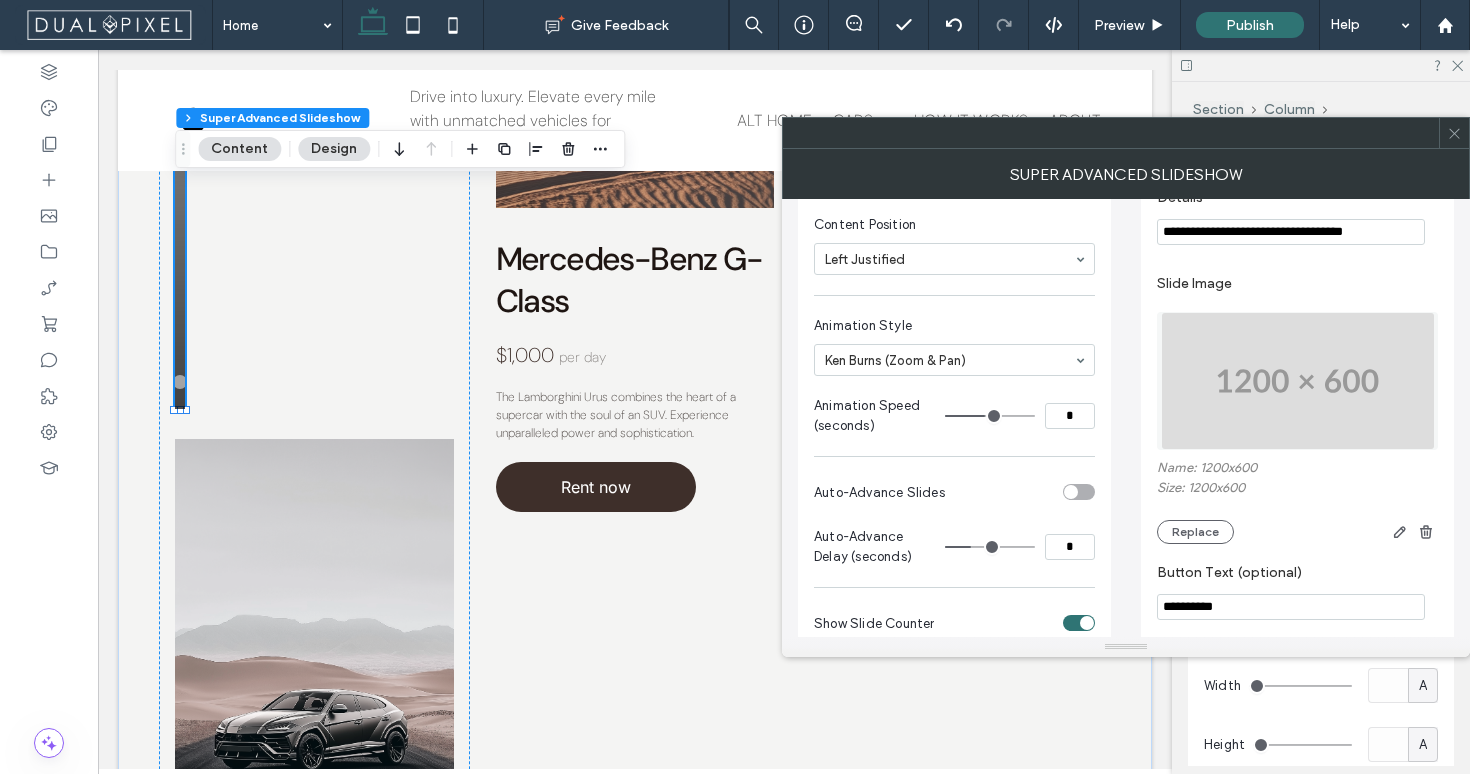 scroll, scrollTop: 380, scrollLeft: 0, axis: vertical 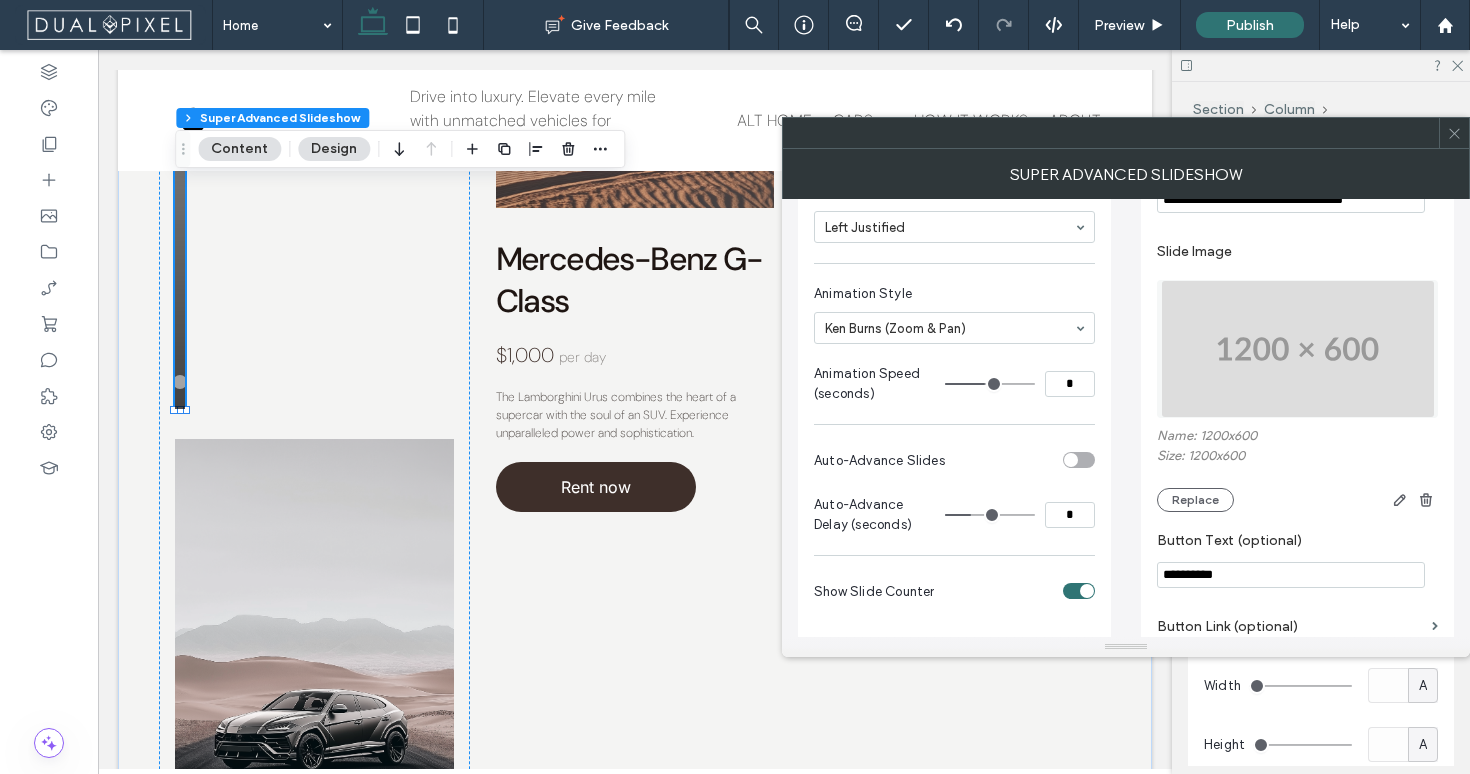 click at bounding box center [1298, 349] 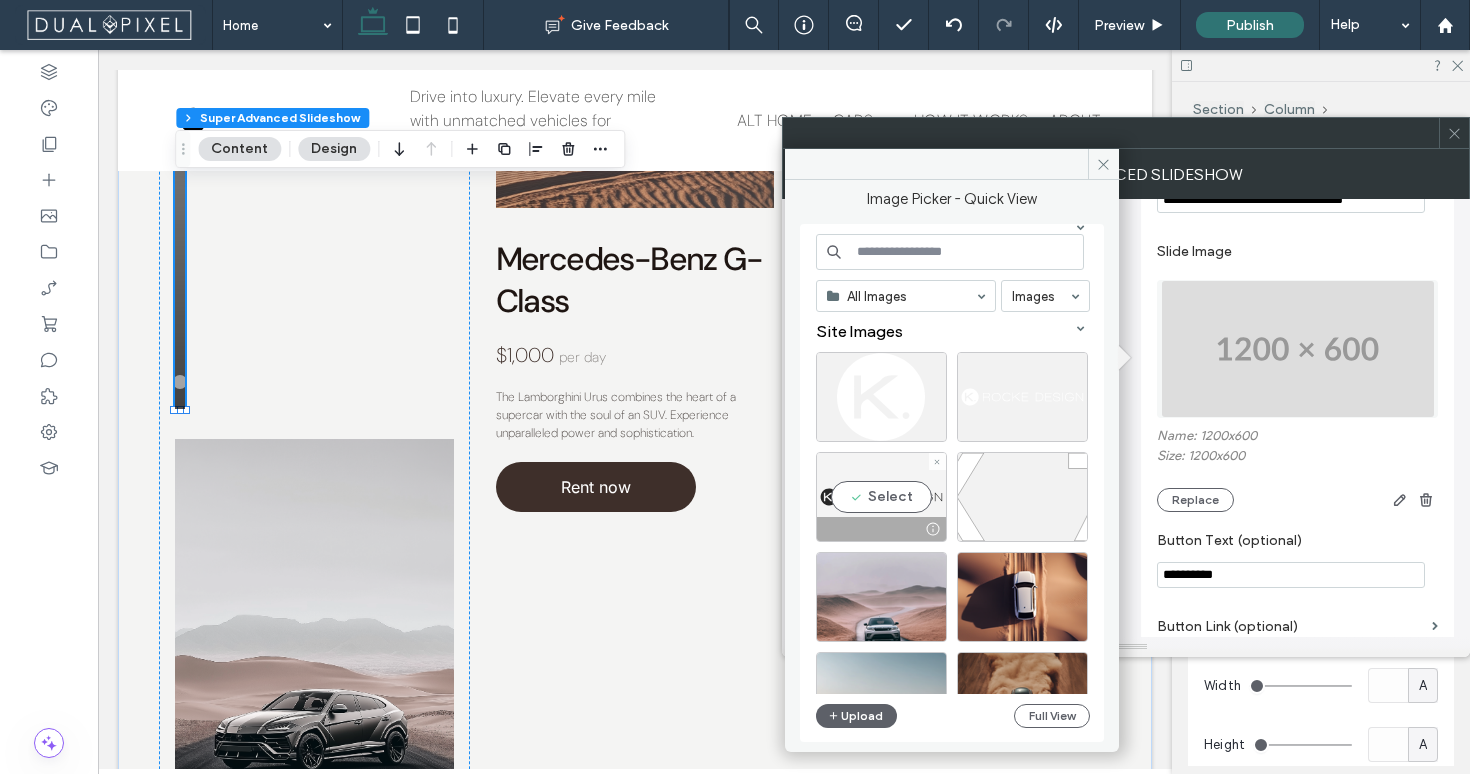 click on "Select" at bounding box center [881, 497] 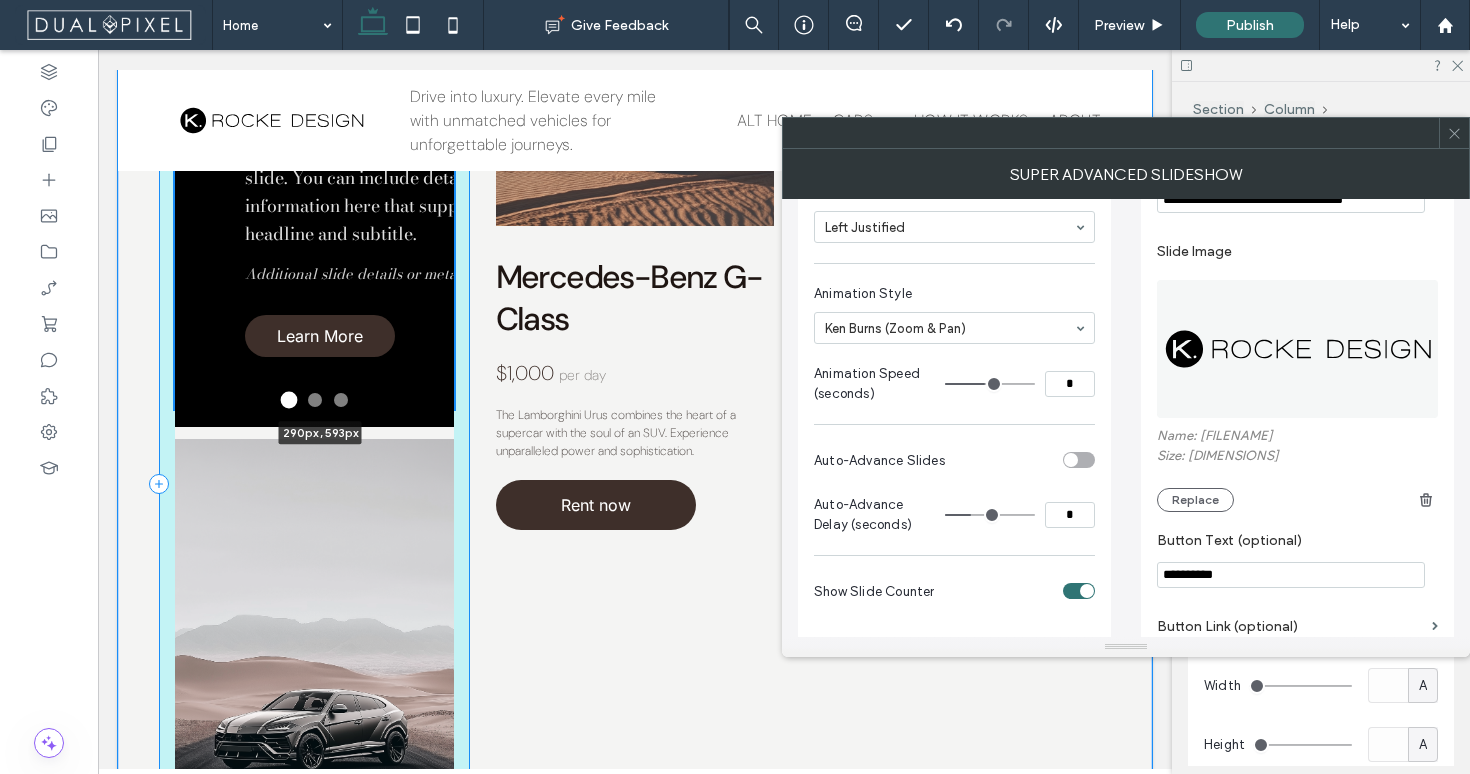 drag, startPoint x: 186, startPoint y: 407, endPoint x: 469, endPoint y: 389, distance: 283.57187 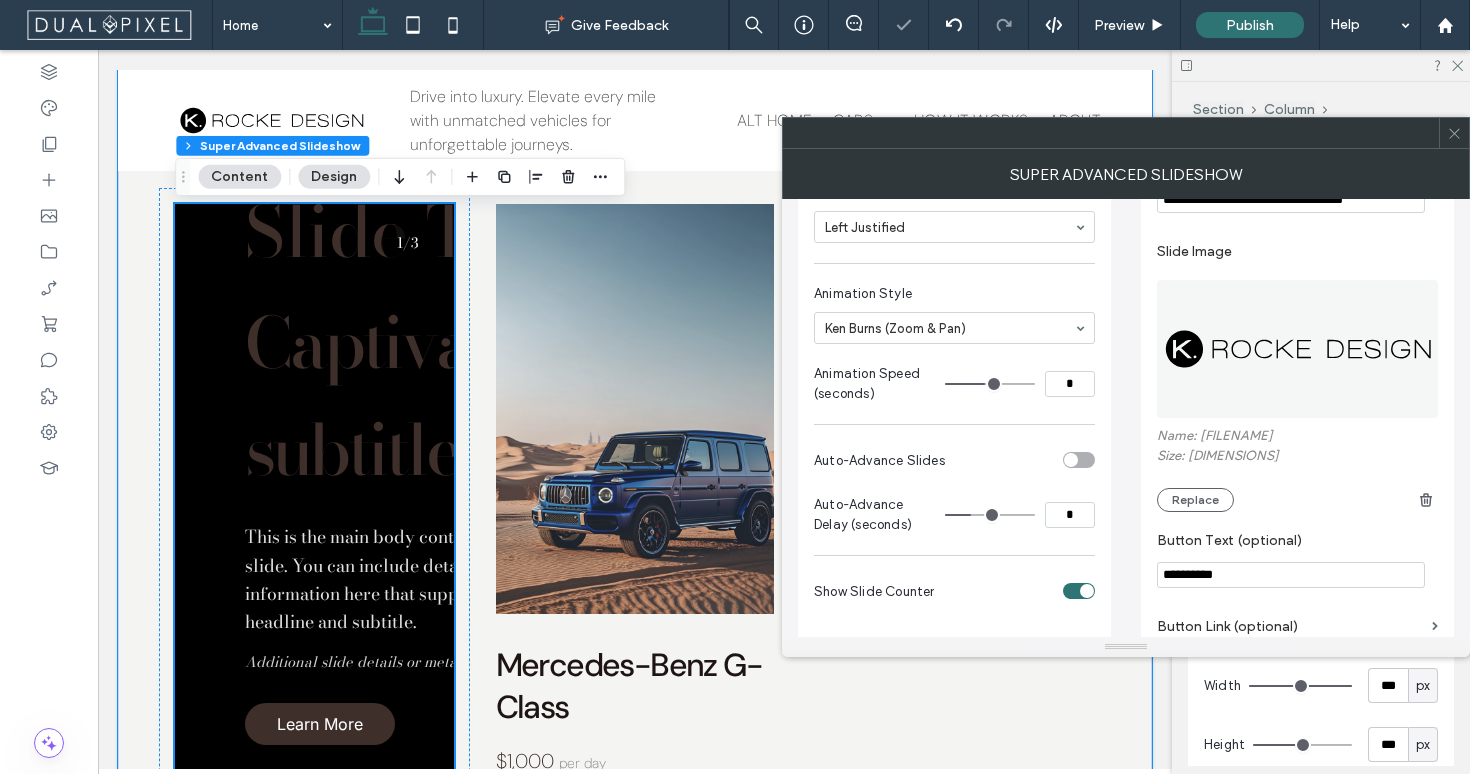 scroll, scrollTop: 2362, scrollLeft: 0, axis: vertical 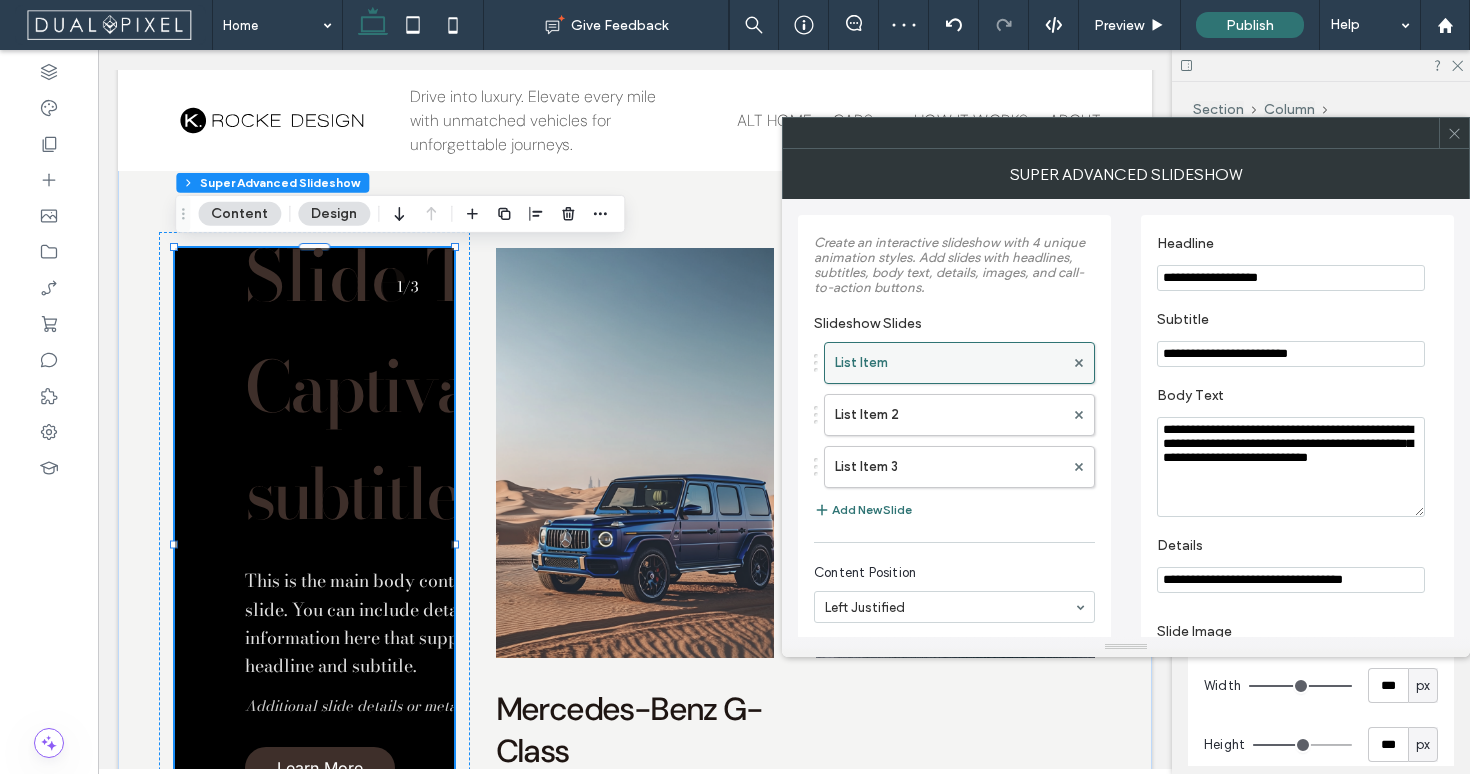 click on "List Item" at bounding box center (949, 363) 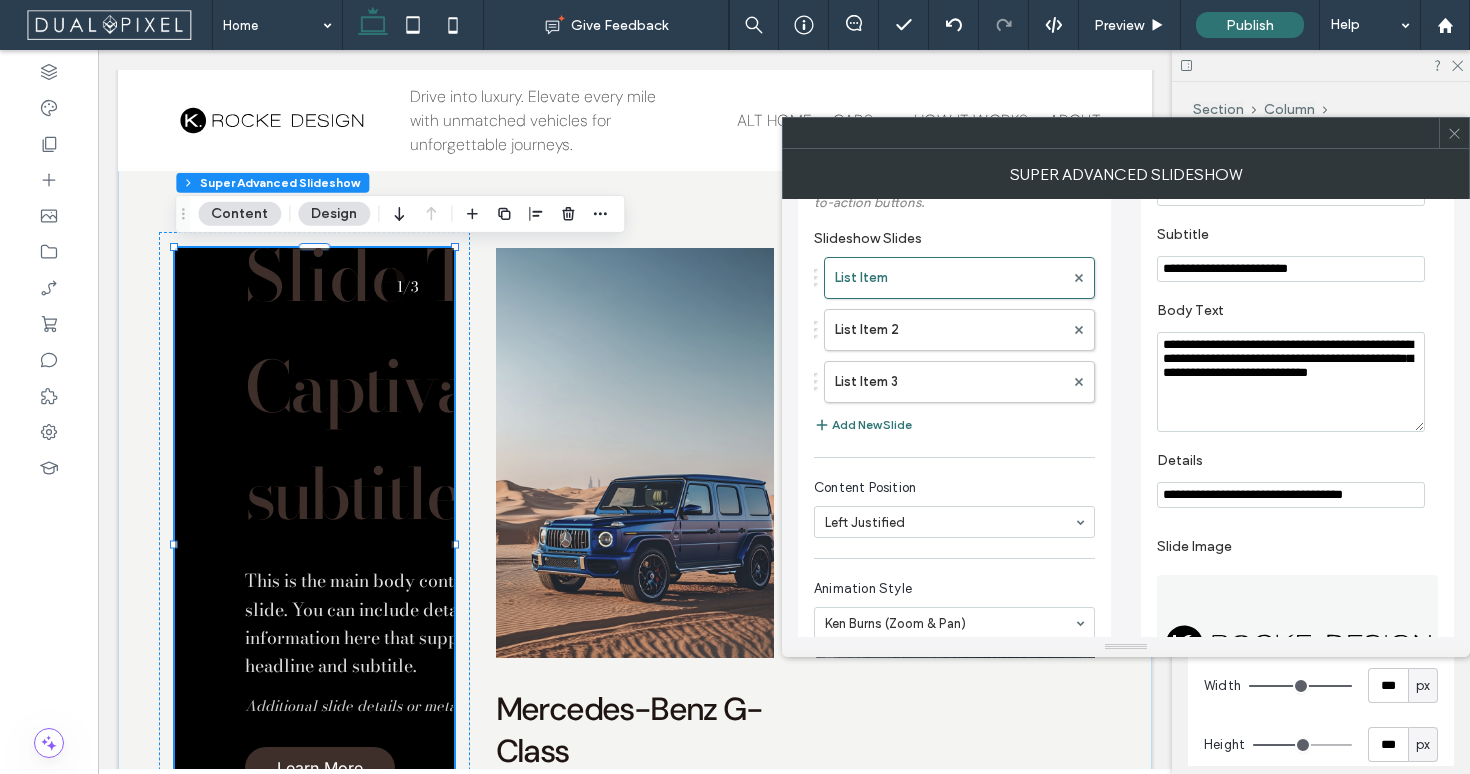 scroll, scrollTop: 181, scrollLeft: 0, axis: vertical 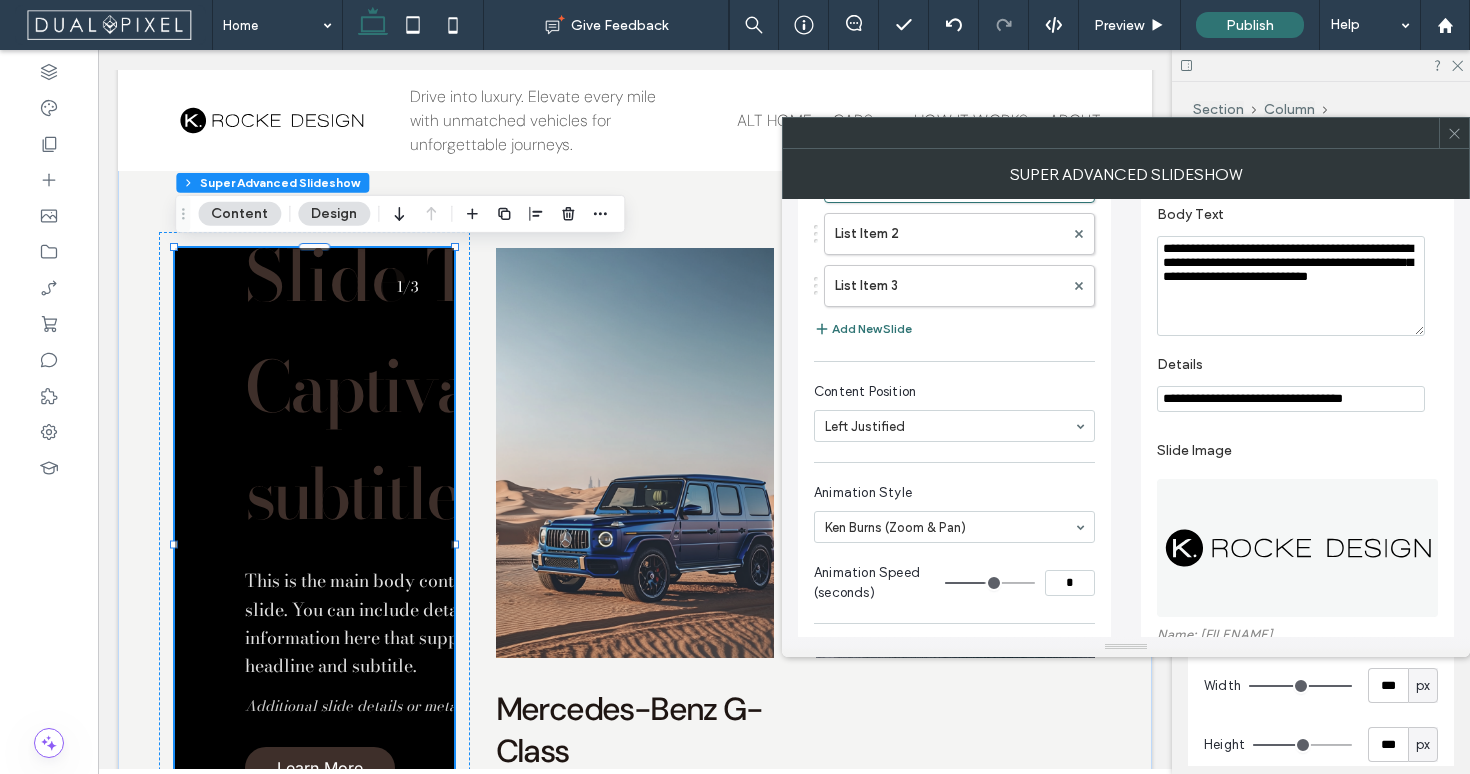click at bounding box center (1298, 548) 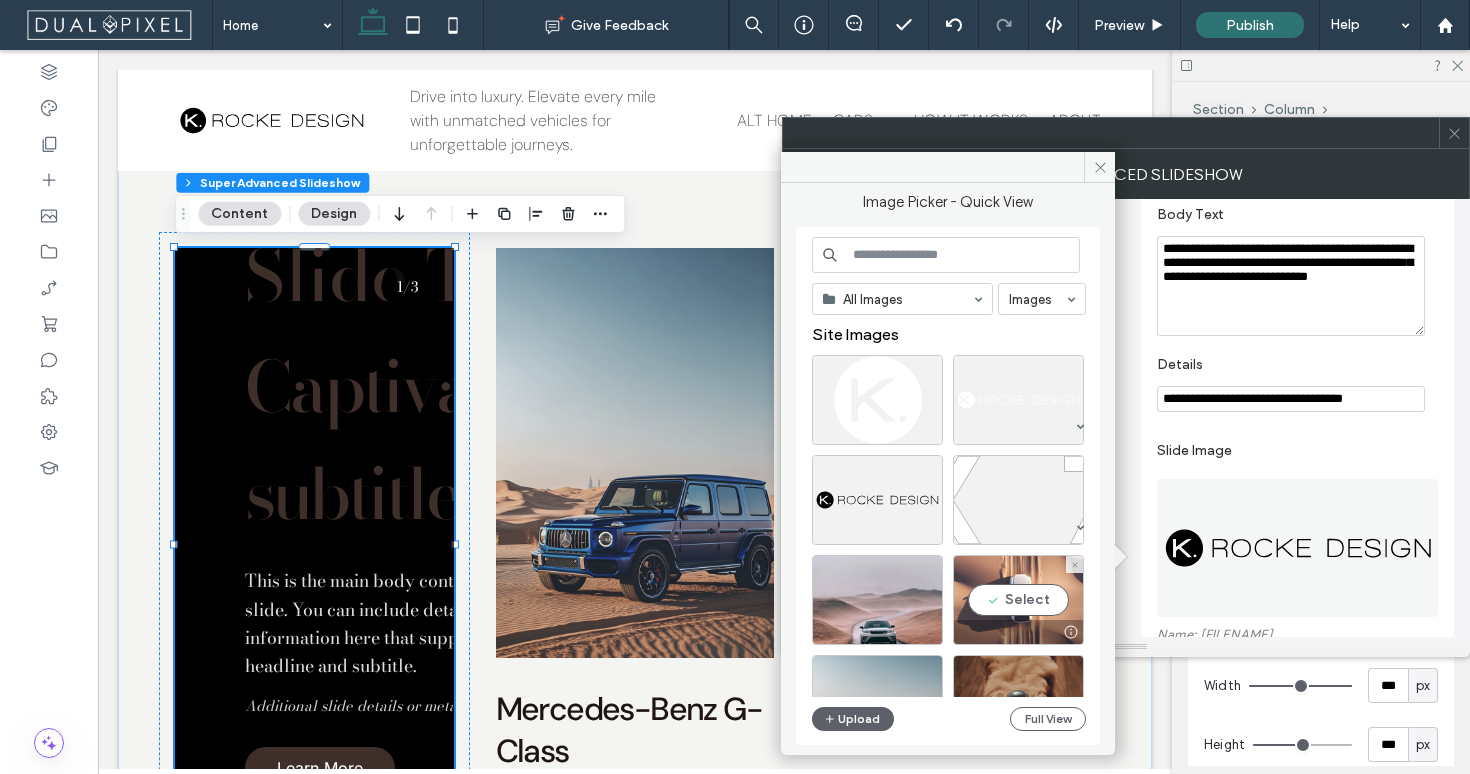 click on "Select" at bounding box center (1018, 600) 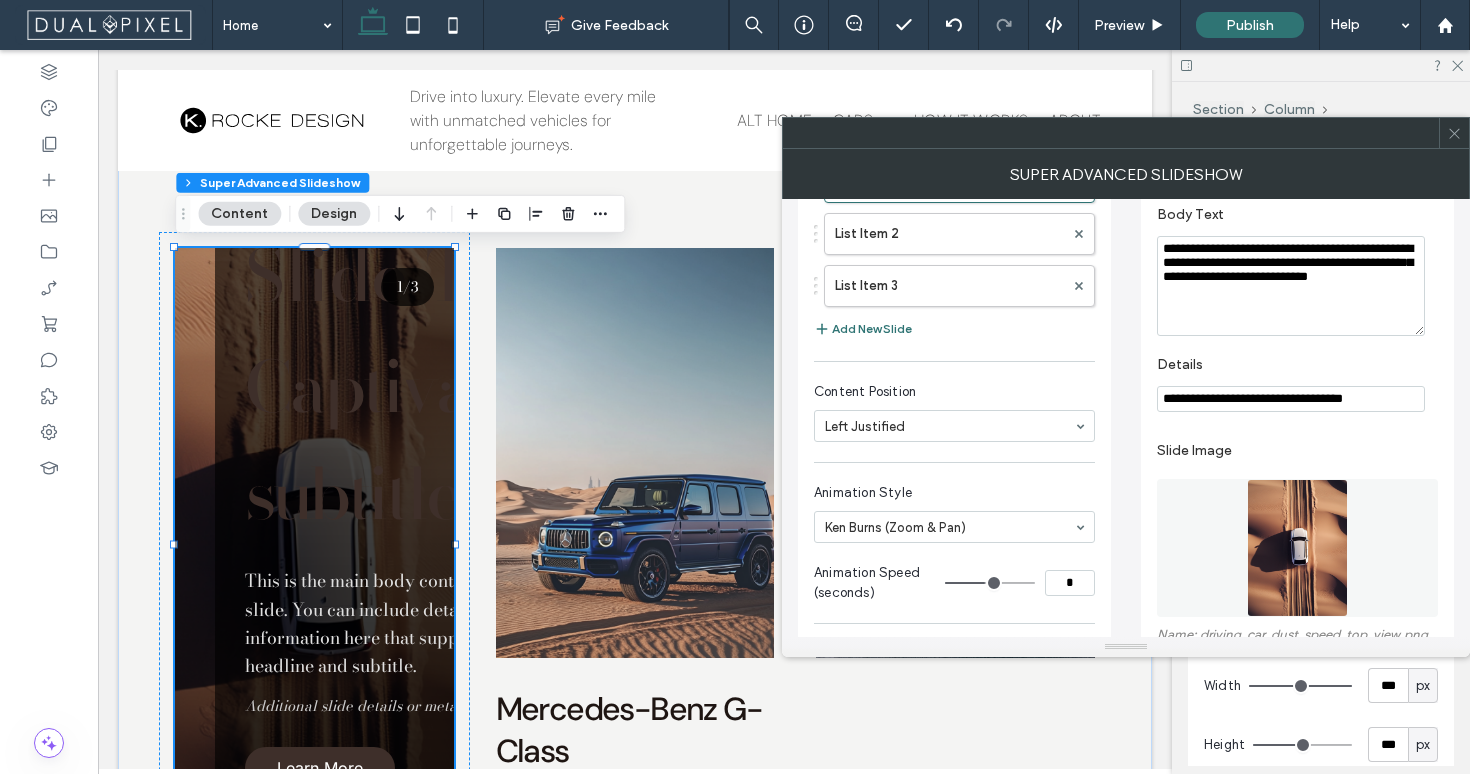 click 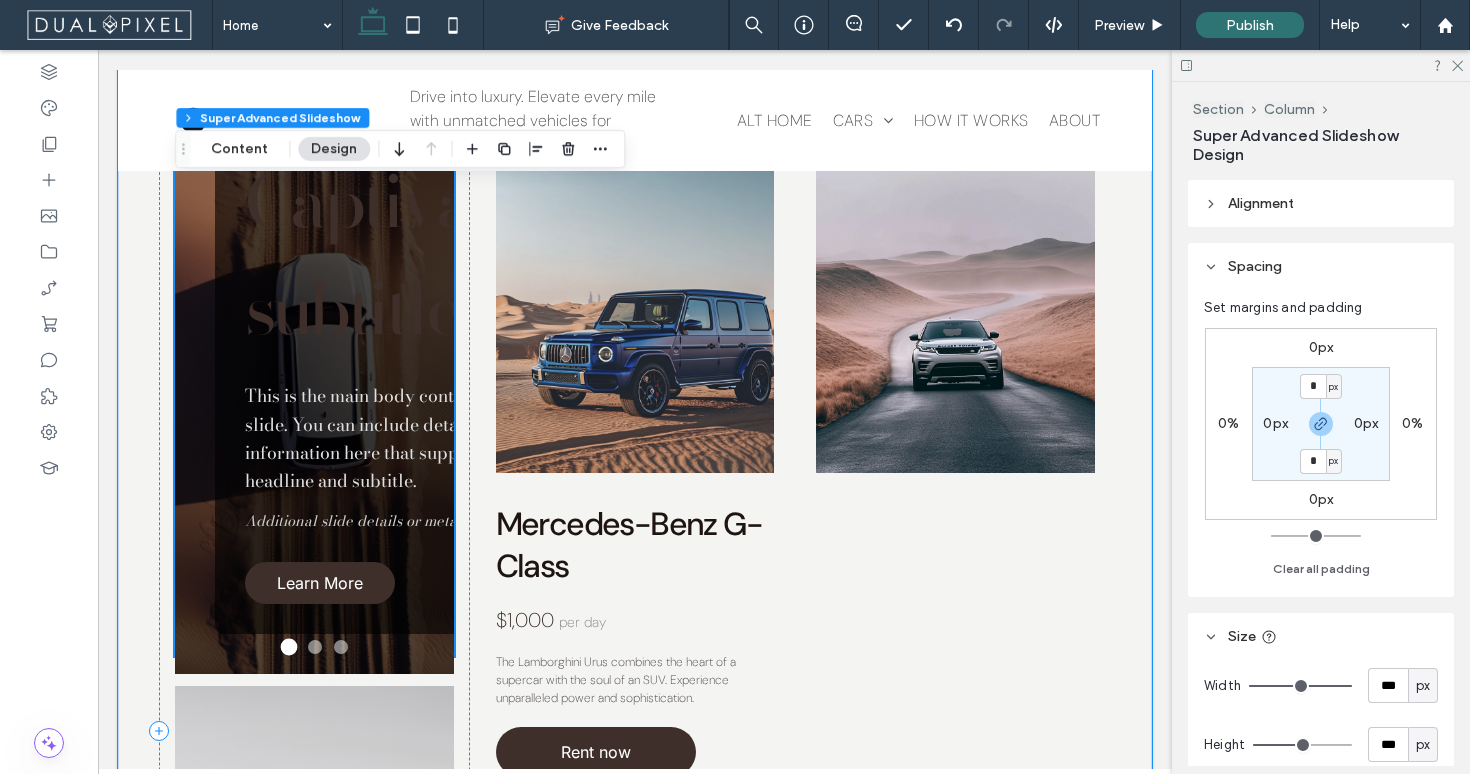 scroll, scrollTop: 2518, scrollLeft: 0, axis: vertical 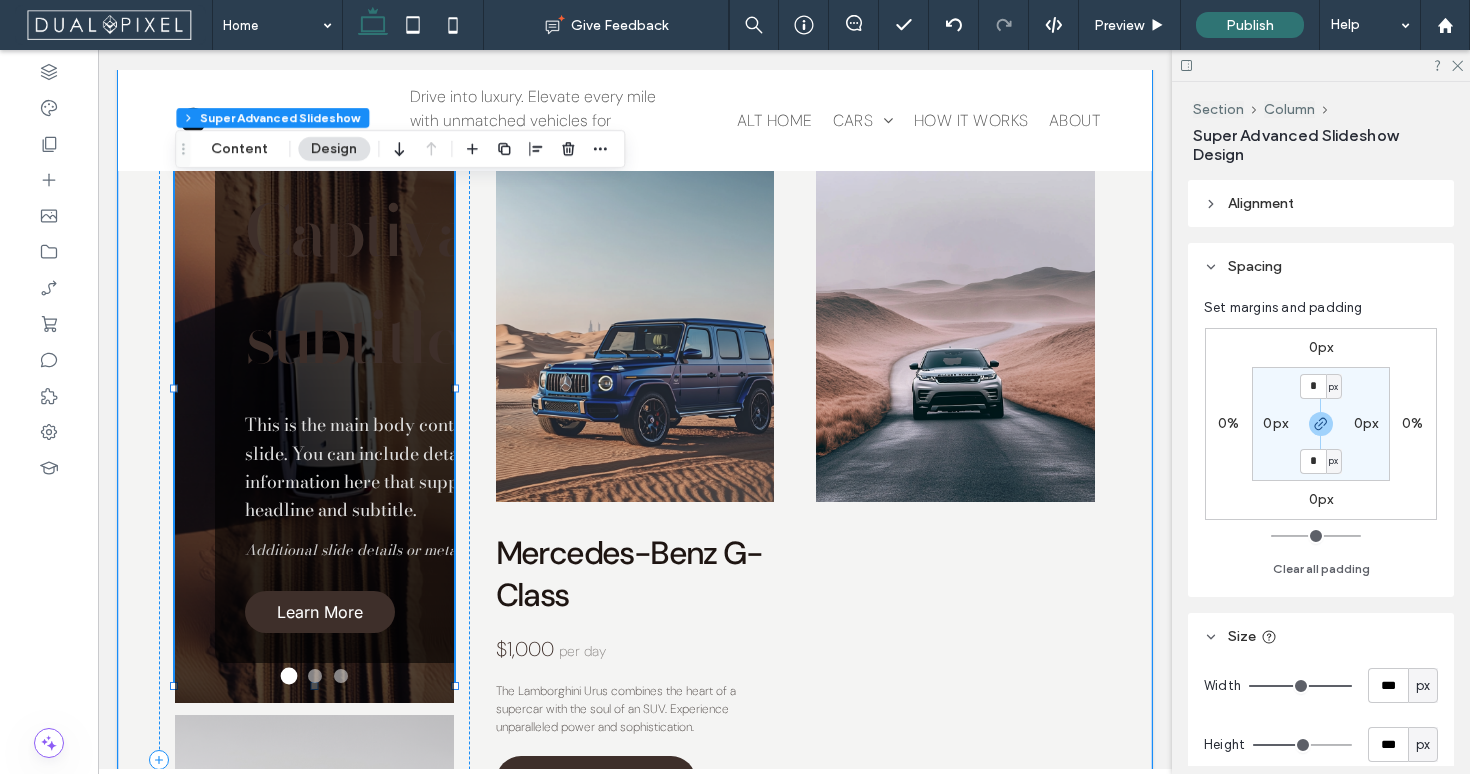 click on "Captivating subtitle text" at bounding box center (415, 284) 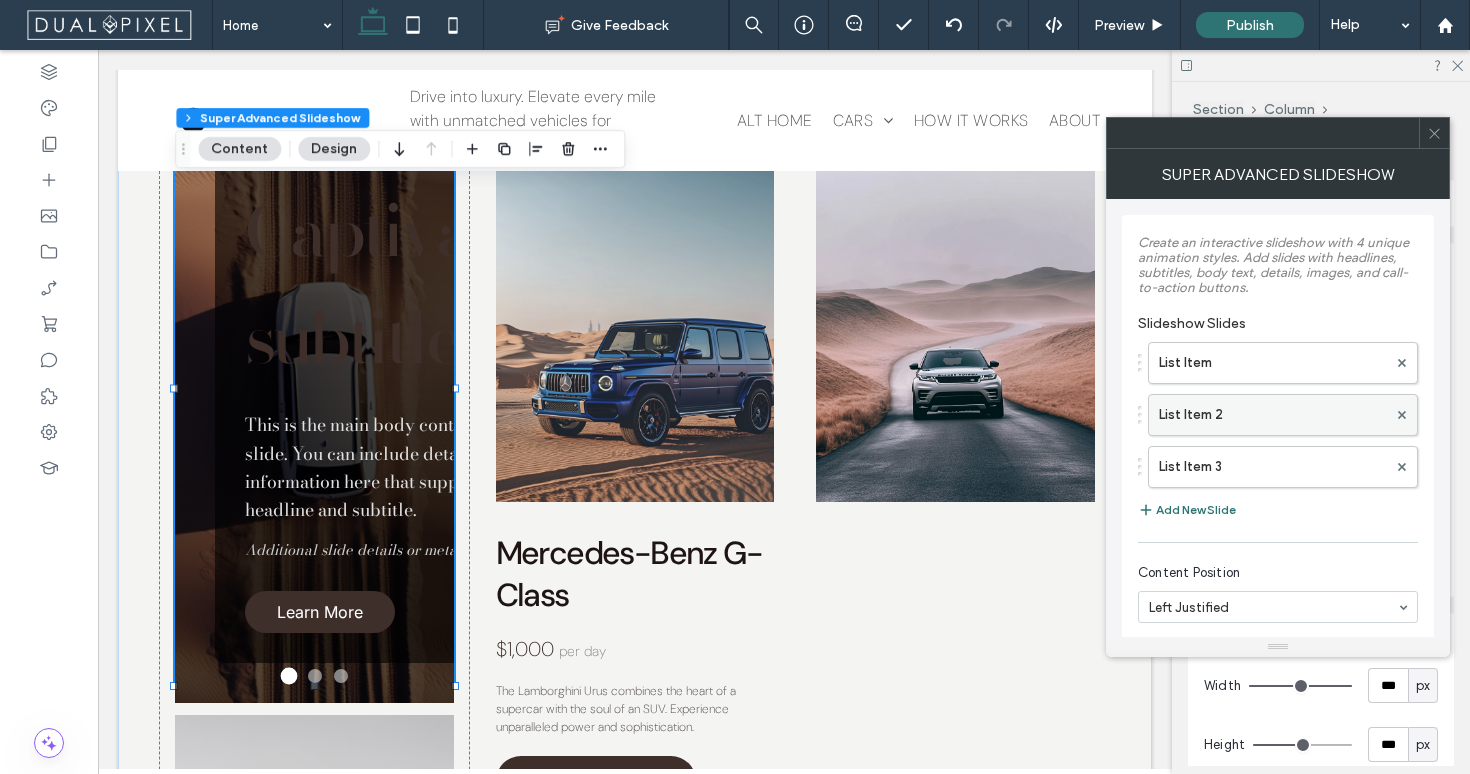 click on "List Item 2" at bounding box center (1273, 415) 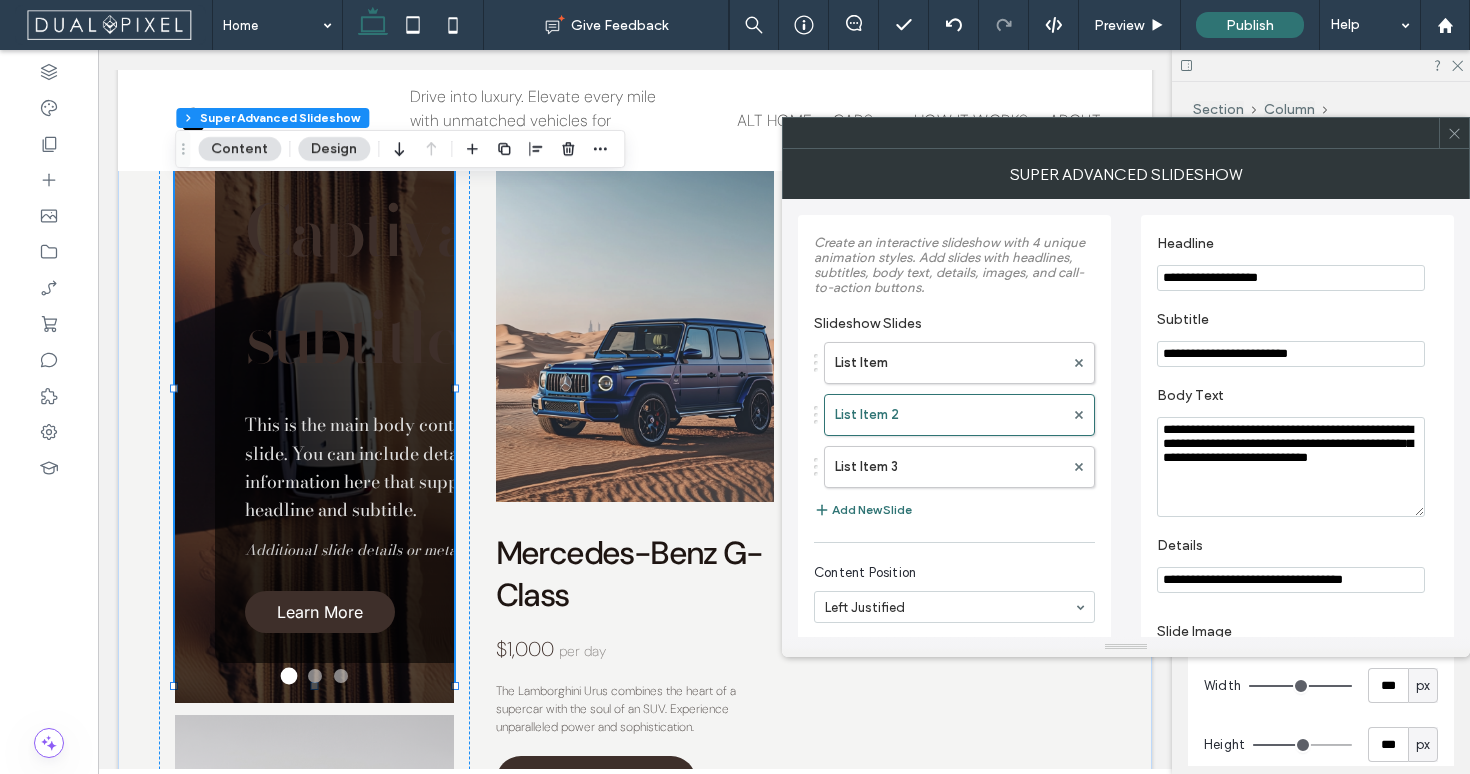 scroll, scrollTop: 438, scrollLeft: 0, axis: vertical 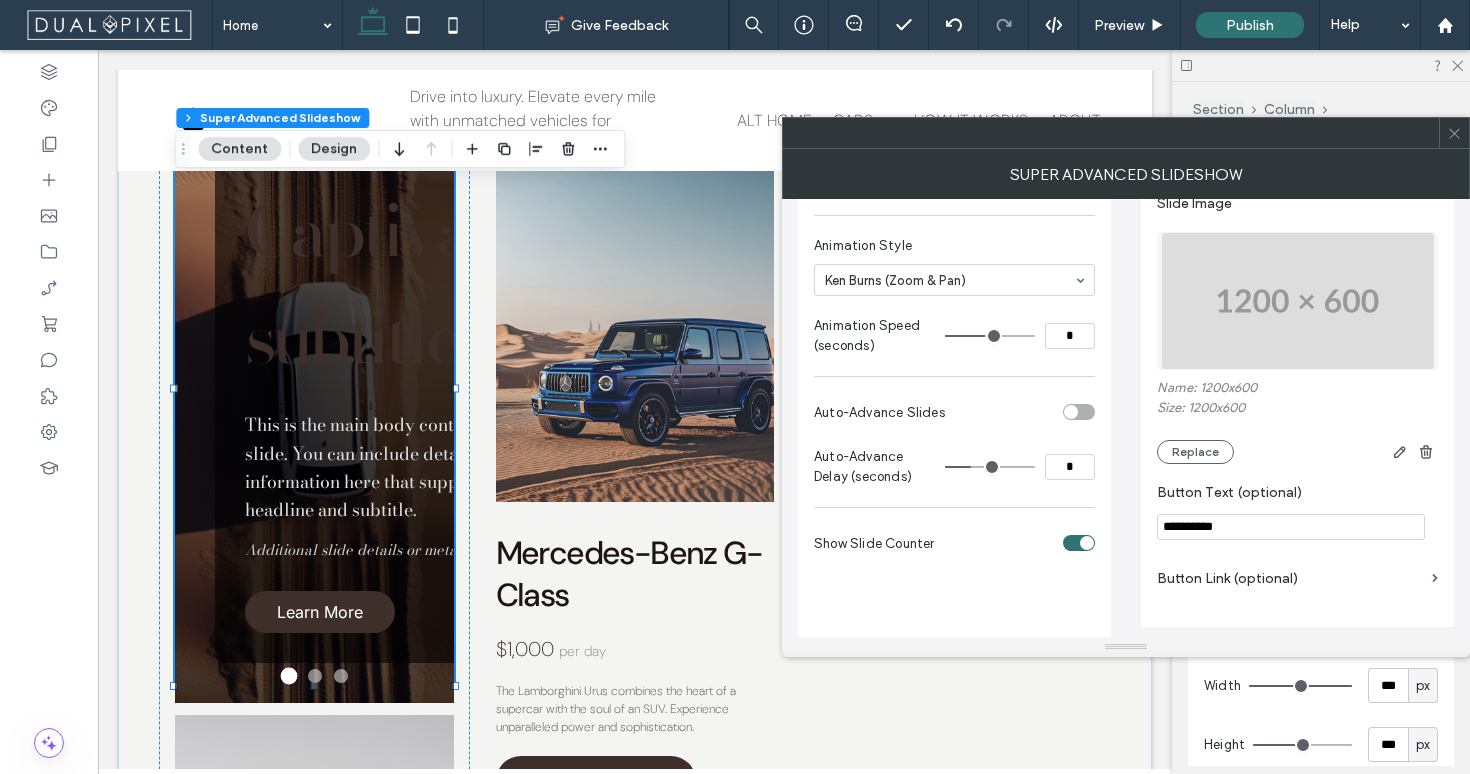 click at bounding box center [1298, 301] 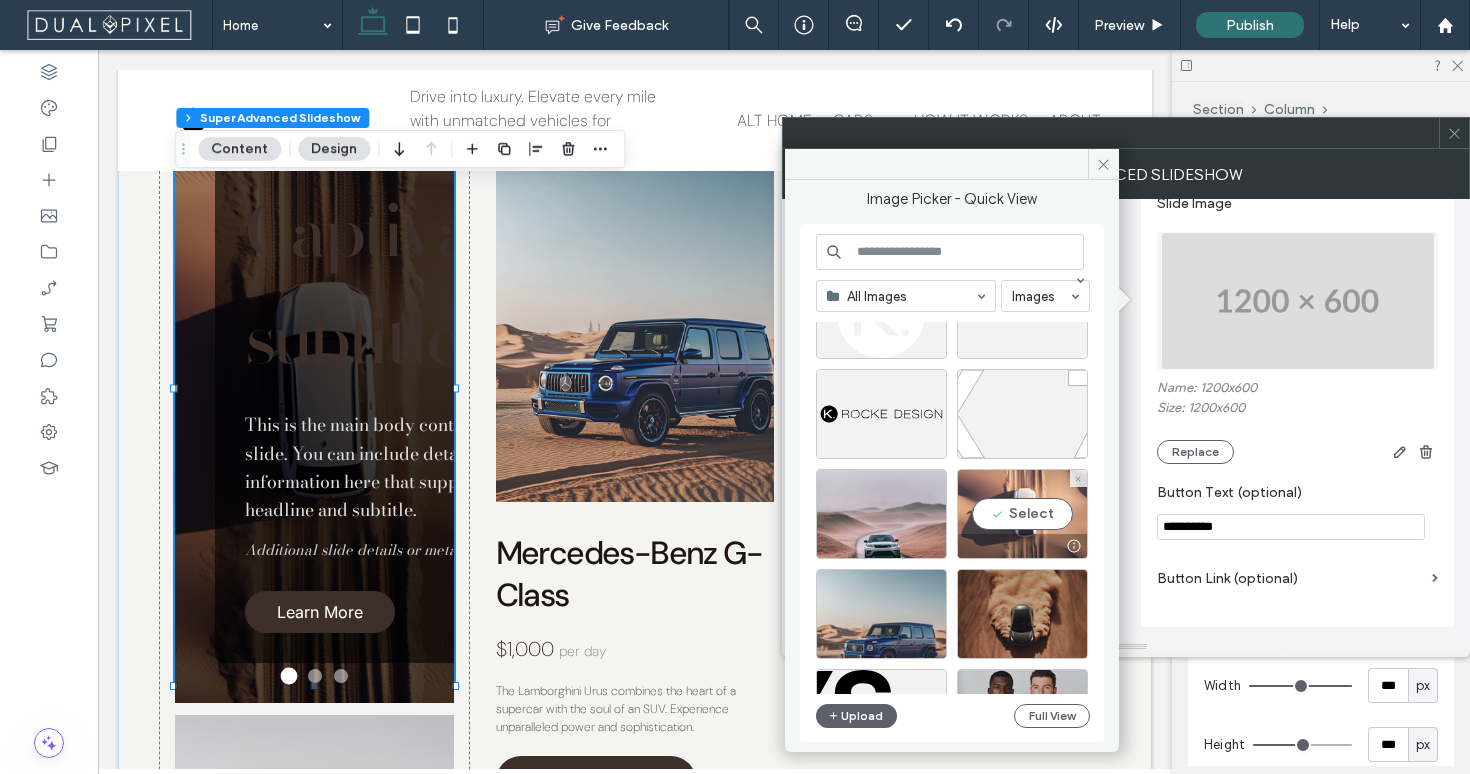 scroll, scrollTop: 178, scrollLeft: 0, axis: vertical 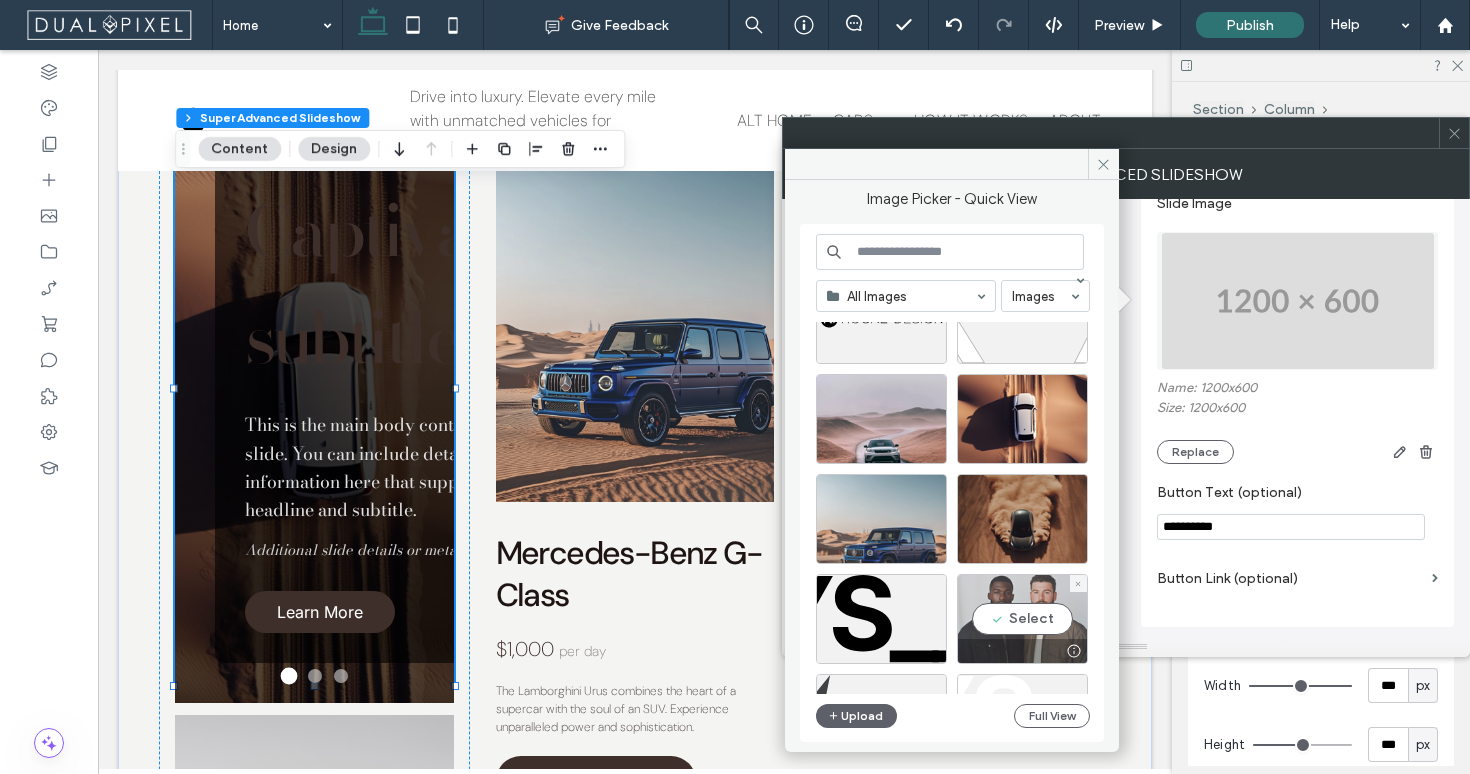 click on "Select" at bounding box center [1022, 619] 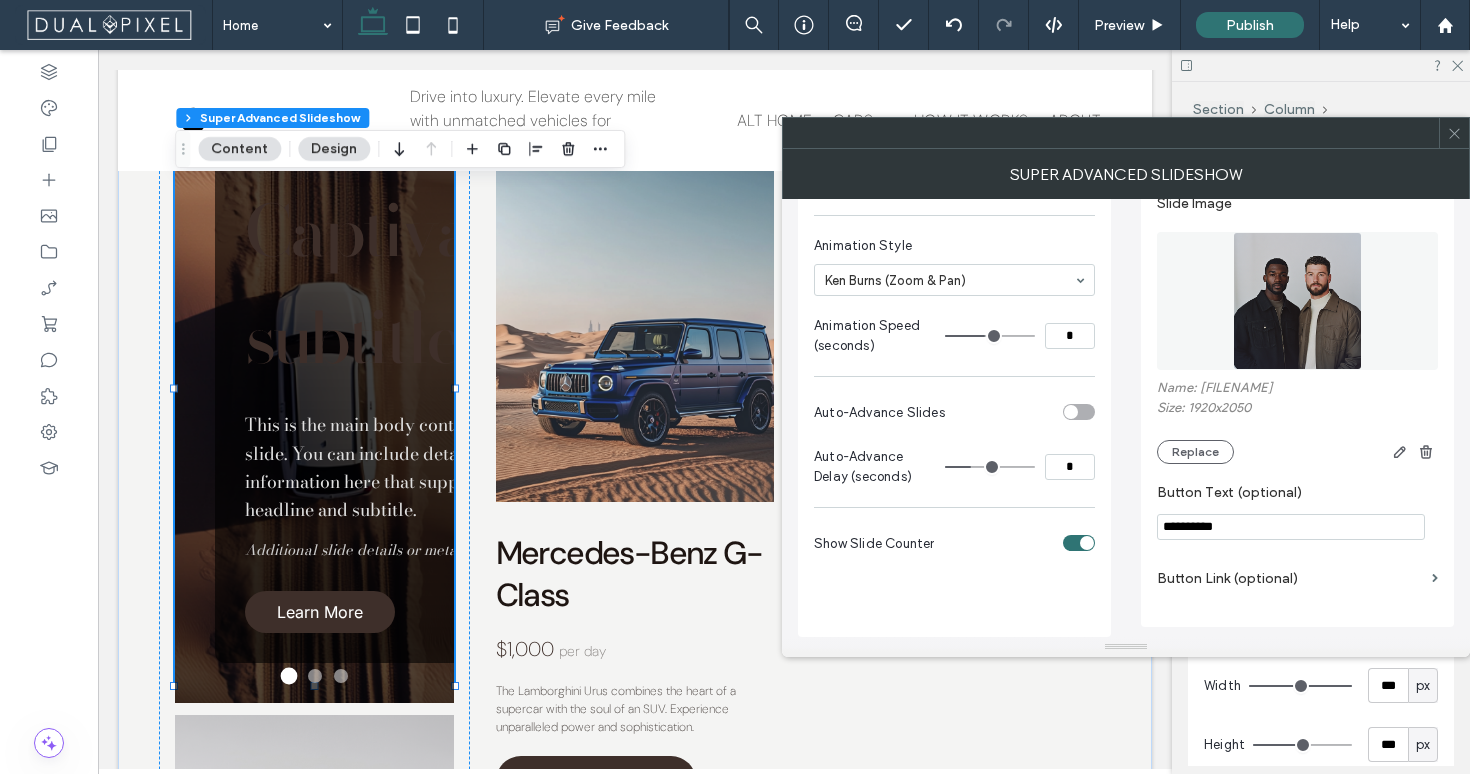 click at bounding box center [1087, 543] 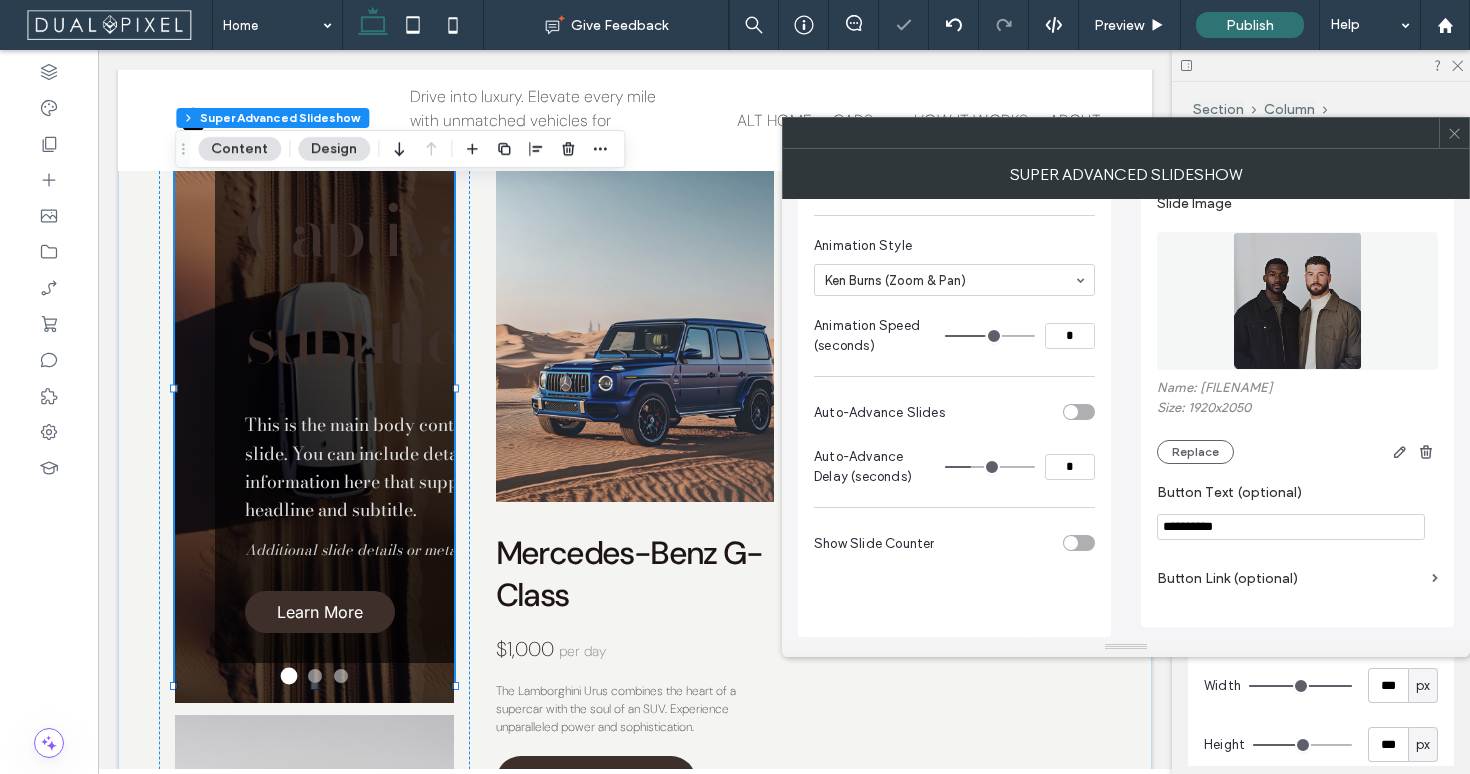 click at bounding box center [1079, 543] 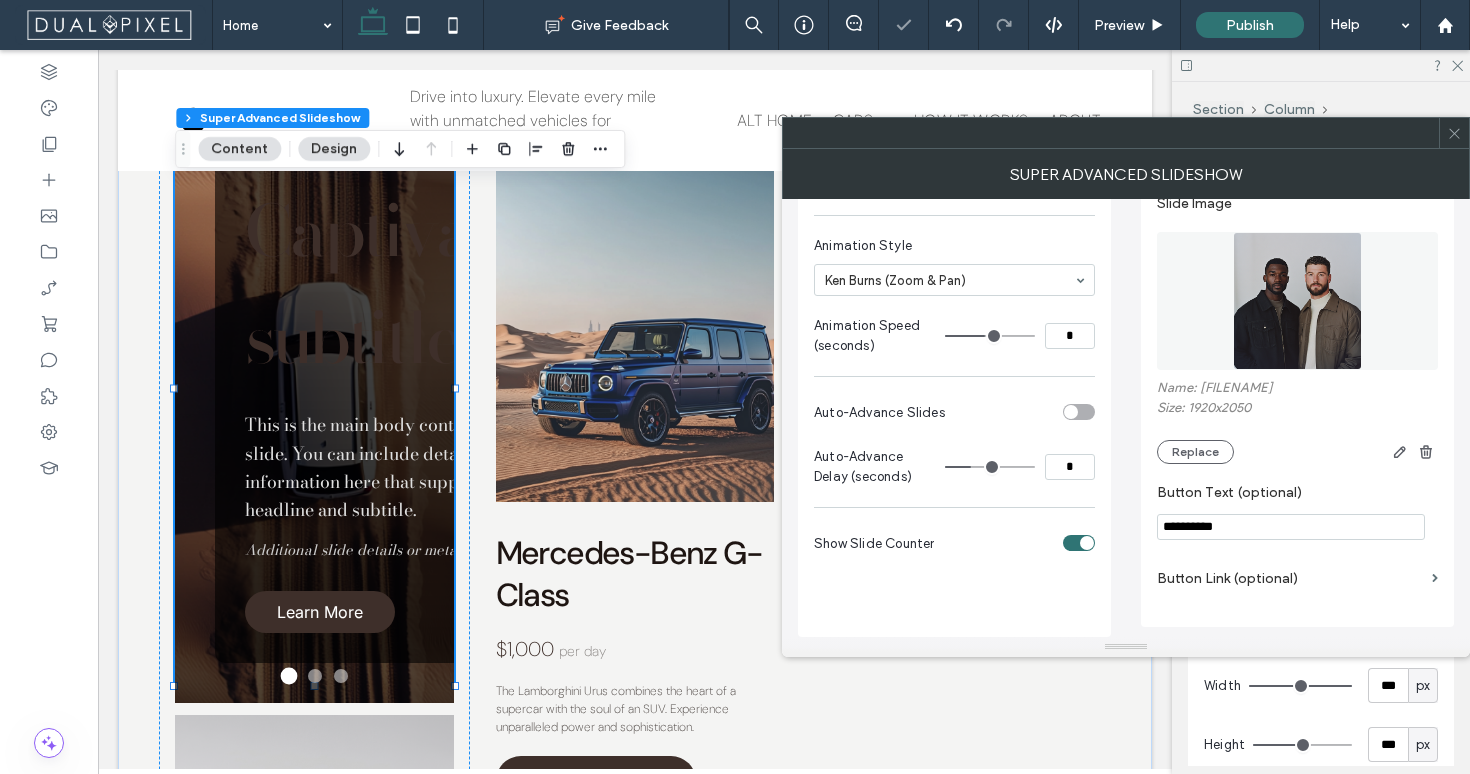 click 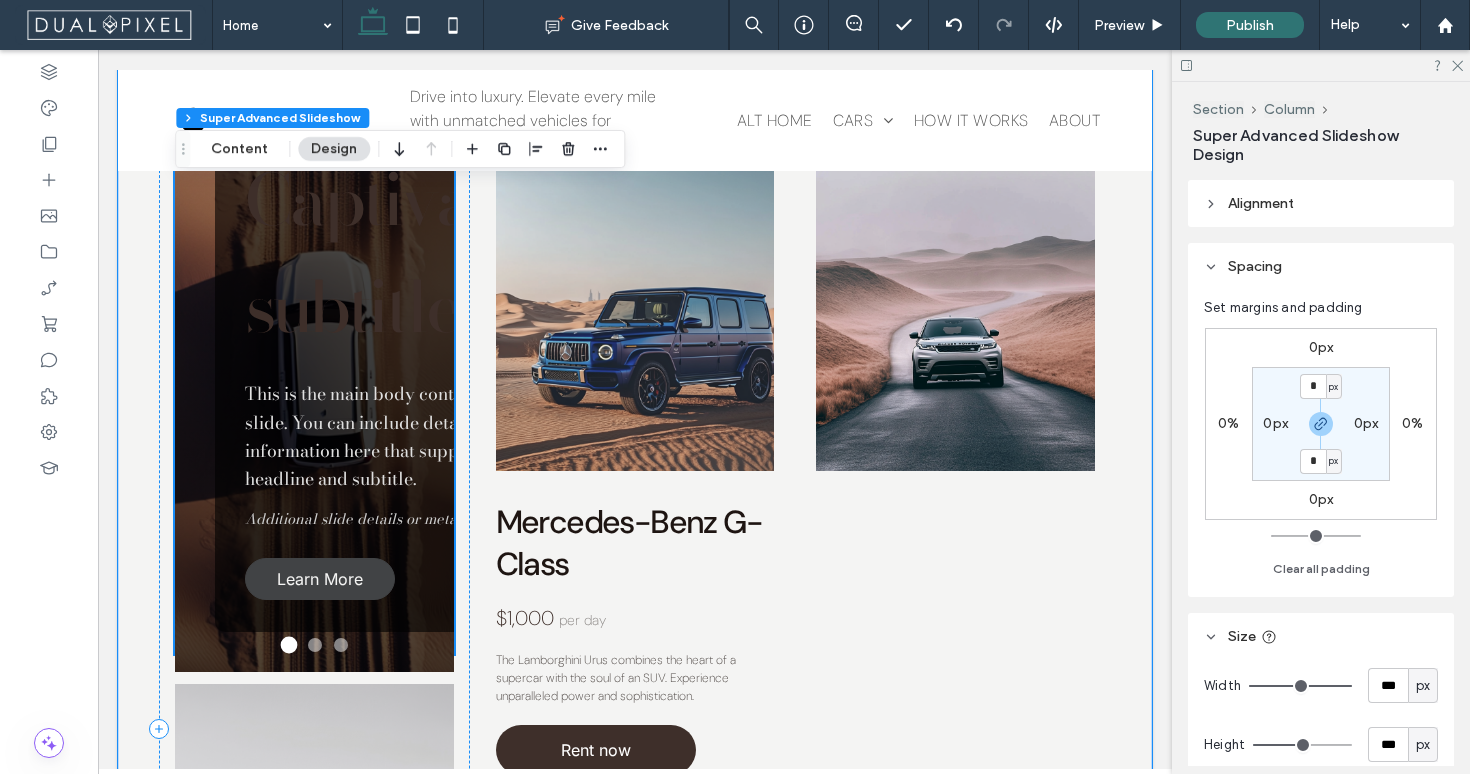 scroll, scrollTop: 2515, scrollLeft: 0, axis: vertical 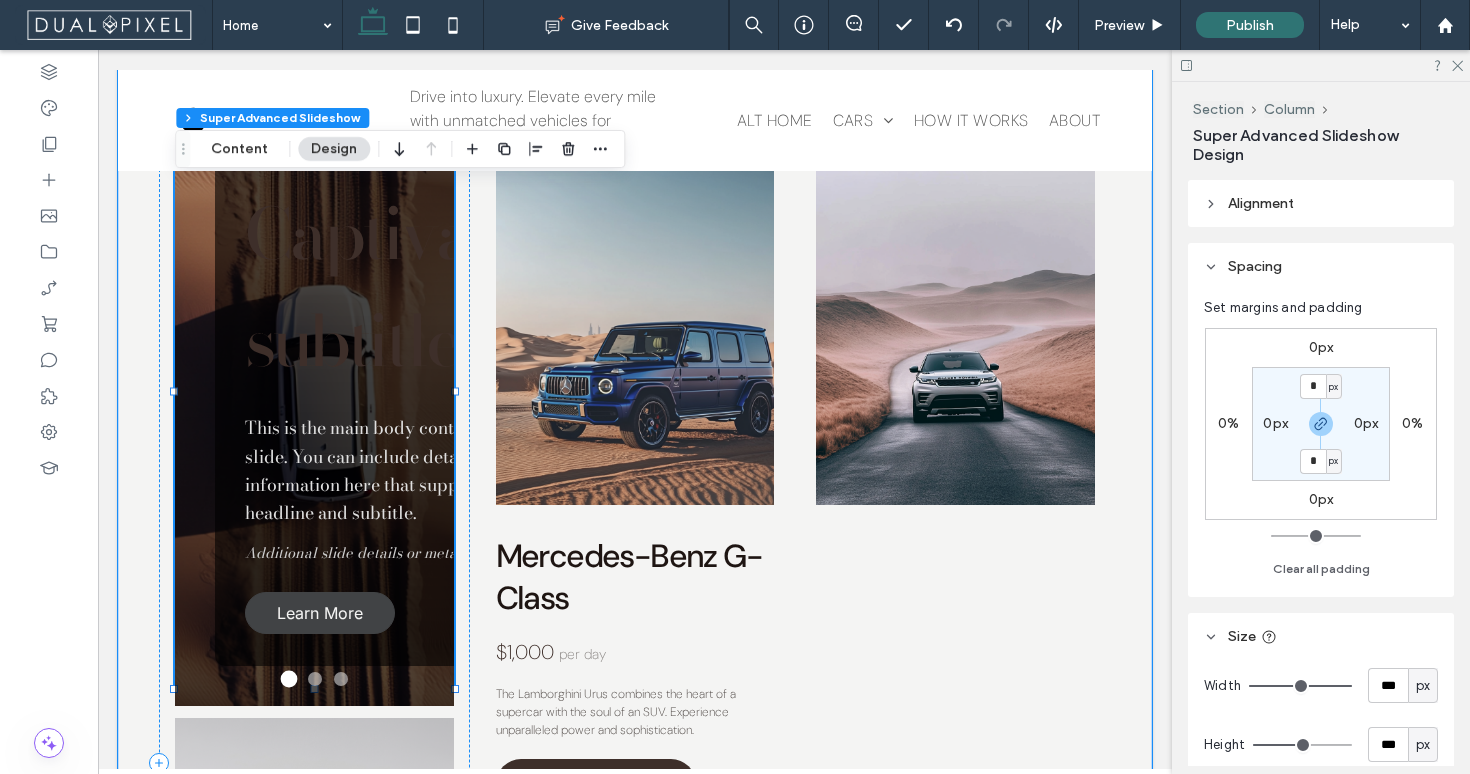 click on "Captivating subtitle text" at bounding box center (415, 287) 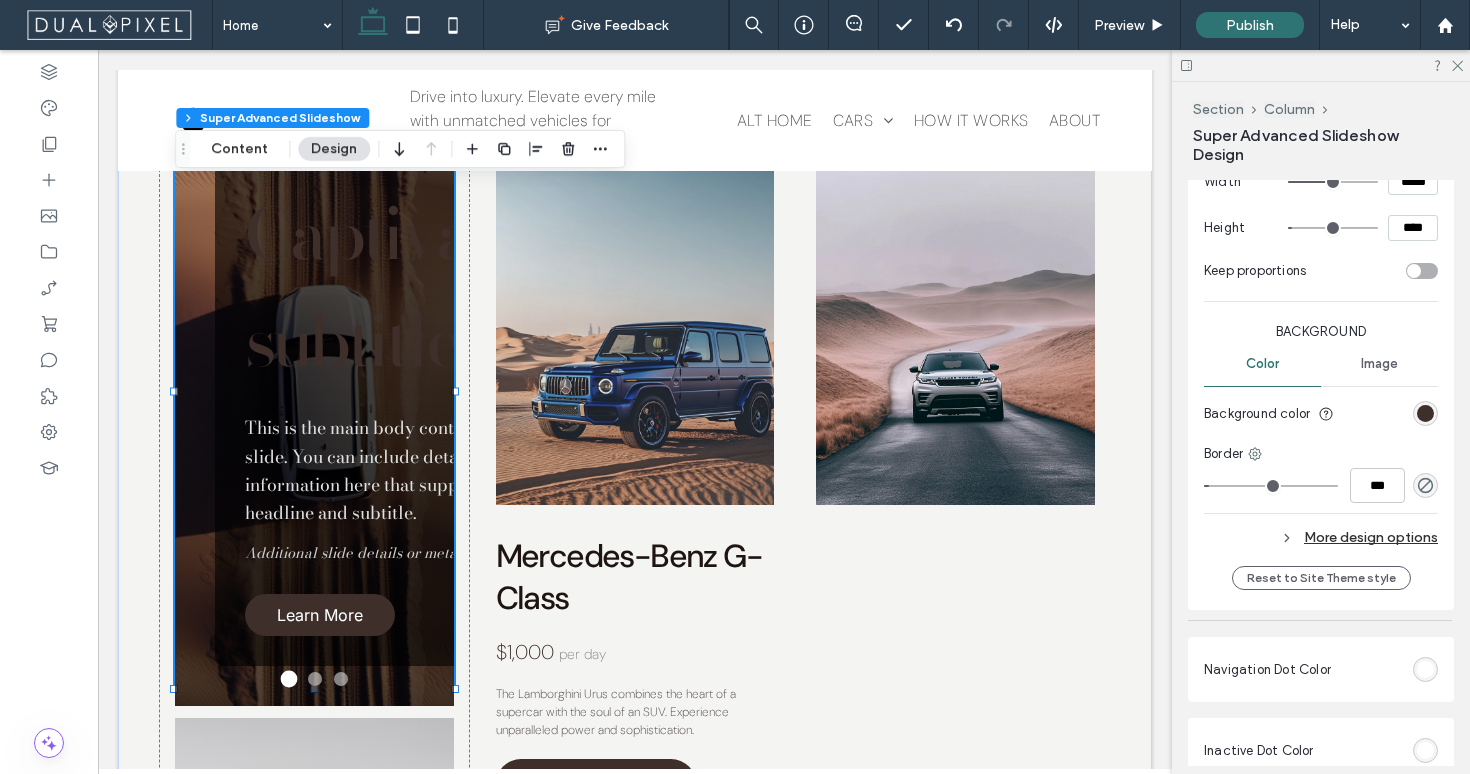 scroll, scrollTop: 2916, scrollLeft: 0, axis: vertical 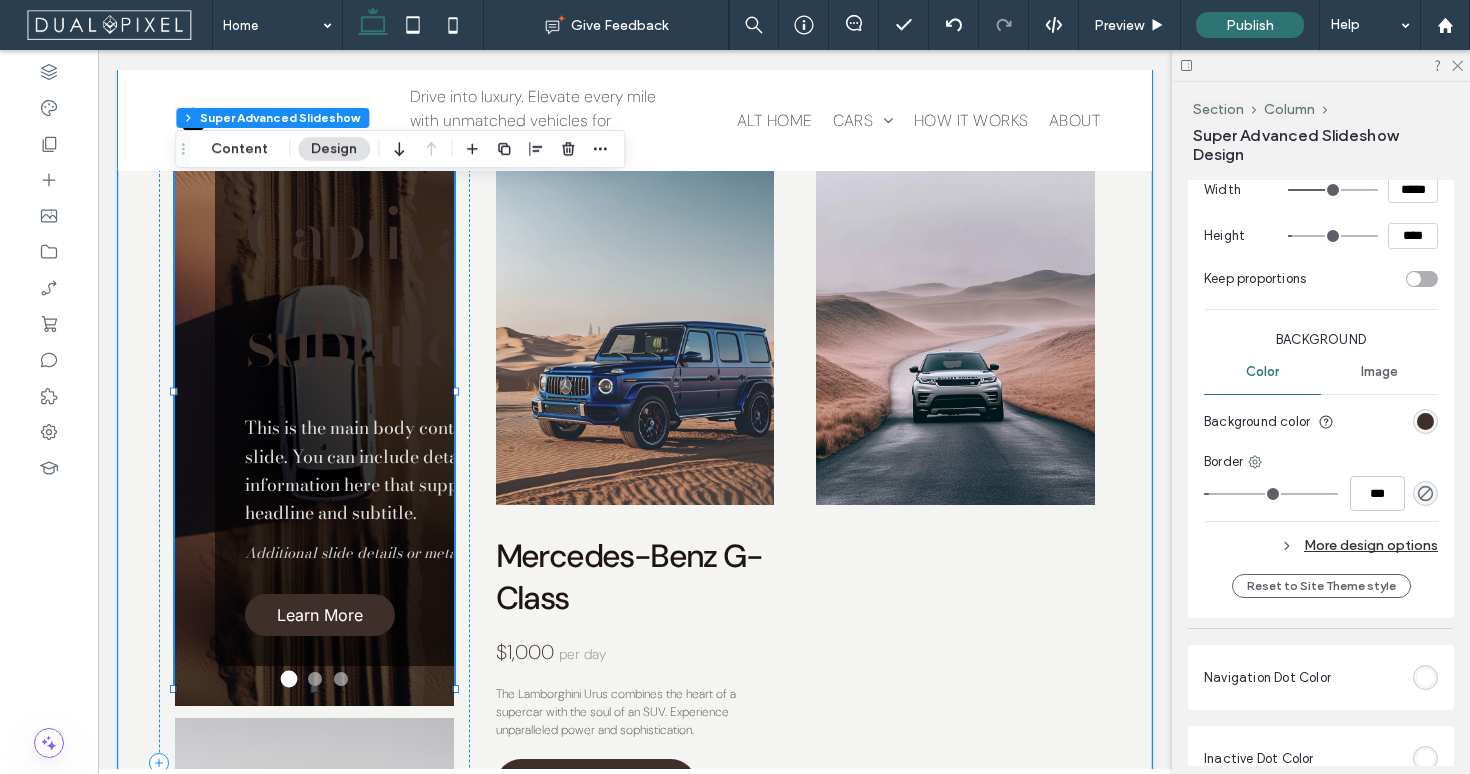 click on "Amazing Slide Title
Captivating subtitle text
This is the main body content for your slide. You can include detailed information here that supports your headline and subtitle.
Additional slide details or metadata
Learn More" at bounding box center [415, 316] 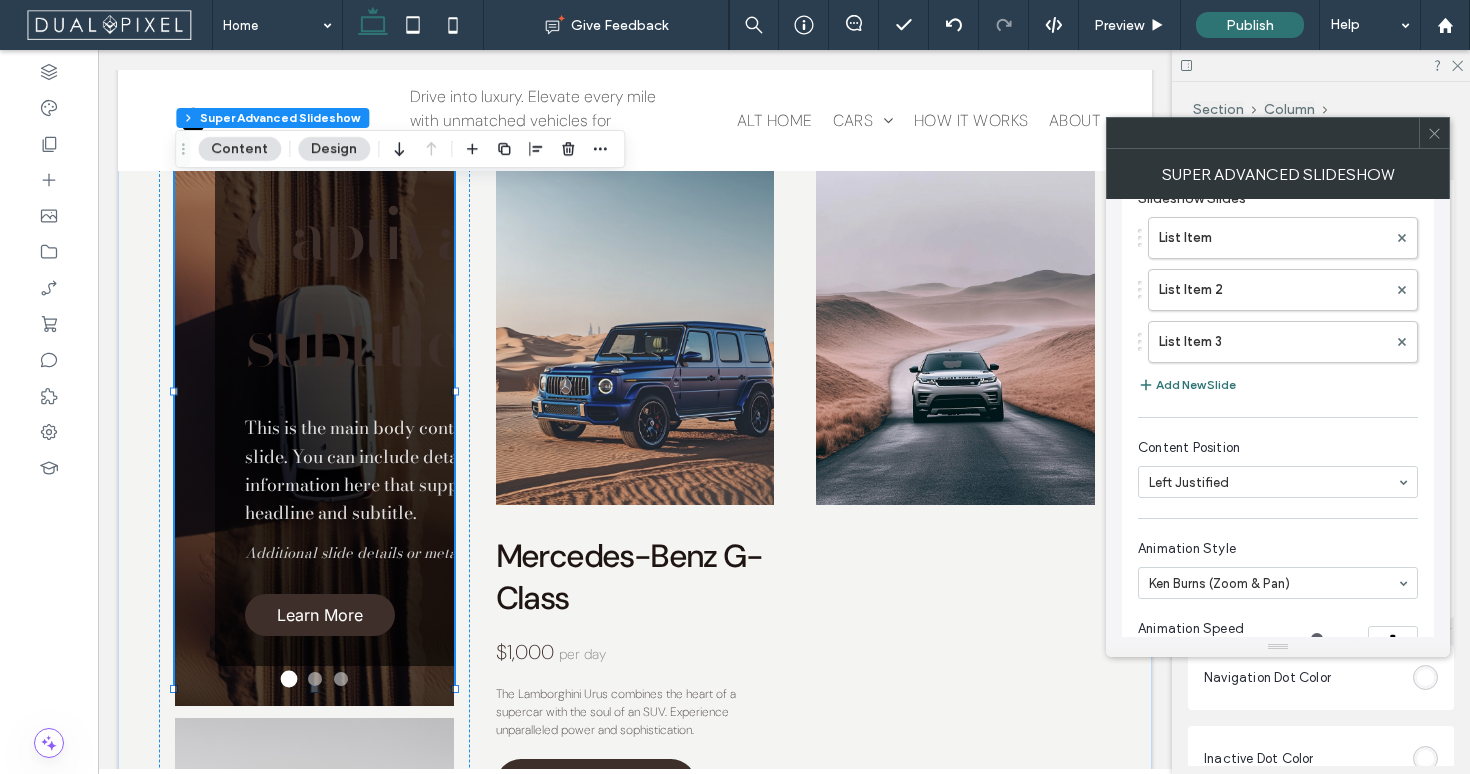 scroll, scrollTop: 92, scrollLeft: 0, axis: vertical 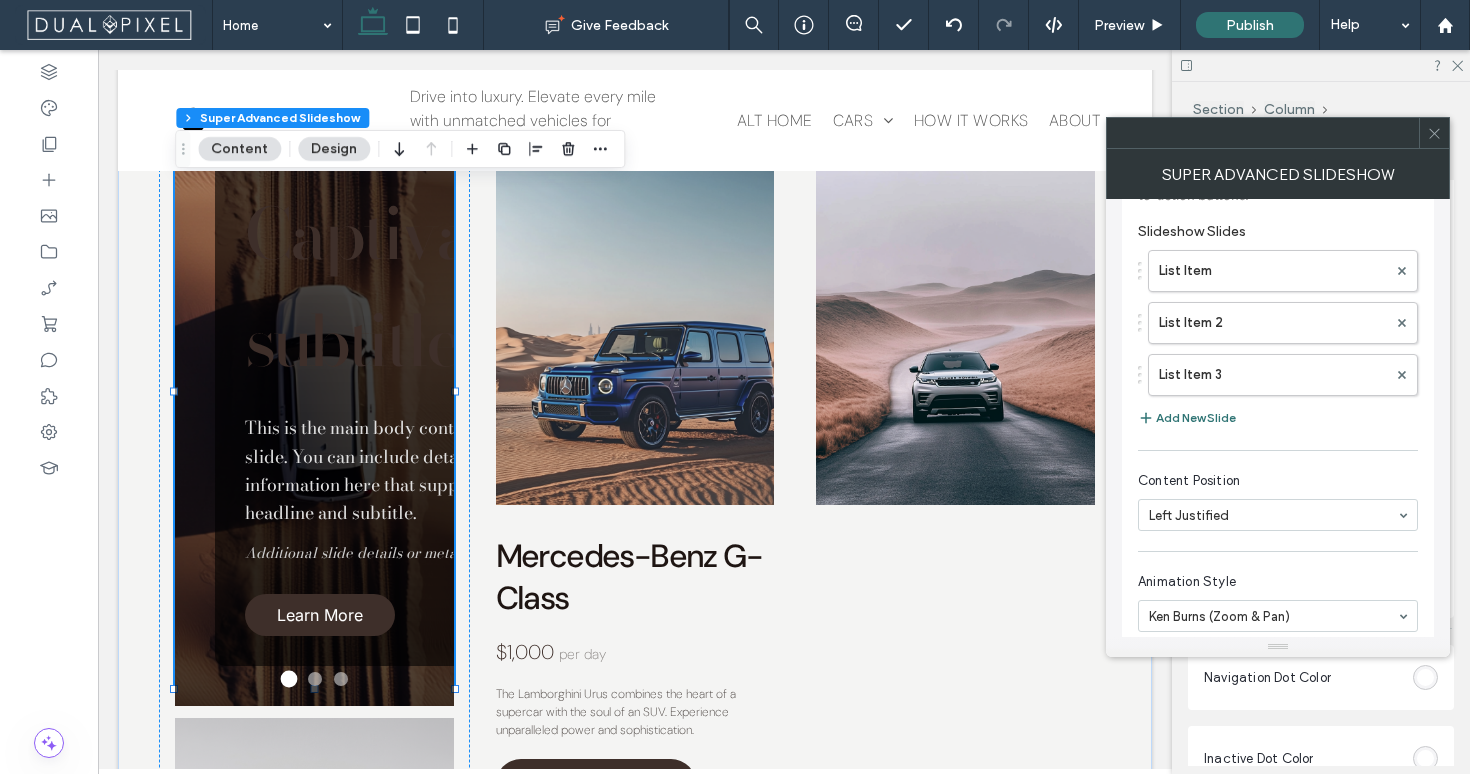 click 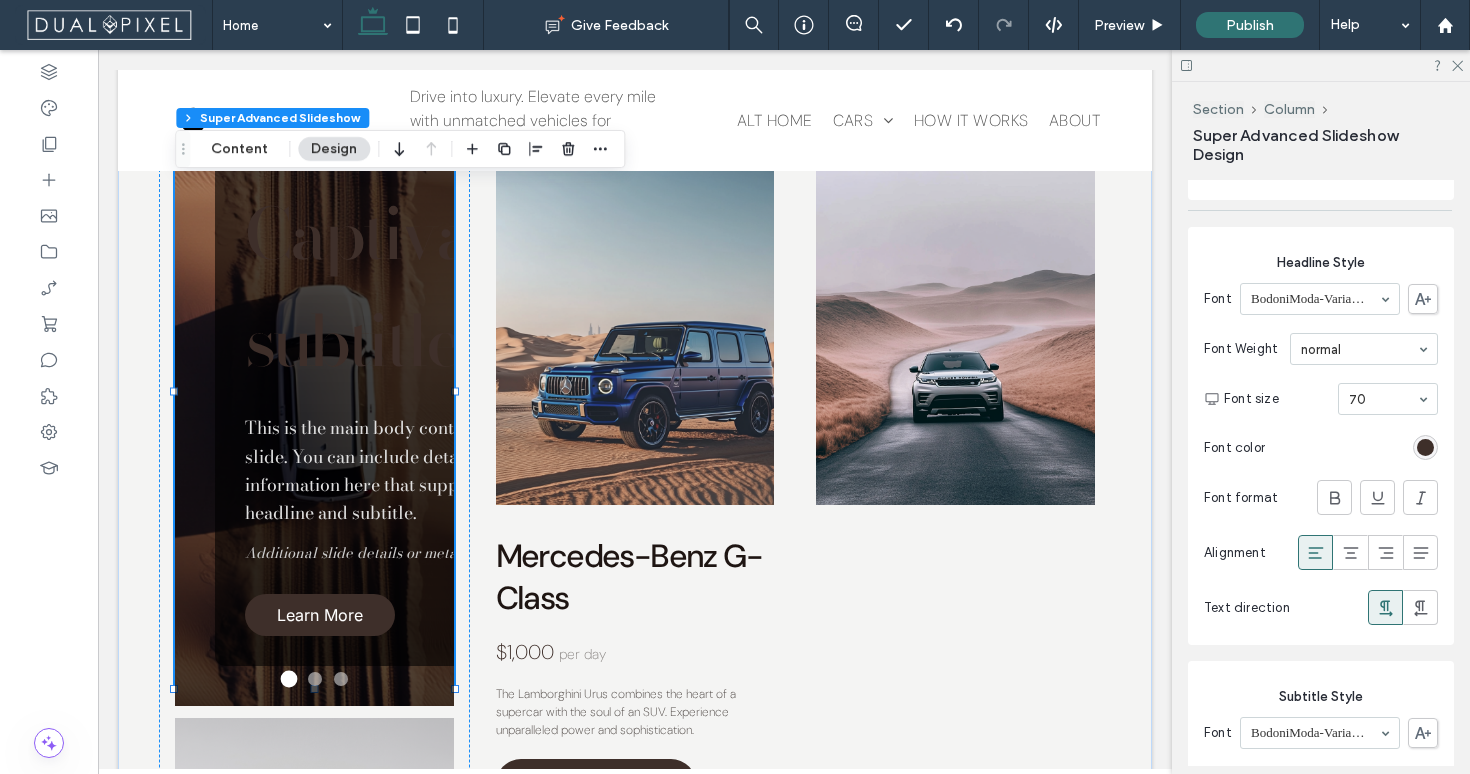 scroll, scrollTop: 1079, scrollLeft: 0, axis: vertical 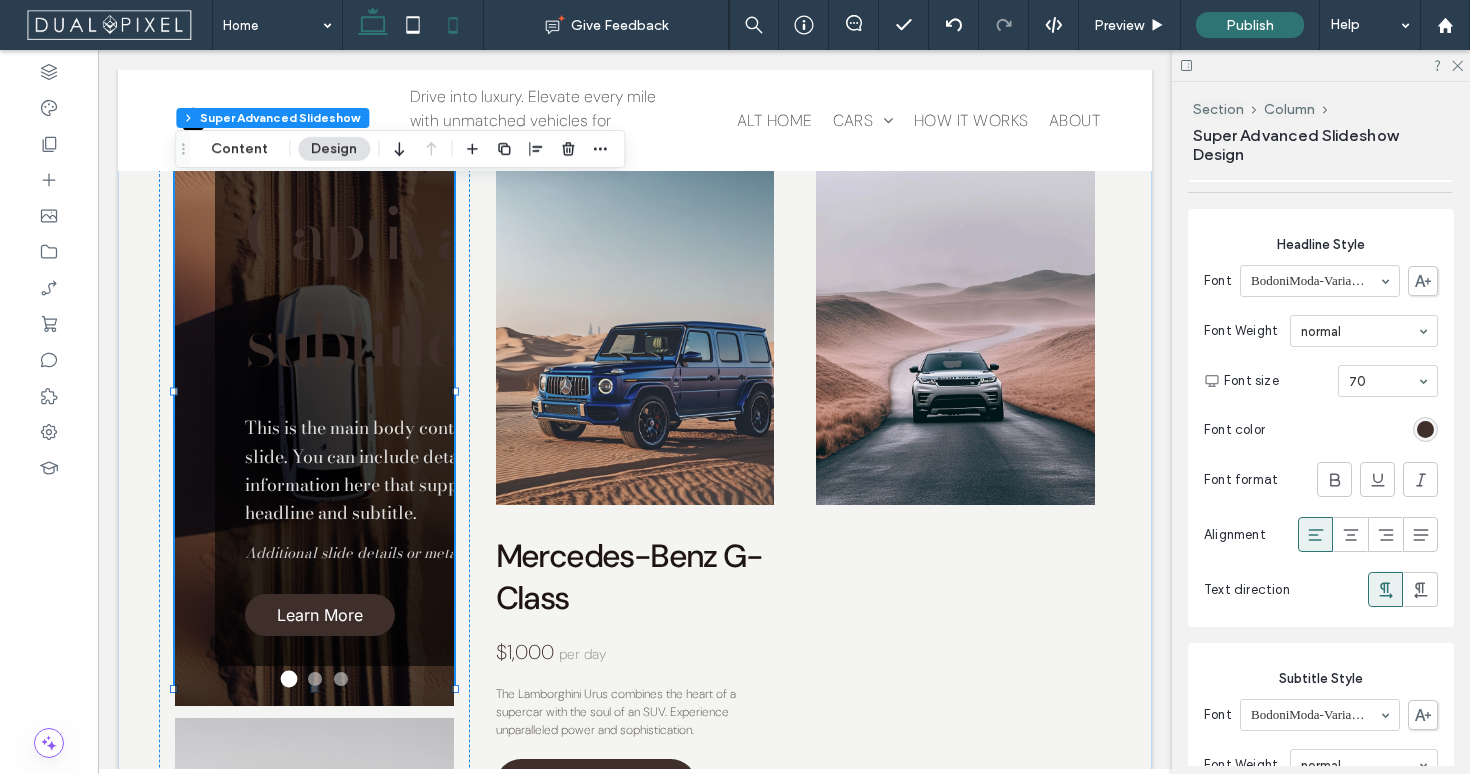 click 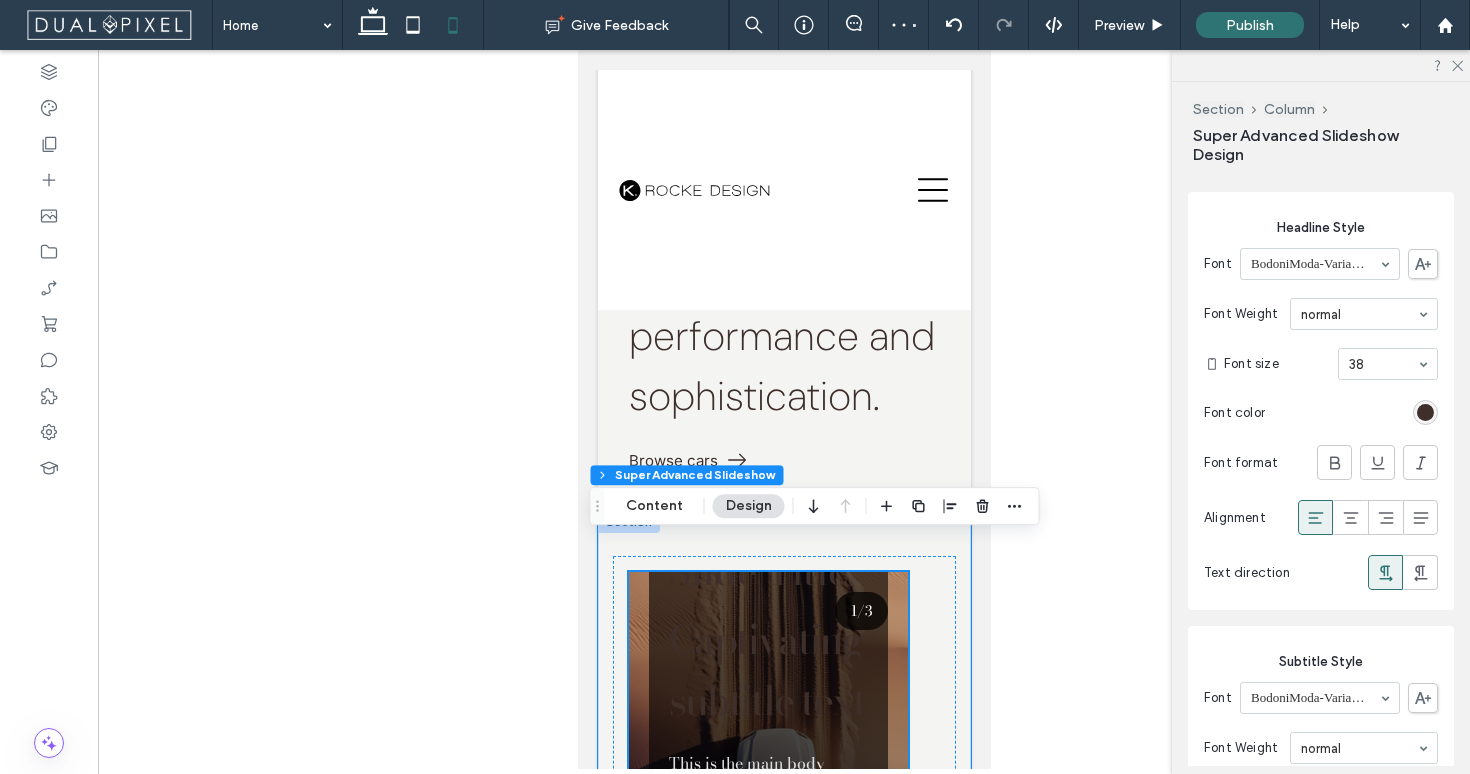 scroll, scrollTop: 1552, scrollLeft: 0, axis: vertical 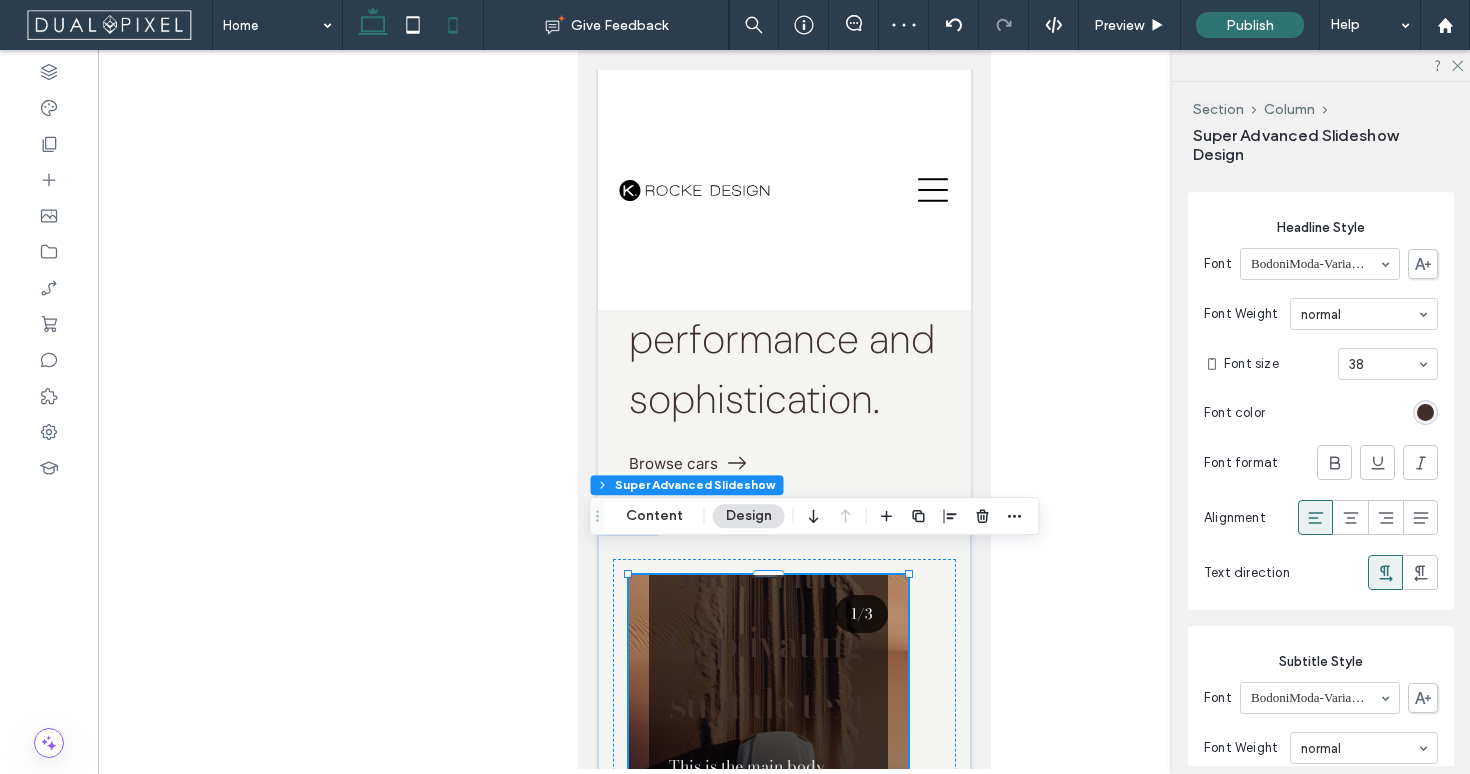 click 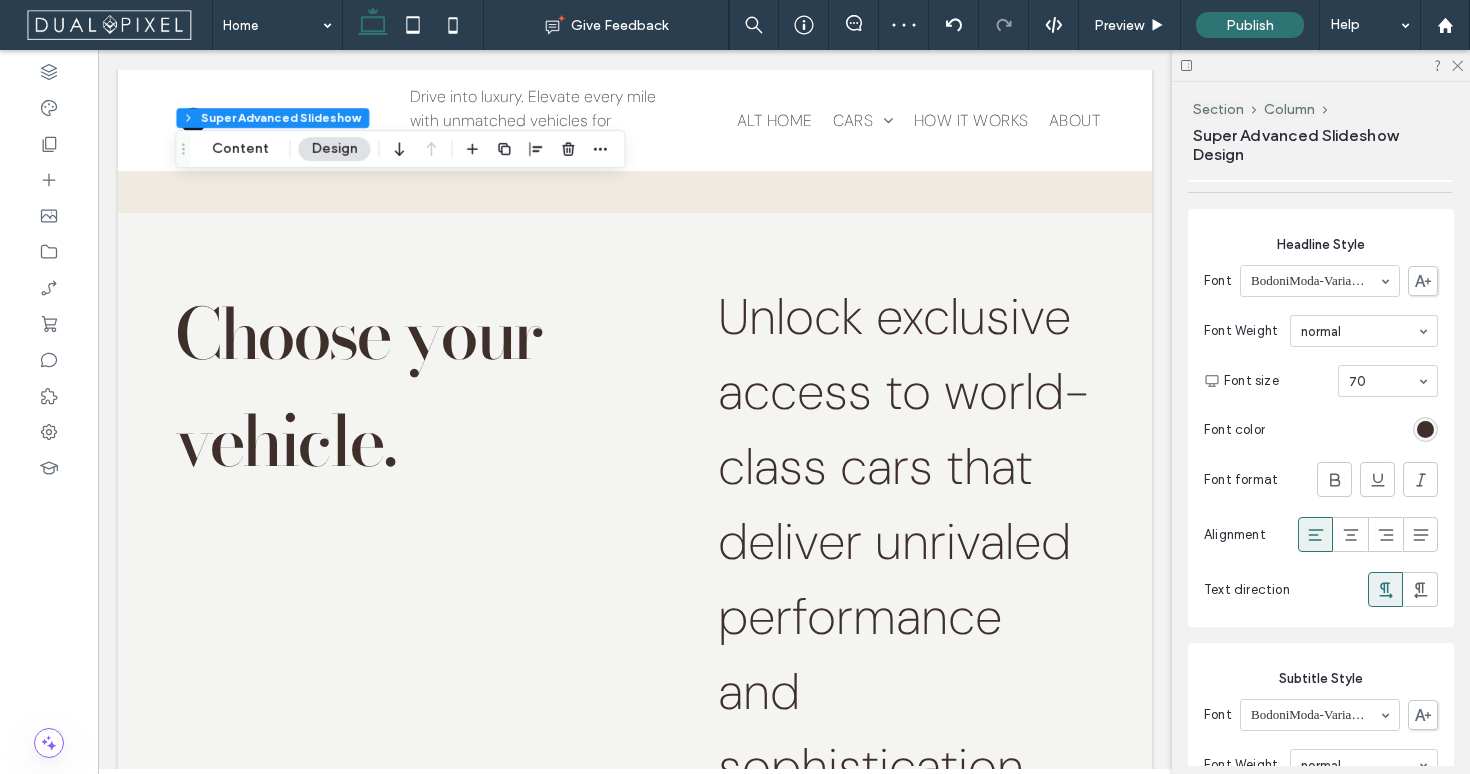 scroll, scrollTop: 2496, scrollLeft: 0, axis: vertical 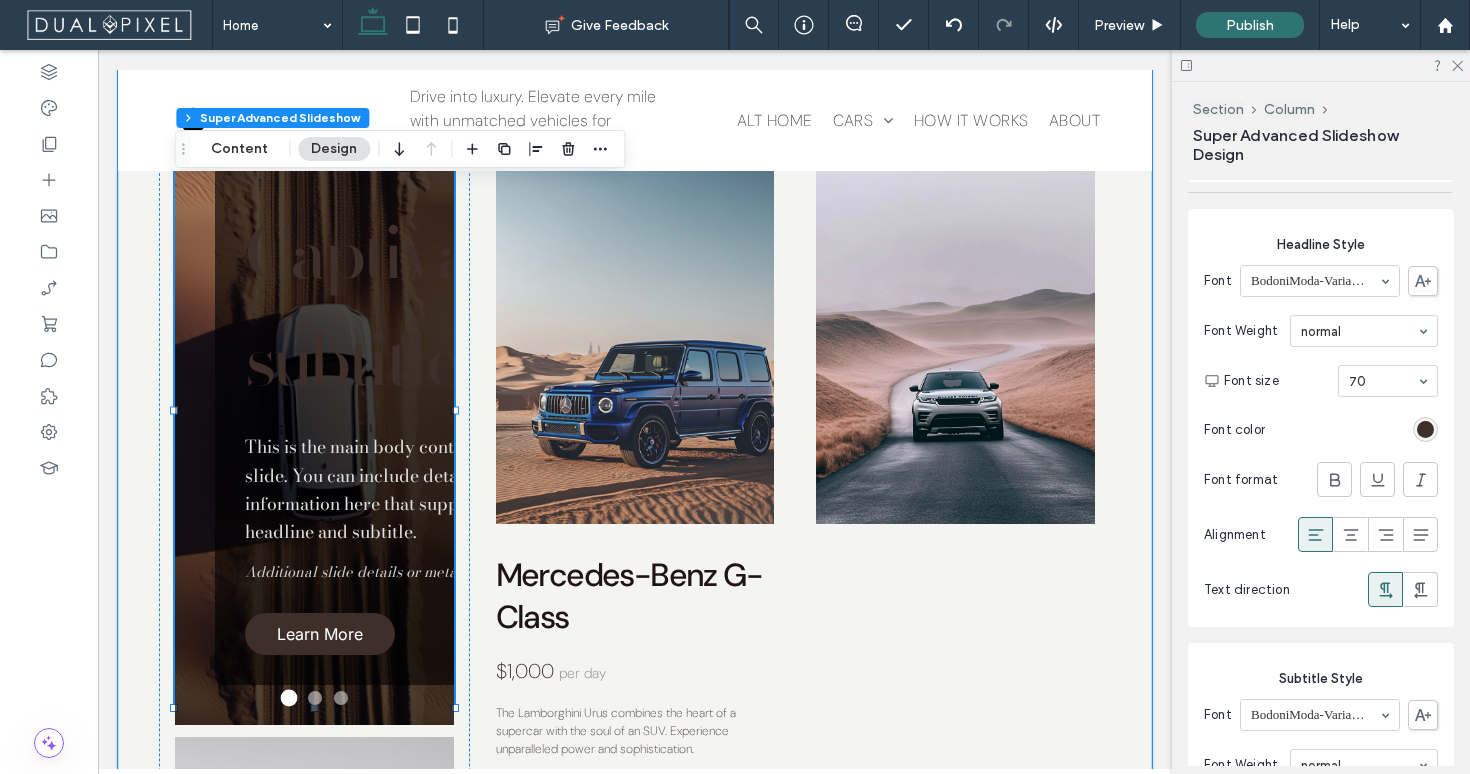 click on "This is the main body content for your slide. You can include detailed information here that supports your headline and subtitle." at bounding box center (415, 489) 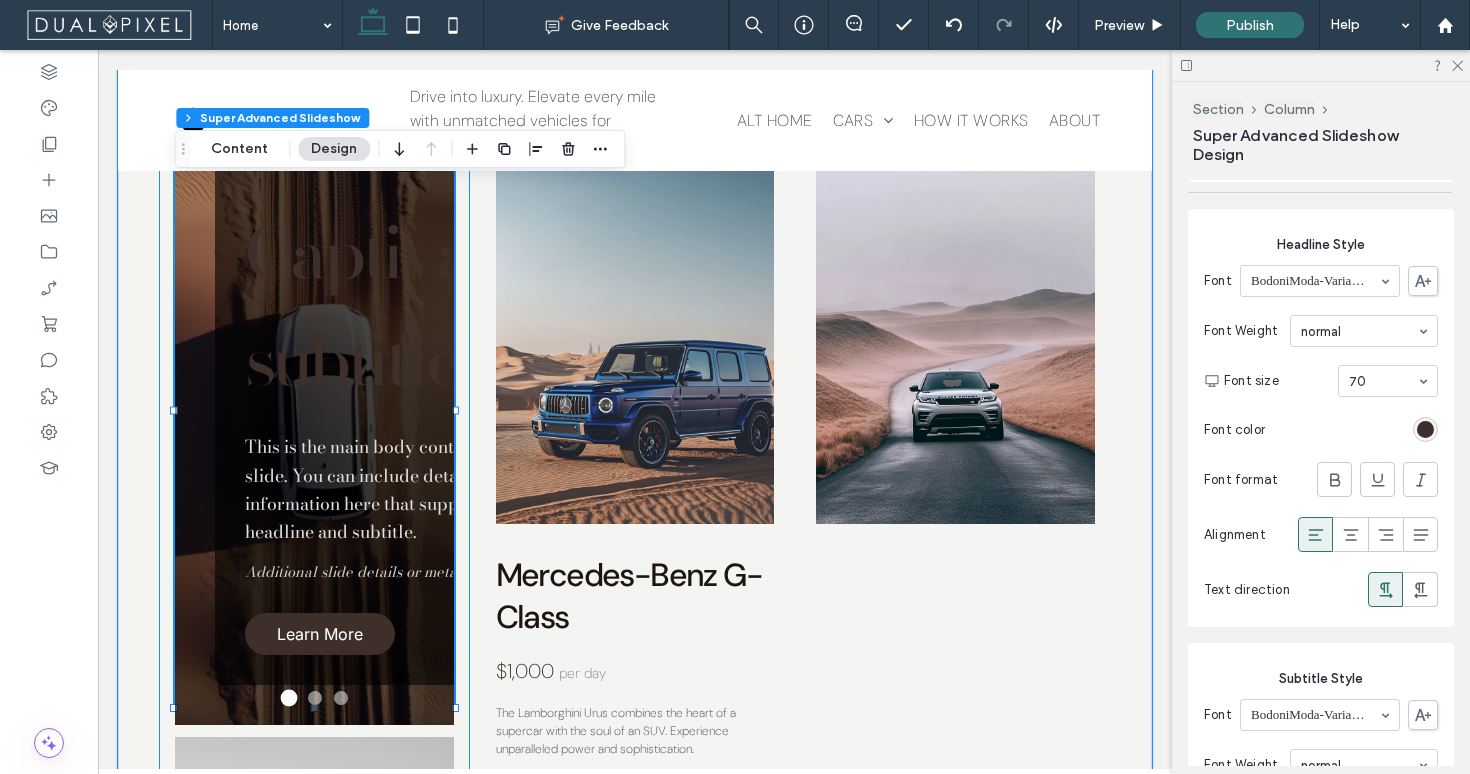 click on "Amazing Slide Title
Captivating subtitle text
This is the main body content for your slide. You can include detailed information here that supports your headline and subtitle.
Additional slide details or metadata
Learn More
Amazing Slide Title
Captivating subtitle text
This is the main body content for your slide. You can include detailed information here that supports your headline and subtitle.
Additional slide details or metadata
Learn More
Amazing Slide Title
Captivating subtitle text
This is the main body content for your slide. You can include detailed information here that supports your headline and subtitle.
Additional slide details or metadata
Learn More
1
/  3
Lamborghini Urus
$1,000
per day" at bounding box center (314, 782) 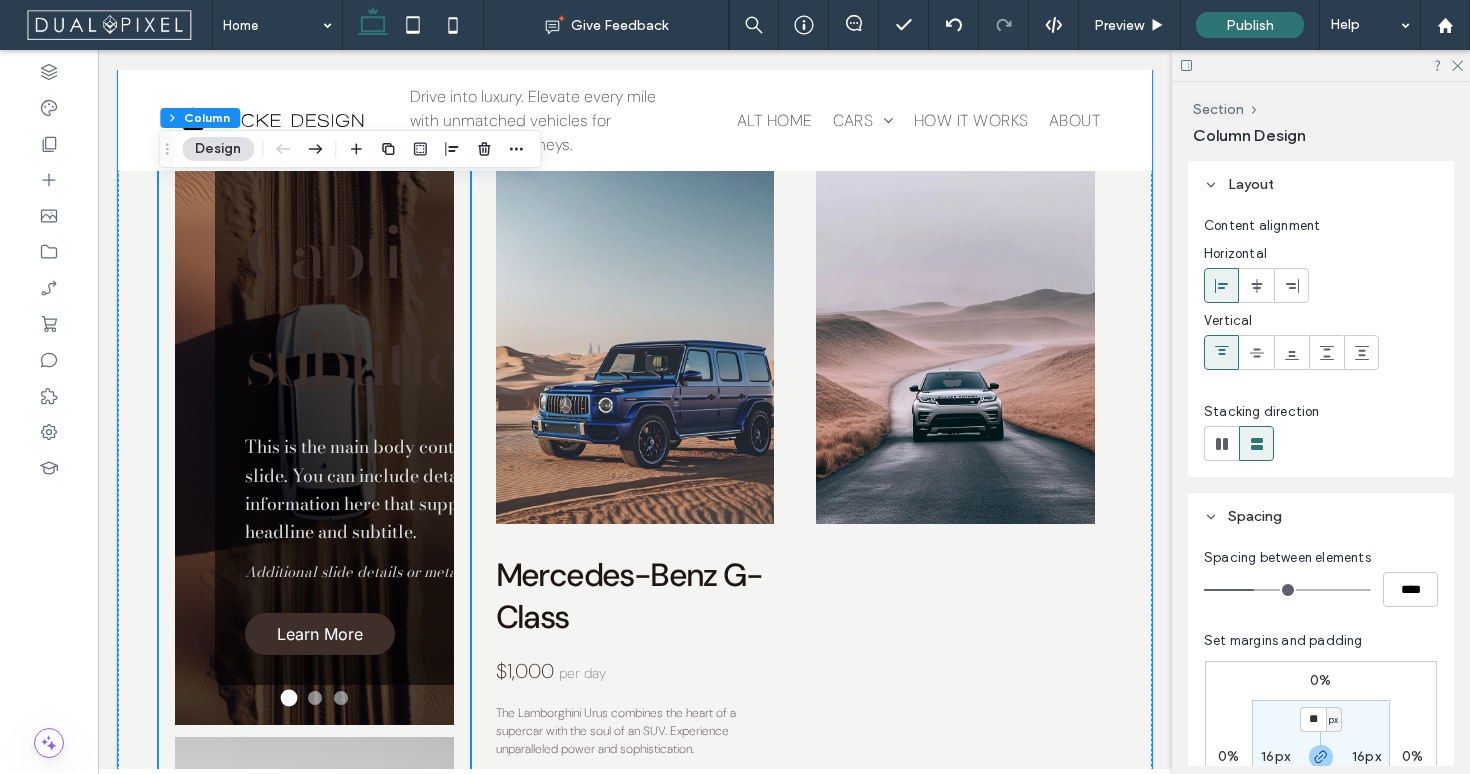 click on "Amazing Slide Title
Captivating subtitle text
This is the main body content for your slide. You can include detailed information here that supports your headline and subtitle.
Additional slide details or metadata
Learn More
Amazing Slide Title
Captivating subtitle text
This is the main body content for your slide. You can include detailed information here that supports your headline and subtitle.
Additional slide details or metadata
Learn More
Amazing Slide Title
Captivating subtitle text
This is the main body content for your slide. You can include detailed information here that supports your headline and subtitle.
Additional slide details or metadata
Learn More
1
/  3
Lamborghini Urus
$1,000
per day" at bounding box center (314, 782) 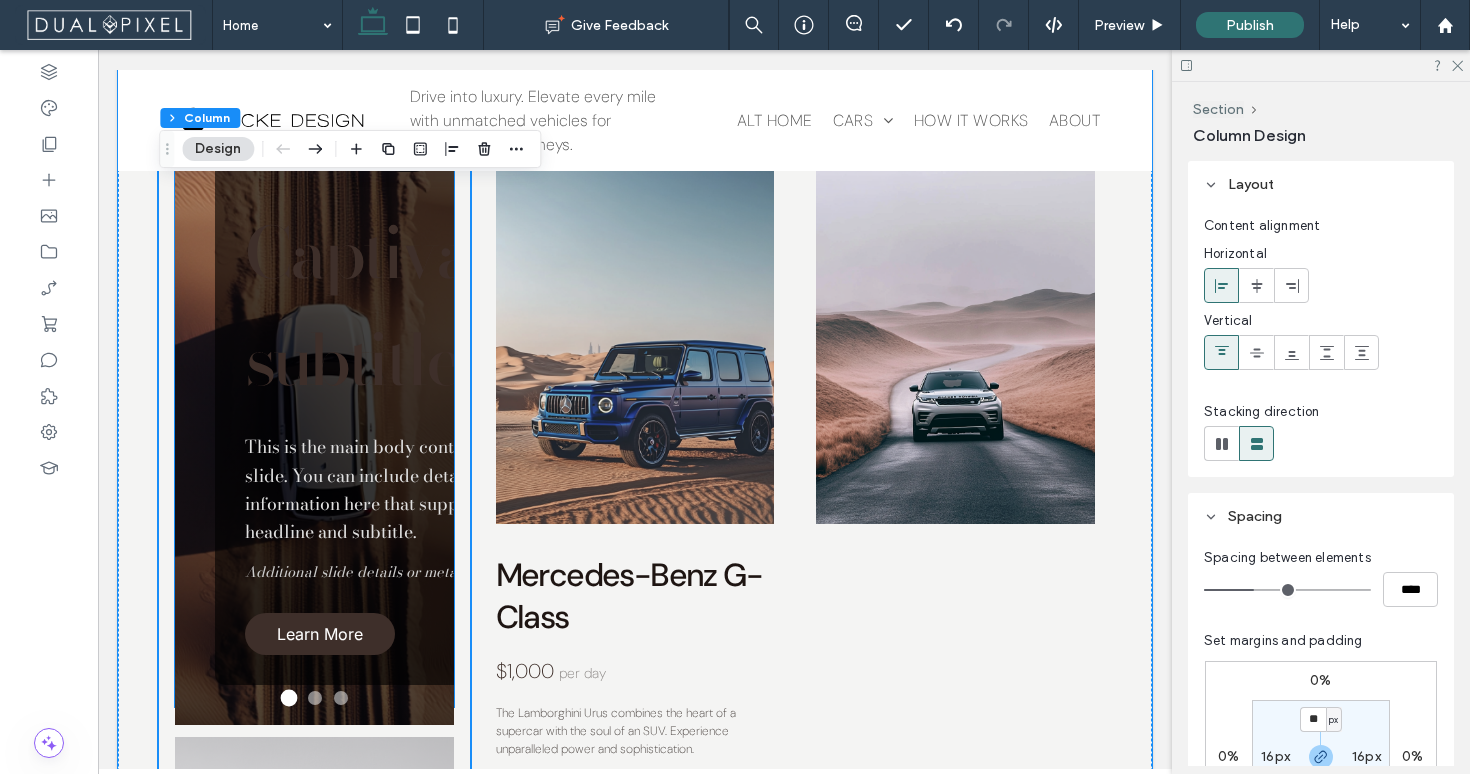 click on "Amazing Slide Title
Captivating subtitle text
This is the main body content for your slide. You can include detailed information here that supports your headline and subtitle.
Additional slide details or metadata
Learn More" at bounding box center [415, 335] 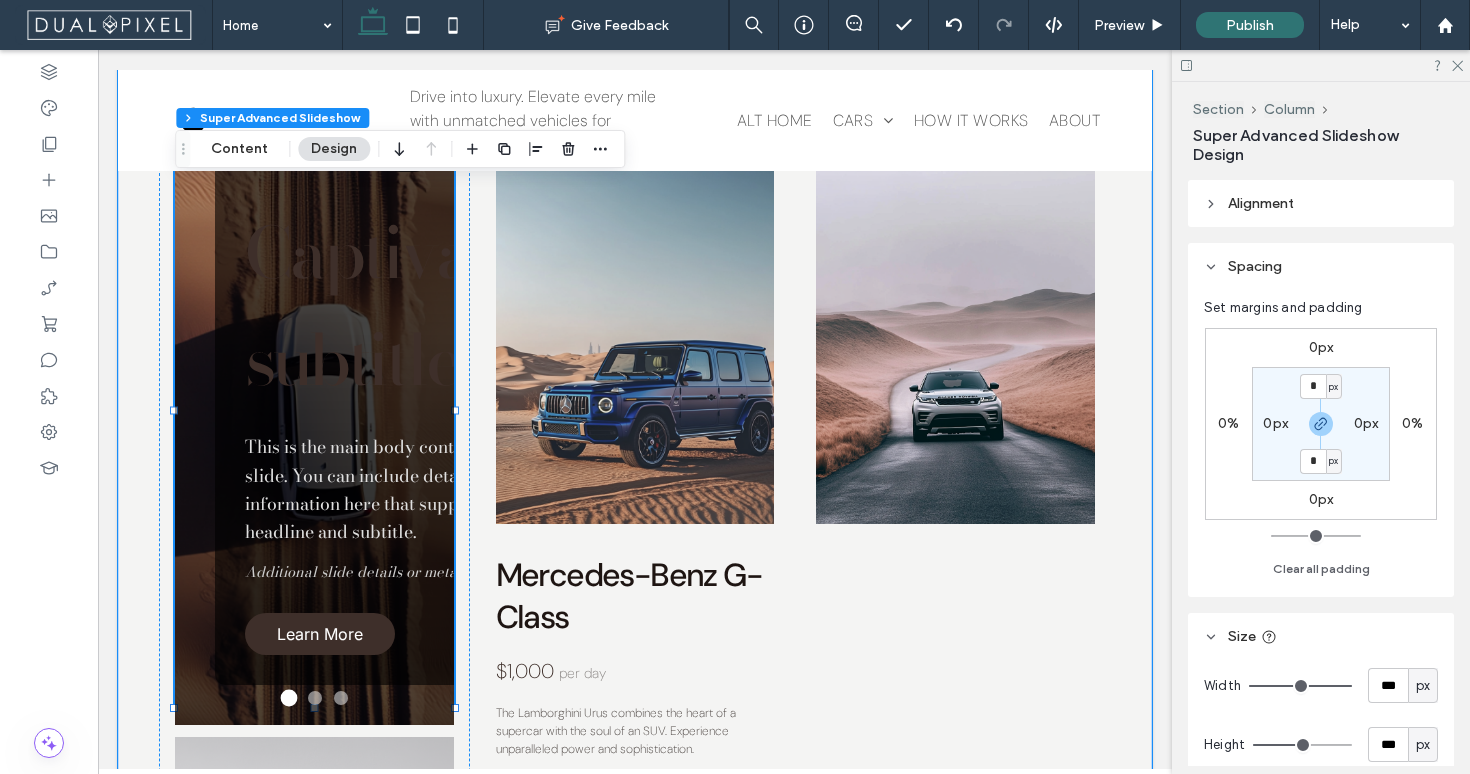 click on "Amazing Slide Title
Captivating subtitle text
This is the main body content for your slide. You can include detailed information here that supports your headline and subtitle.
Additional slide details or metadata
Learn More" at bounding box center (415, 335) 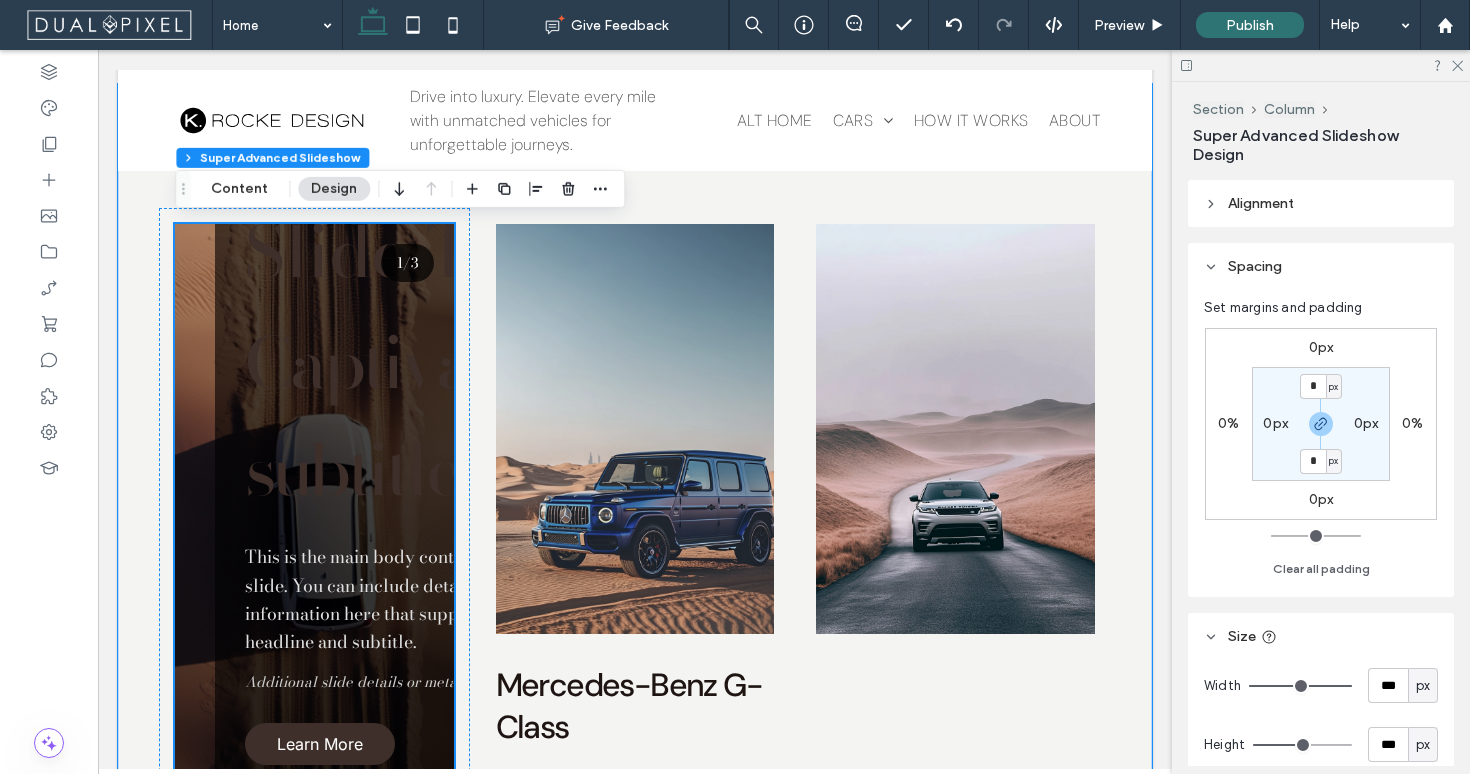 scroll, scrollTop: 2387, scrollLeft: 0, axis: vertical 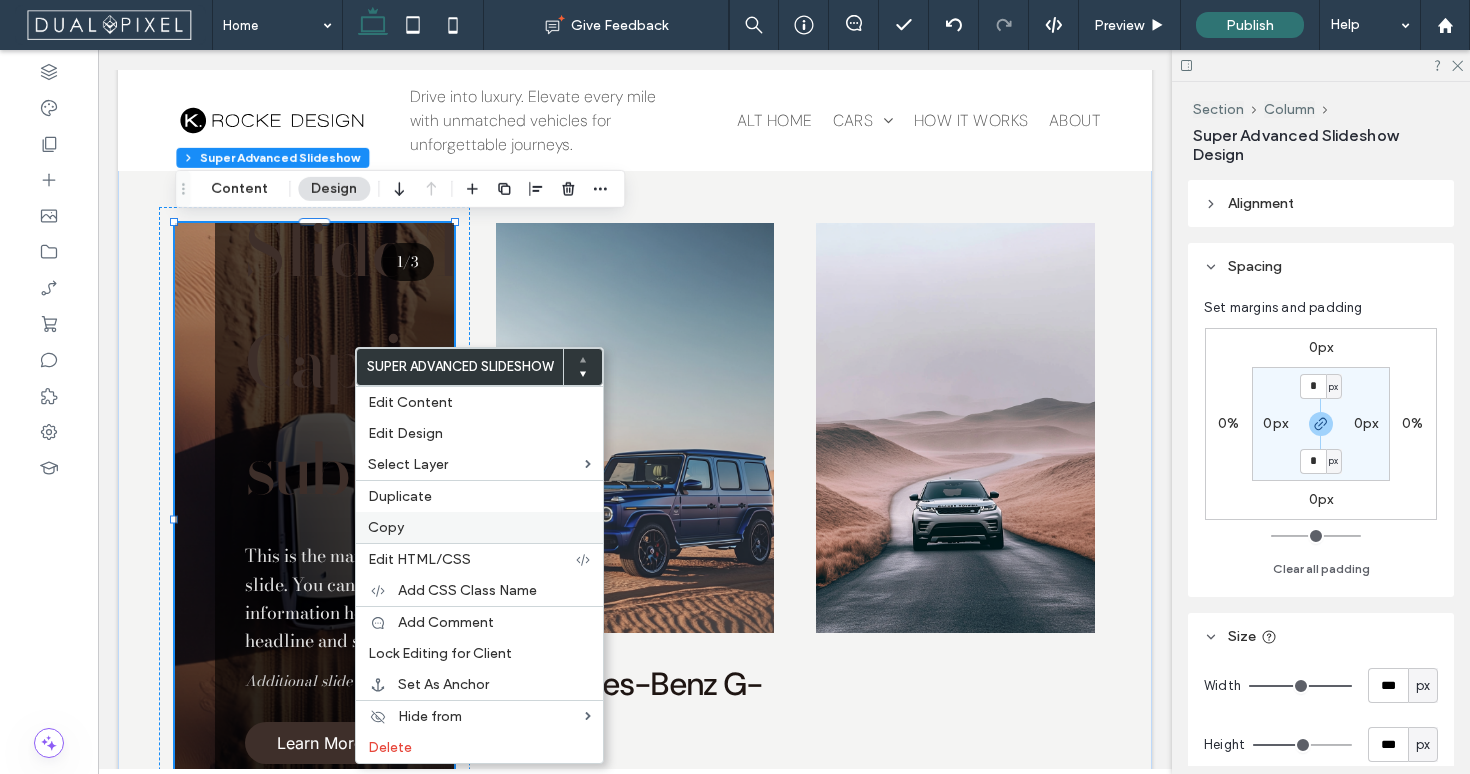 click on "Copy" at bounding box center (479, 527) 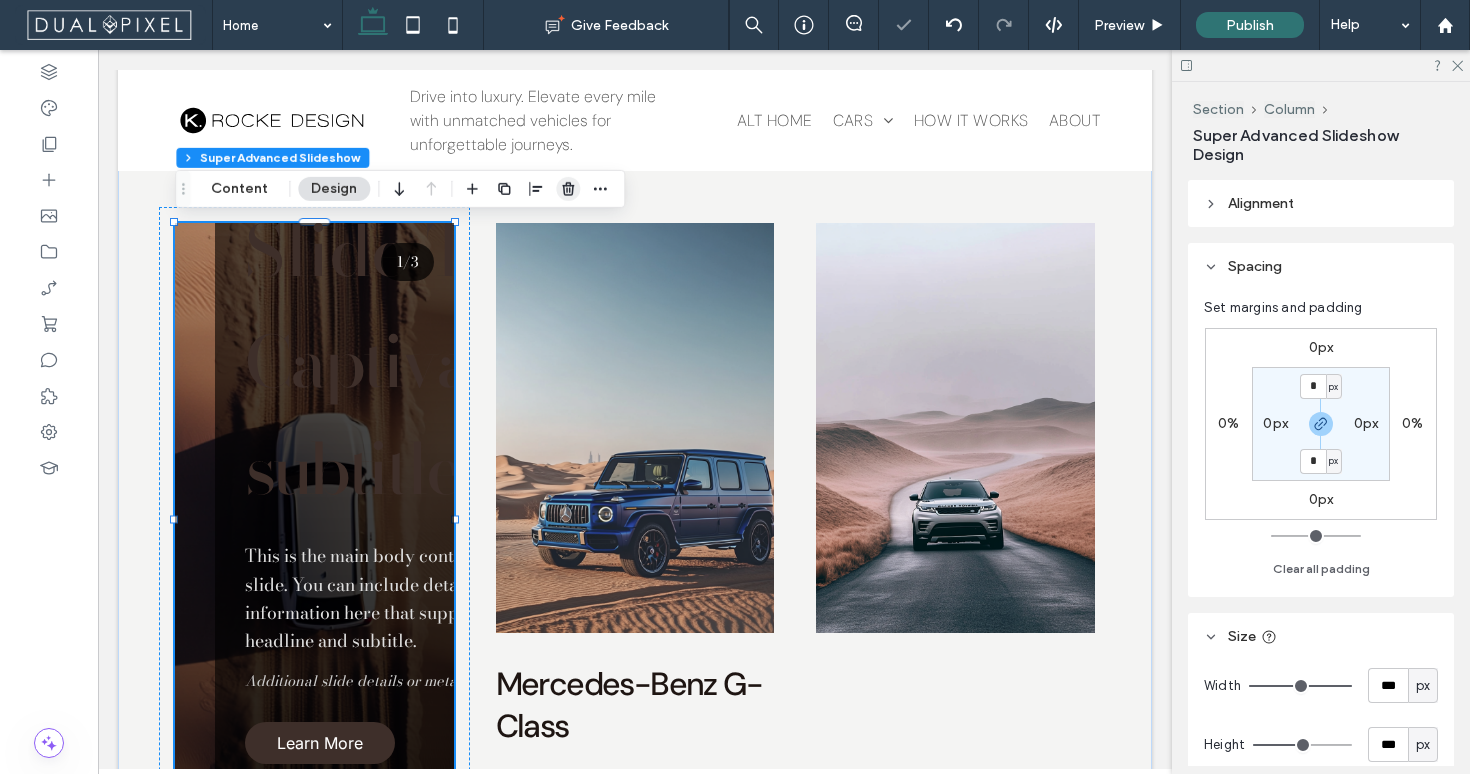 click 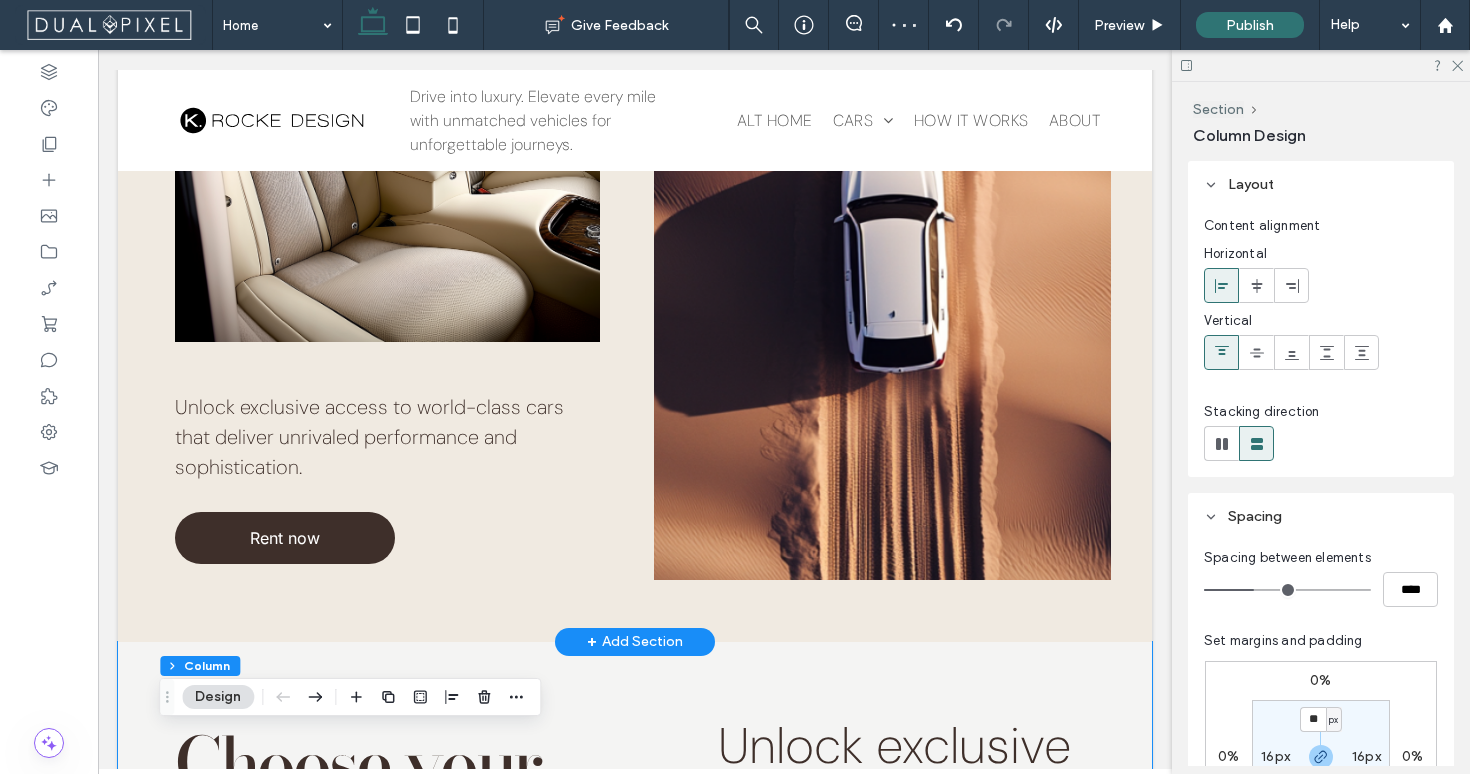 scroll, scrollTop: 971, scrollLeft: 0, axis: vertical 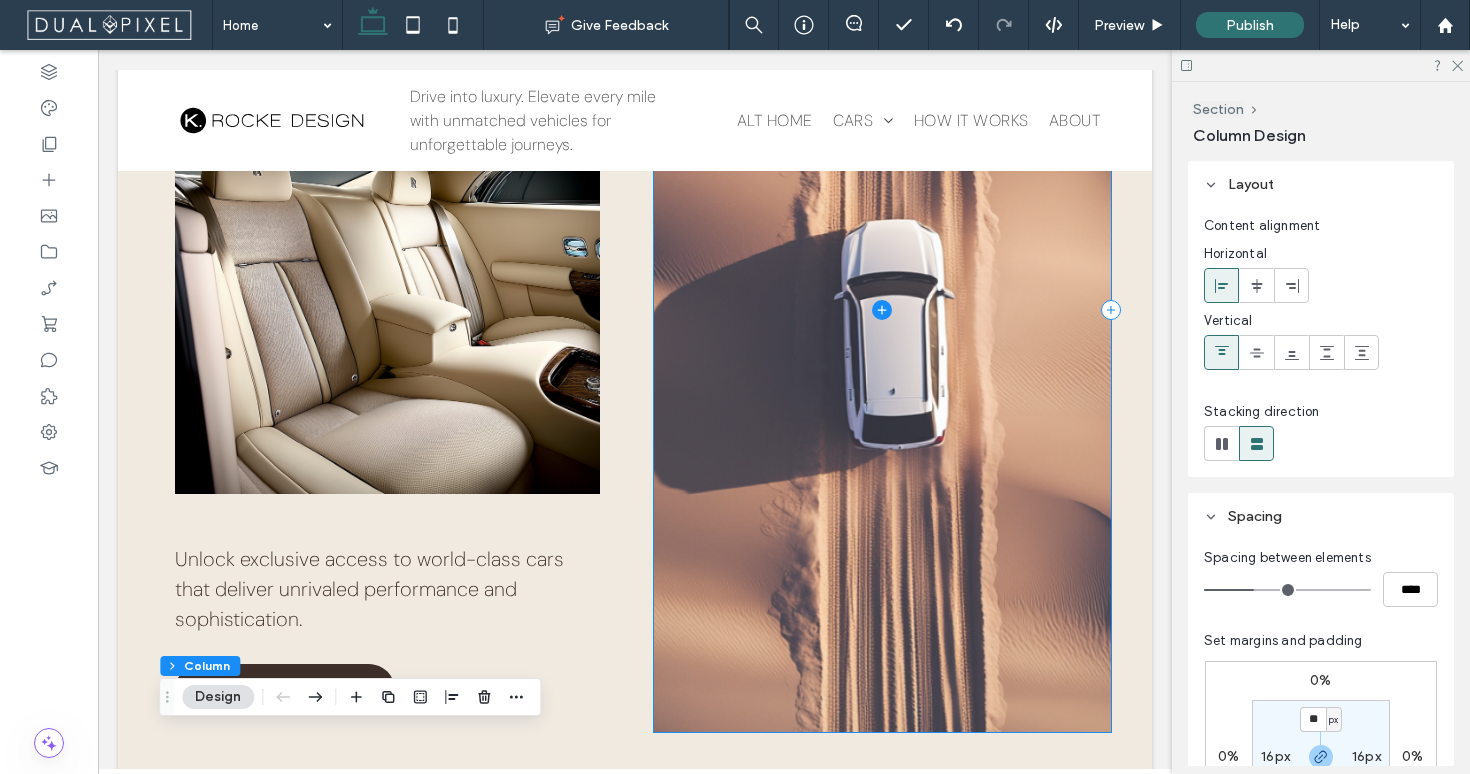 click at bounding box center [882, 310] 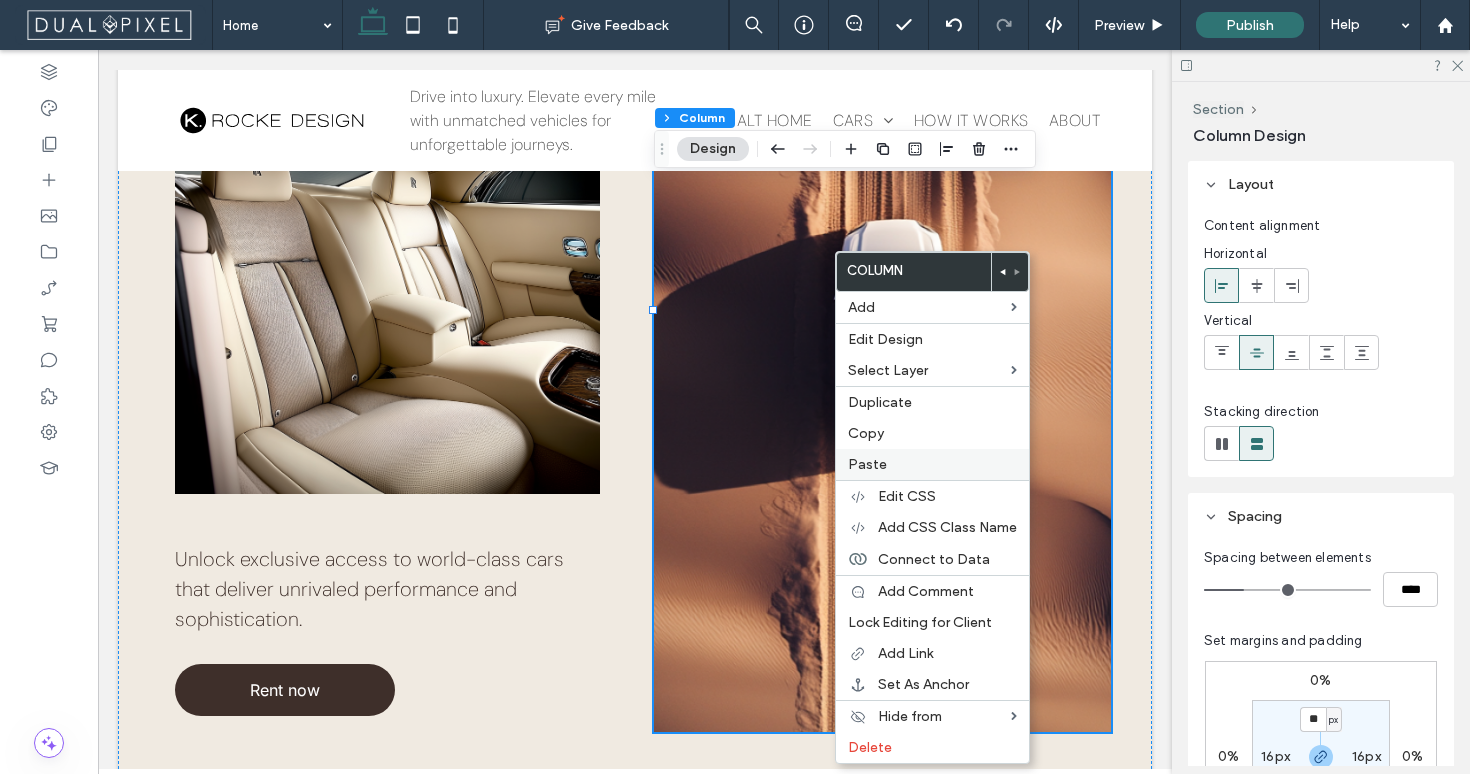 click on "Paste" at bounding box center (867, 464) 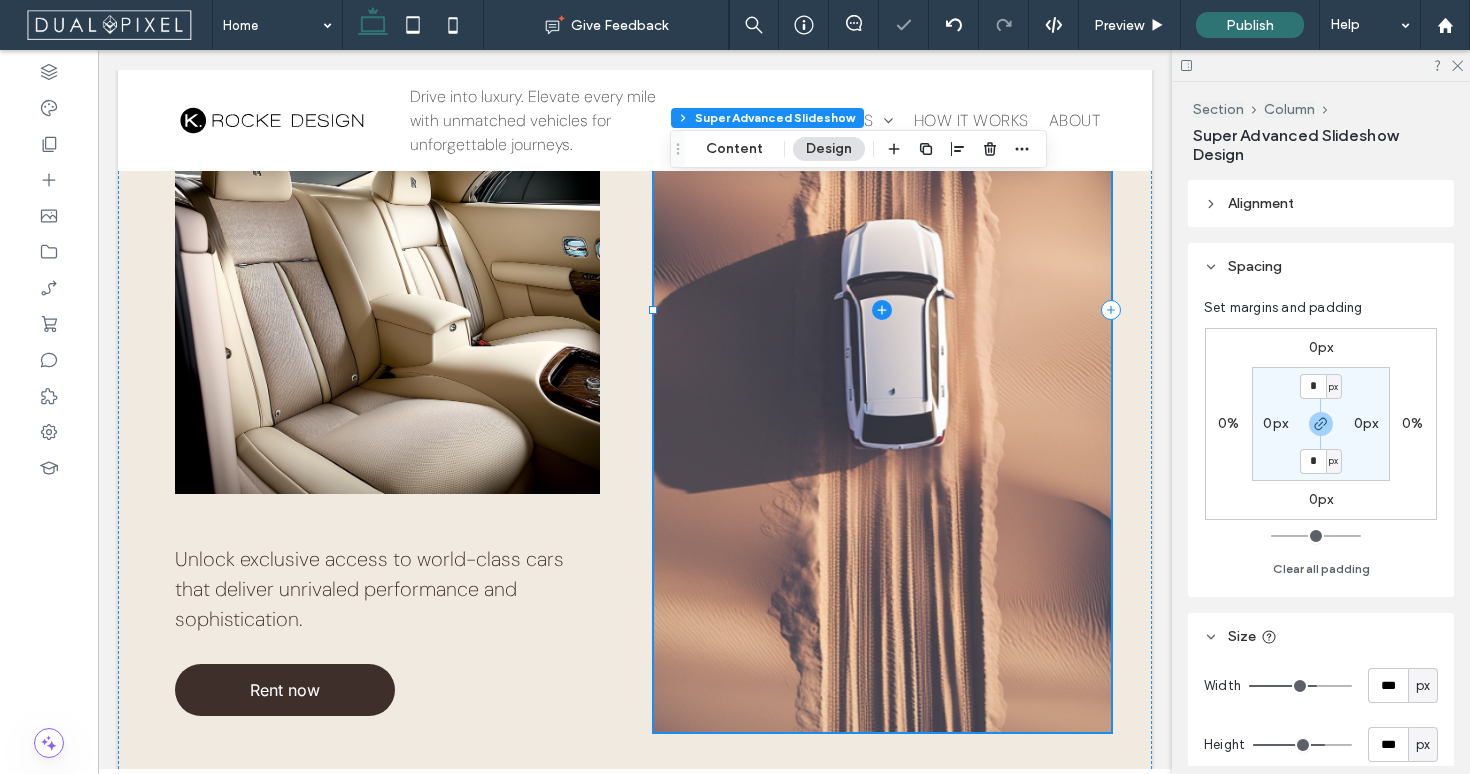 type on "**" 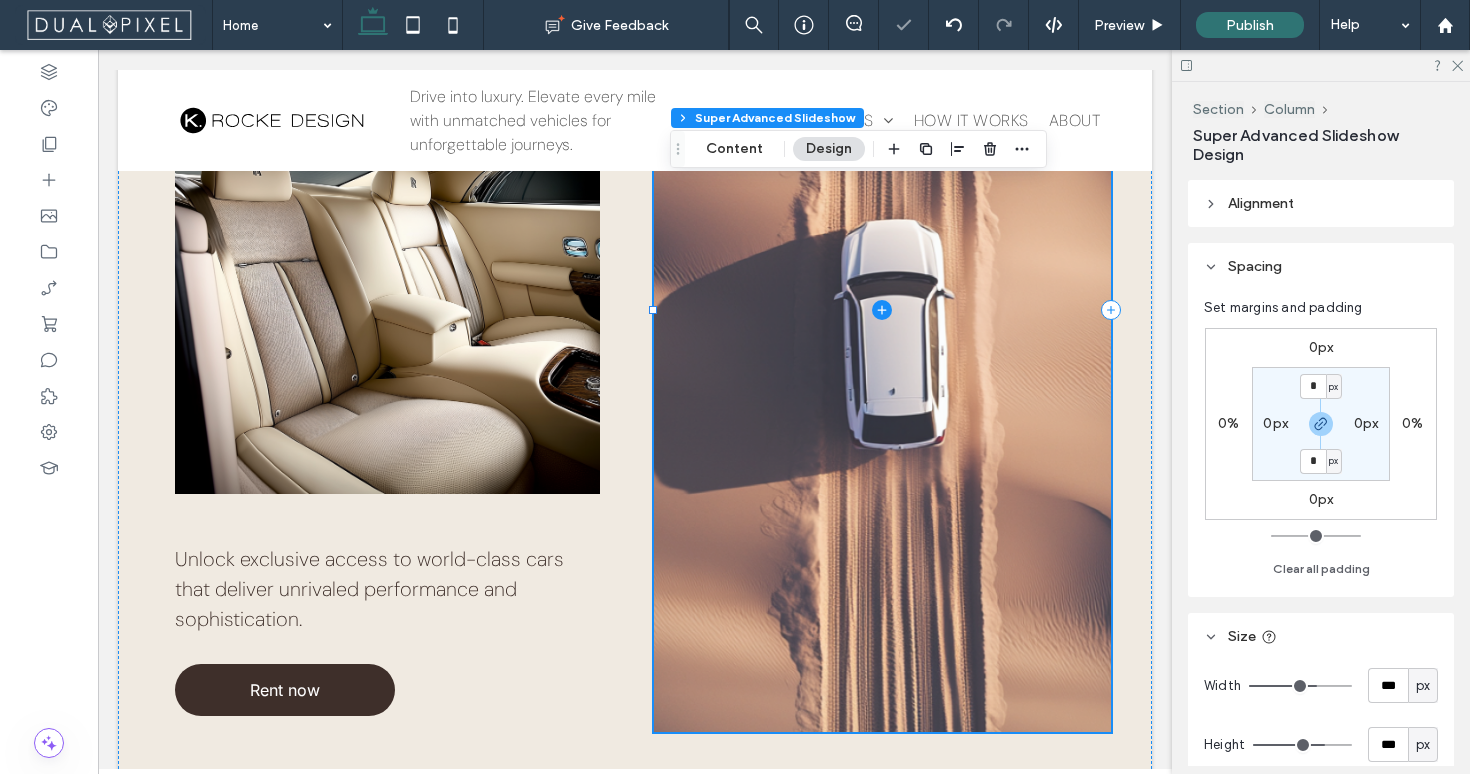 type on "**" 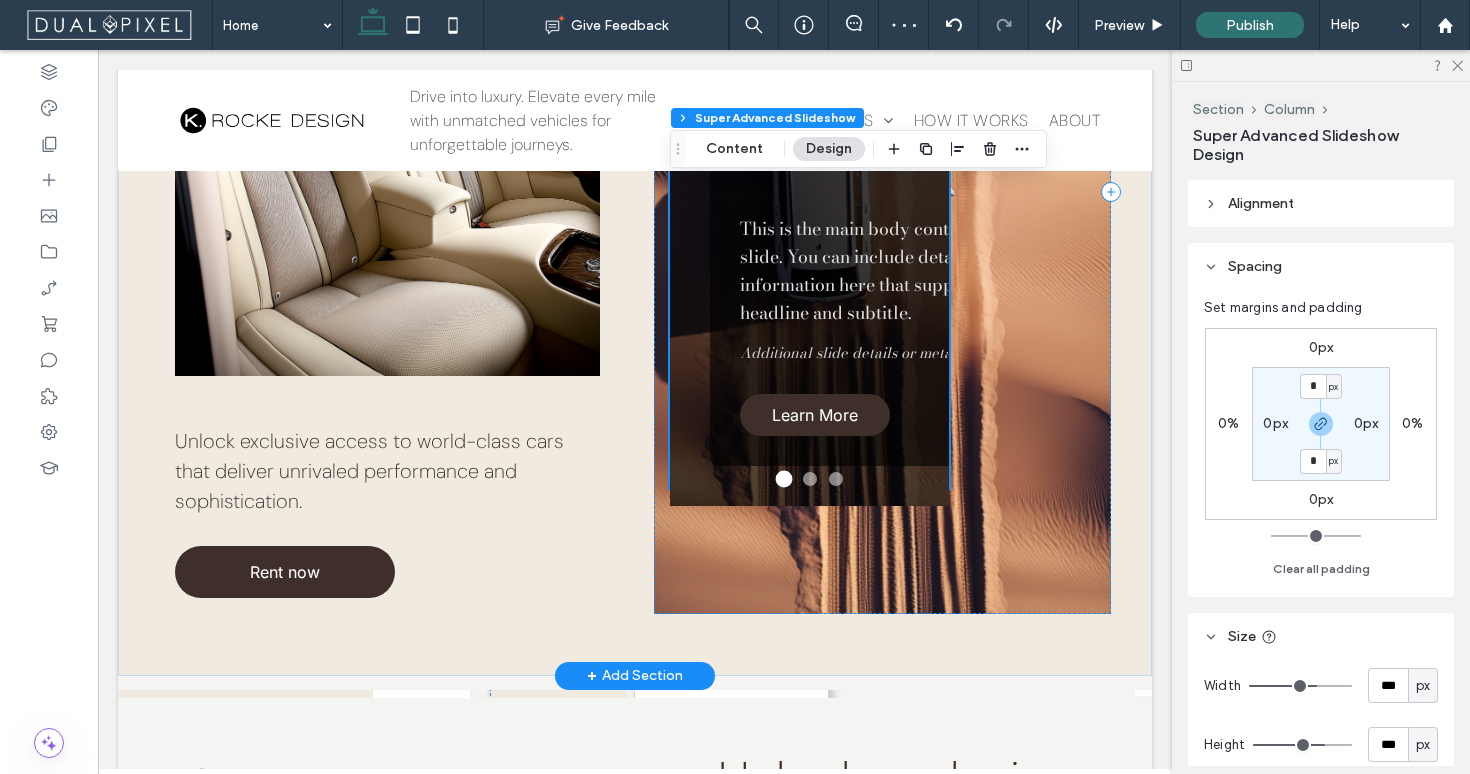 scroll, scrollTop: 1095, scrollLeft: 0, axis: vertical 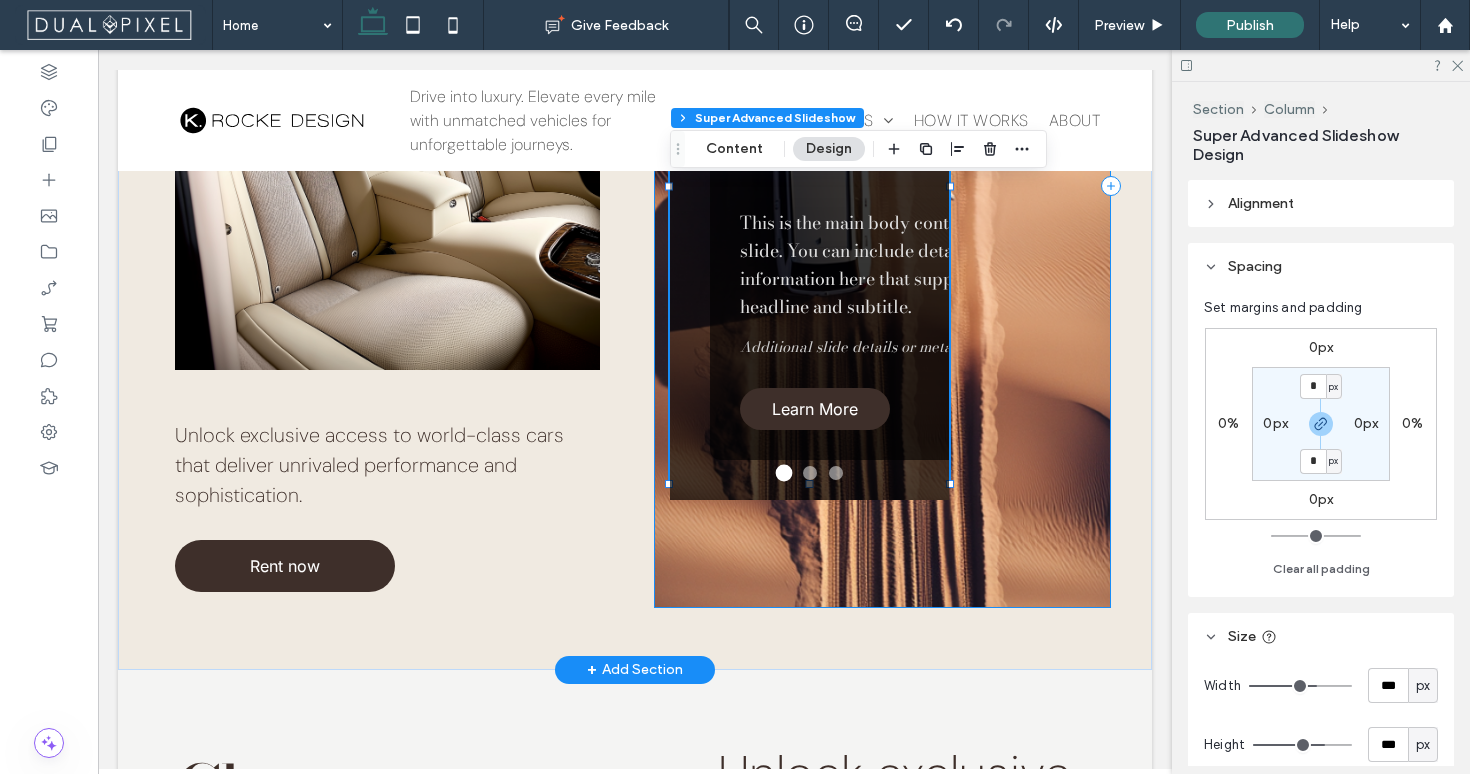 click on "Amazing Slide Title
Captivating subtitle text
This is the main body content for your slide. You can include detailed information here that supports your headline and subtitle.
Additional slide details or metadata
Learn More
Amazing Slide Title
Captivating subtitle text
This is the main body content for your slide. You can include detailed information here that supports your headline and subtitle.
Additional slide details or metadata
Learn More
Amazing Slide Title
Captivating subtitle text
This is the main body content for your slide. You can include detailed information here that supports your headline and subtitle.
Additional slide details or metadata
Learn More
1
/  3" at bounding box center (882, 186) 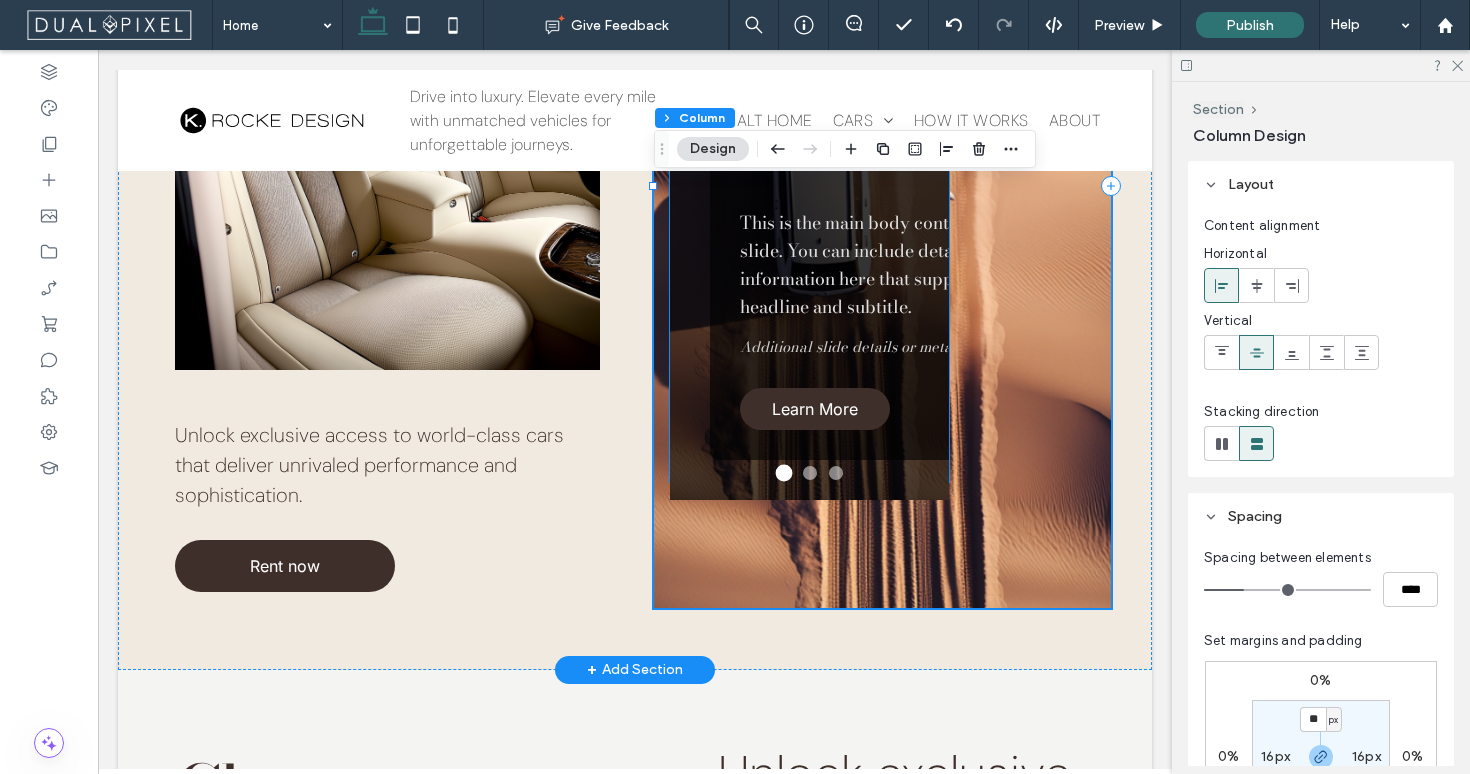 click on "Learn More" at bounding box center (910, 404) 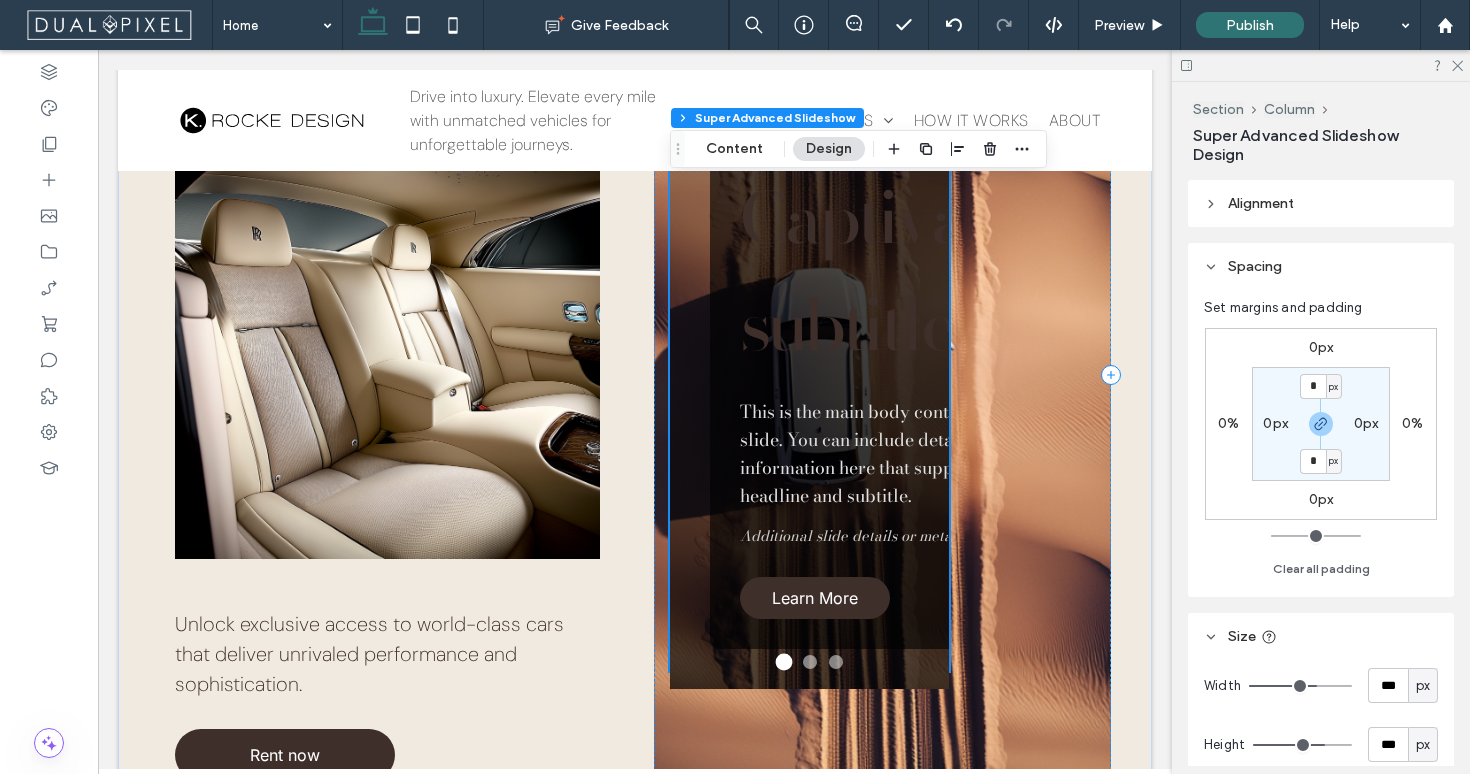 scroll, scrollTop: 899, scrollLeft: 0, axis: vertical 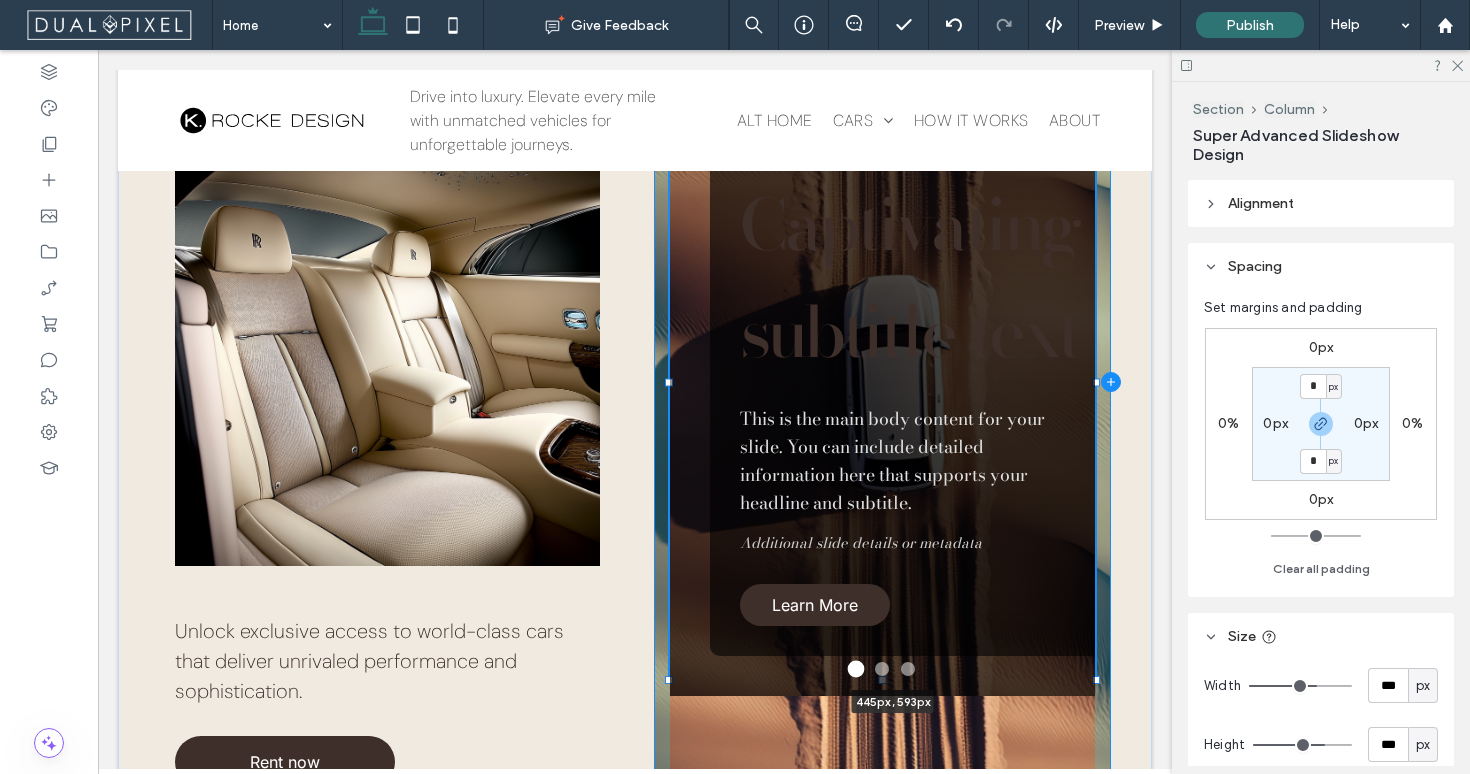 drag, startPoint x: 950, startPoint y: 384, endPoint x: 1117, endPoint y: 375, distance: 167.24234 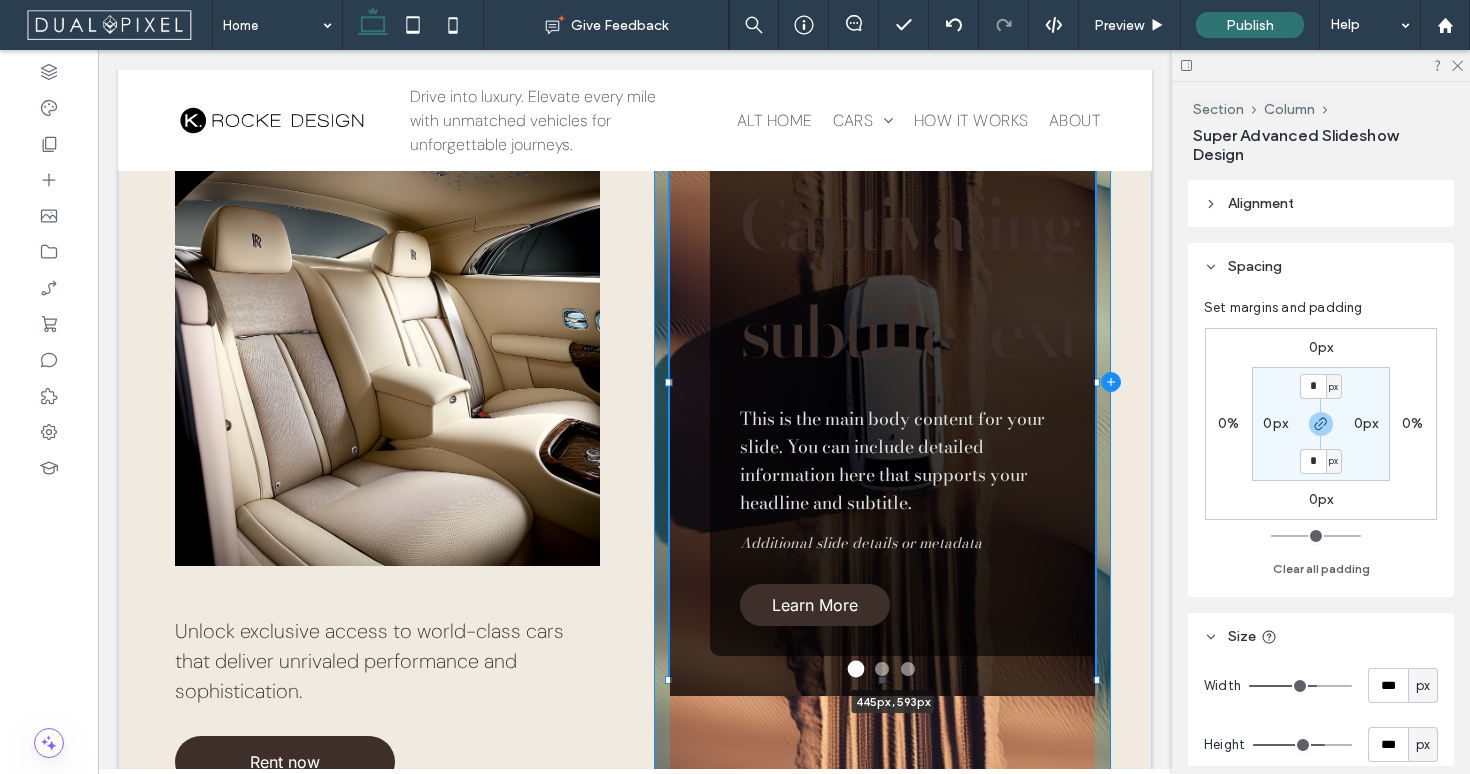 click on "Where precision meets prestige.
Unlock exclusive access to world-class cars that deliver unrivaled performance and sophistication.
Rent now
Amazing Slide Title
Captivating subtitle text
This is the main body content for your slide. You can include detailed information here that supports your headline and subtitle.
Additional slide details or metadata
Learn More
Amazing Slide Title
Captivating subtitle text
This is the main body content for your slide. You can include detailed information here that supports your headline and subtitle.
Additional slide details or metadata
Learn More
Amazing Slide Title
Captivating subtitle text
Additional slide details or metadata
Learn More" at bounding box center (635, 387) 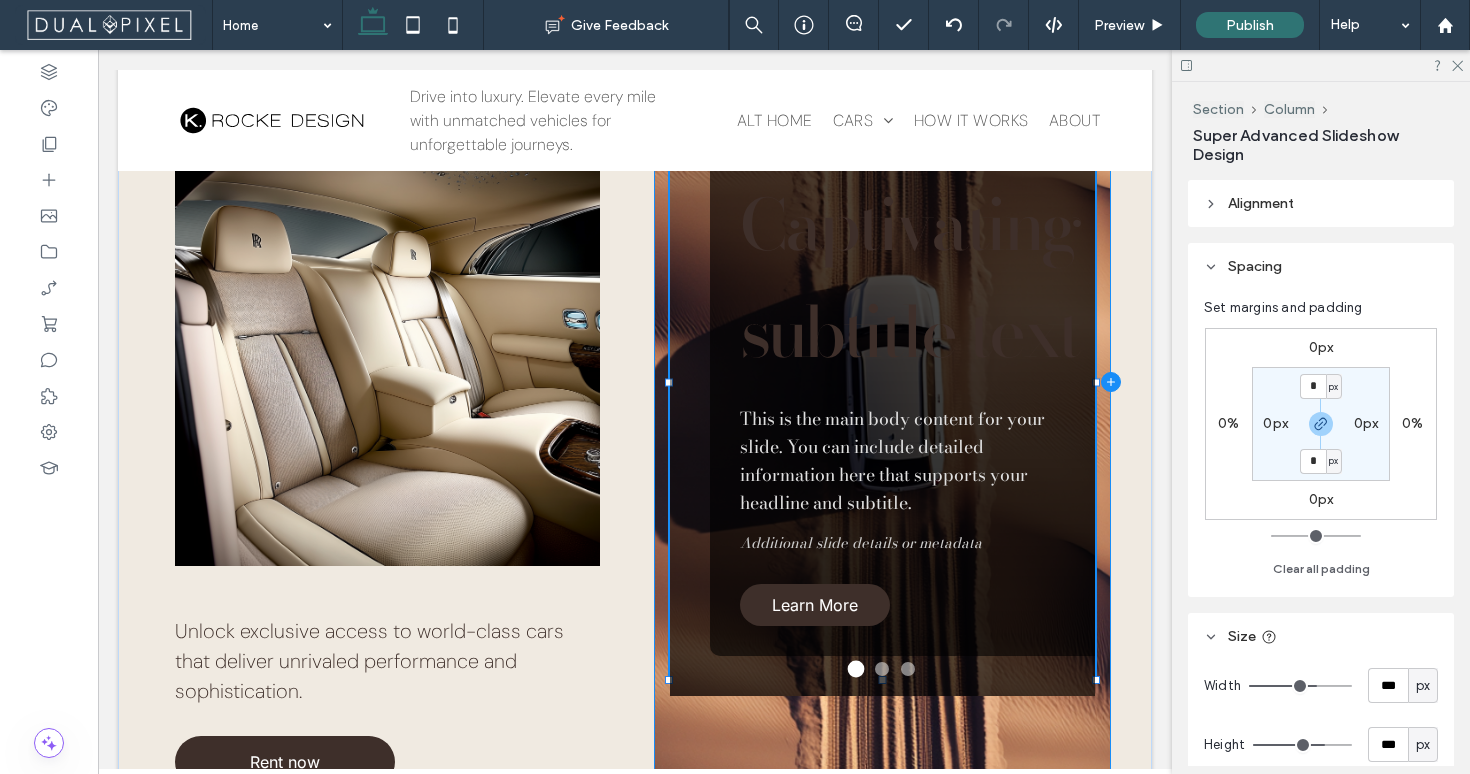 type on "***" 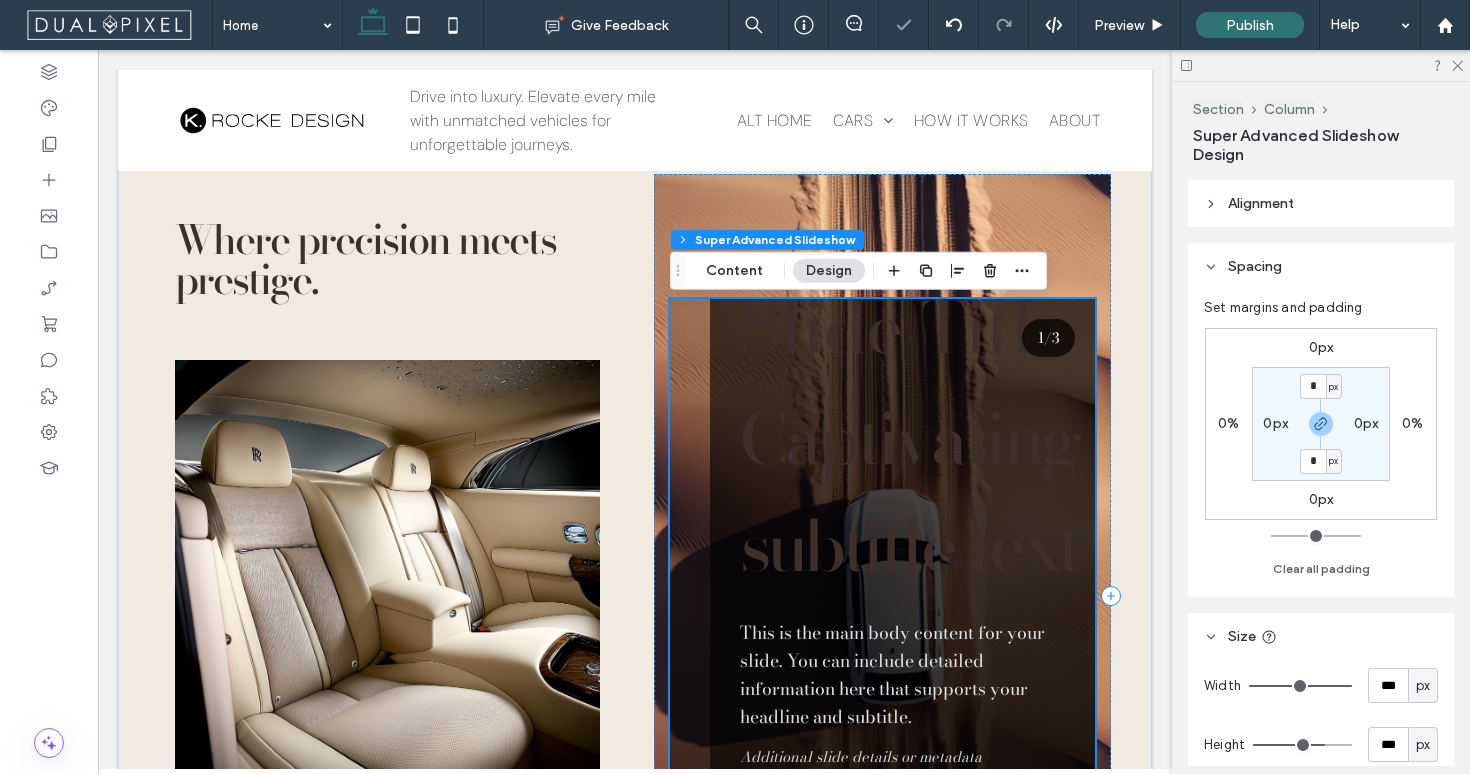 scroll, scrollTop: 687, scrollLeft: 0, axis: vertical 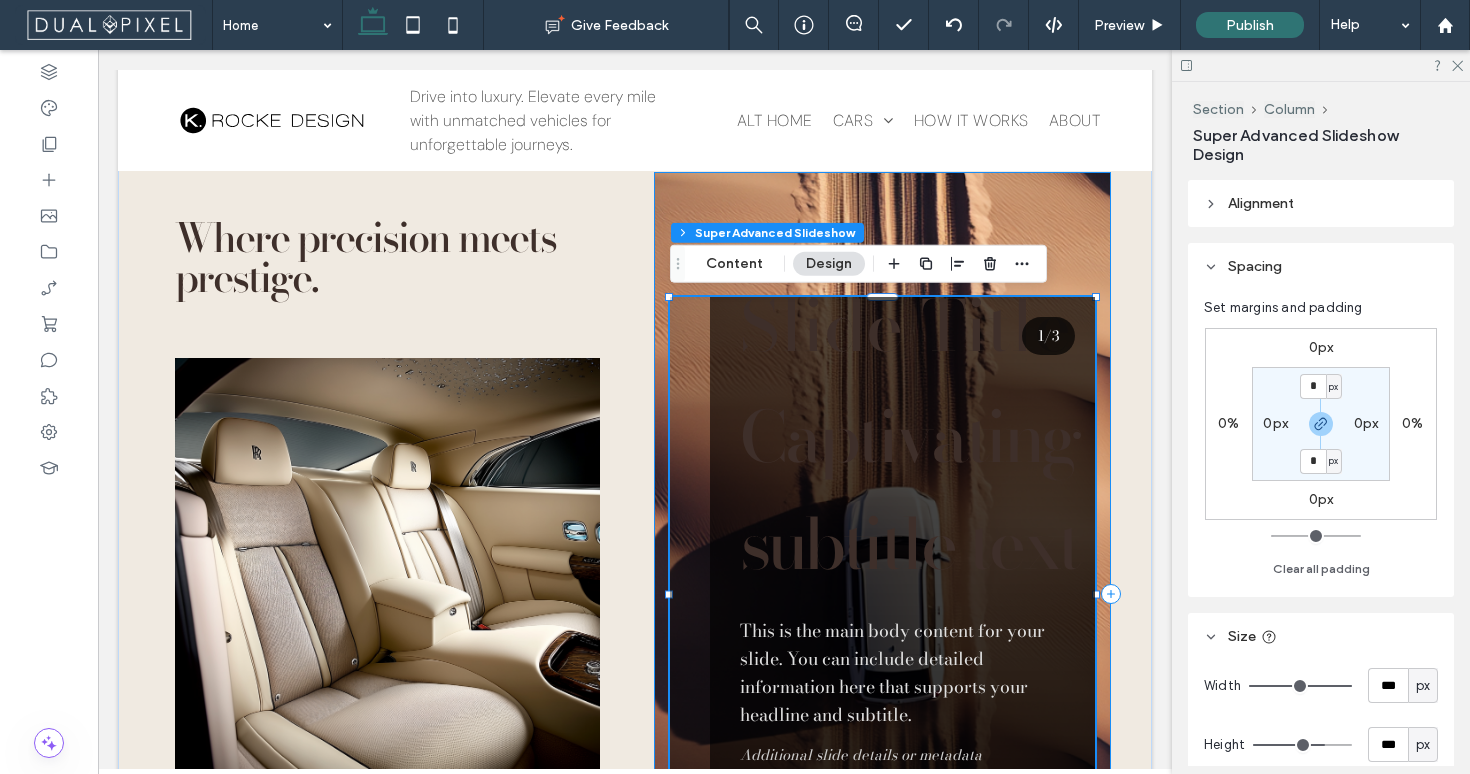 click on "Amazing Slide Title
Captivating subtitle text
This is the main body content for your slide. You can include detailed information here that supports your headline and subtitle.
Additional slide details or metadata
Learn More
Amazing Slide Title
Captivating subtitle text
This is the main body content for your slide. You can include detailed information here that supports your headline and subtitle.
Additional slide details or metadata
Learn More
Amazing Slide Title
Captivating subtitle text
This is the main body content for your slide. You can include detailed information here that supports your headline and subtitle.
Additional slide details or metadata
Learn More
1
/  3
446px , 593px" at bounding box center (882, 594) 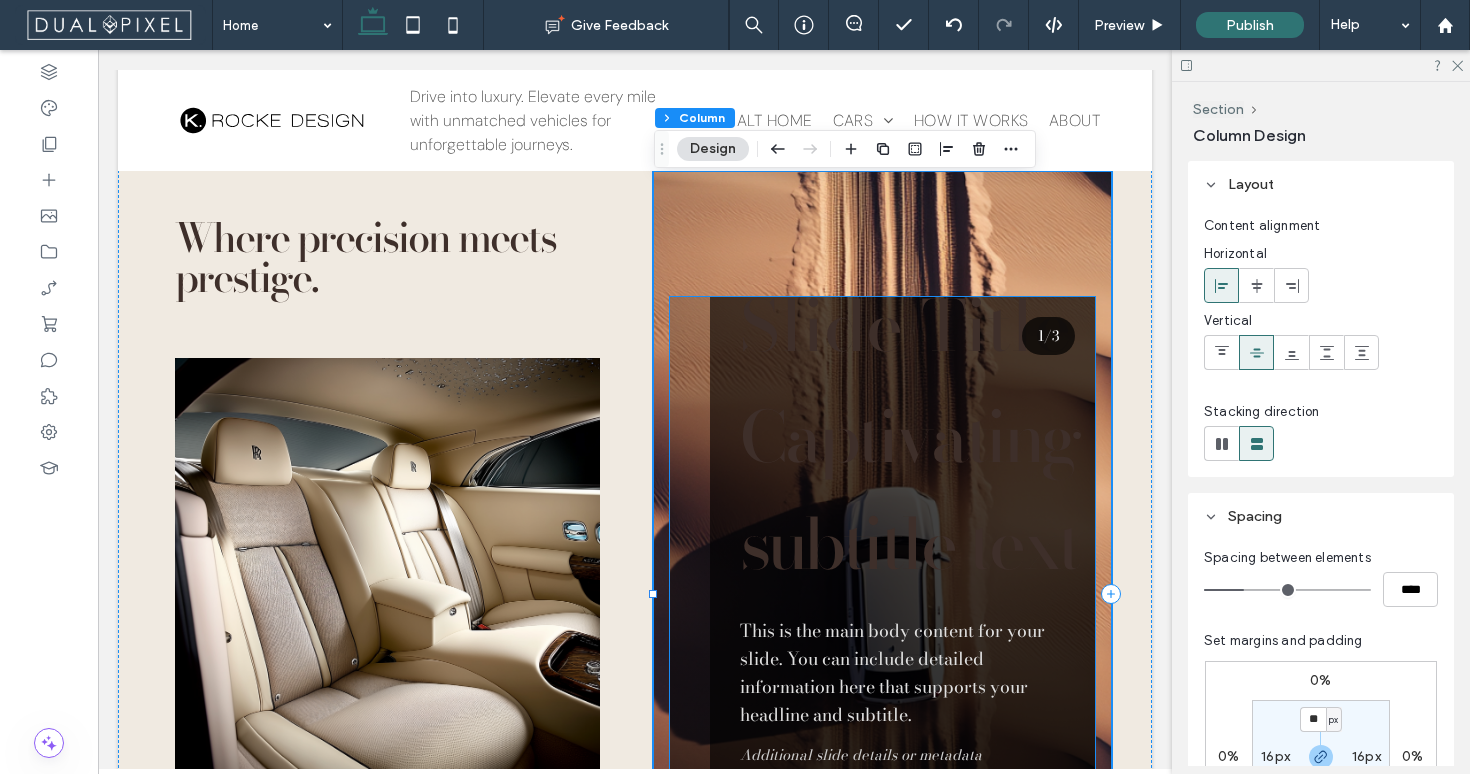 click on "Captivating subtitle text" at bounding box center (910, 490) 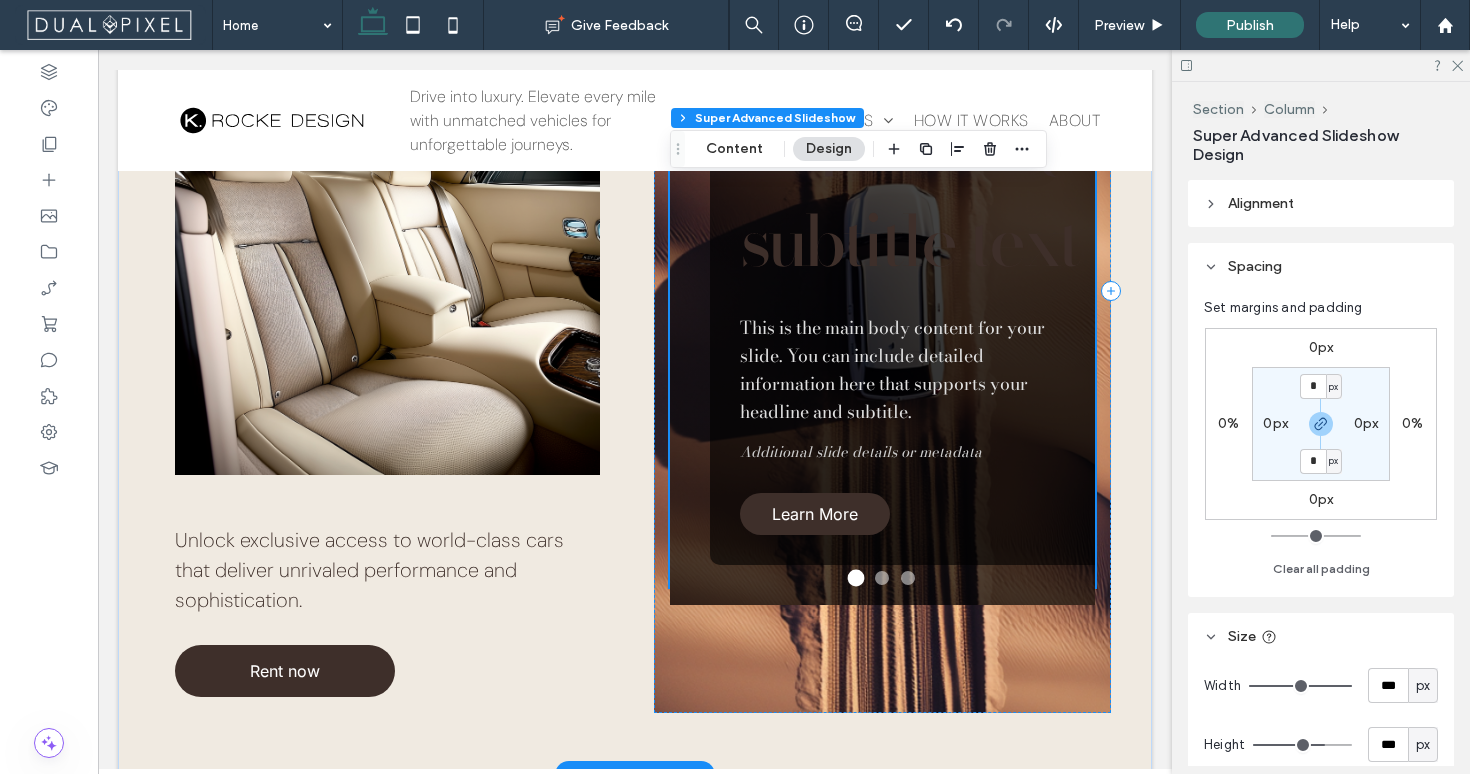 scroll, scrollTop: 996, scrollLeft: 0, axis: vertical 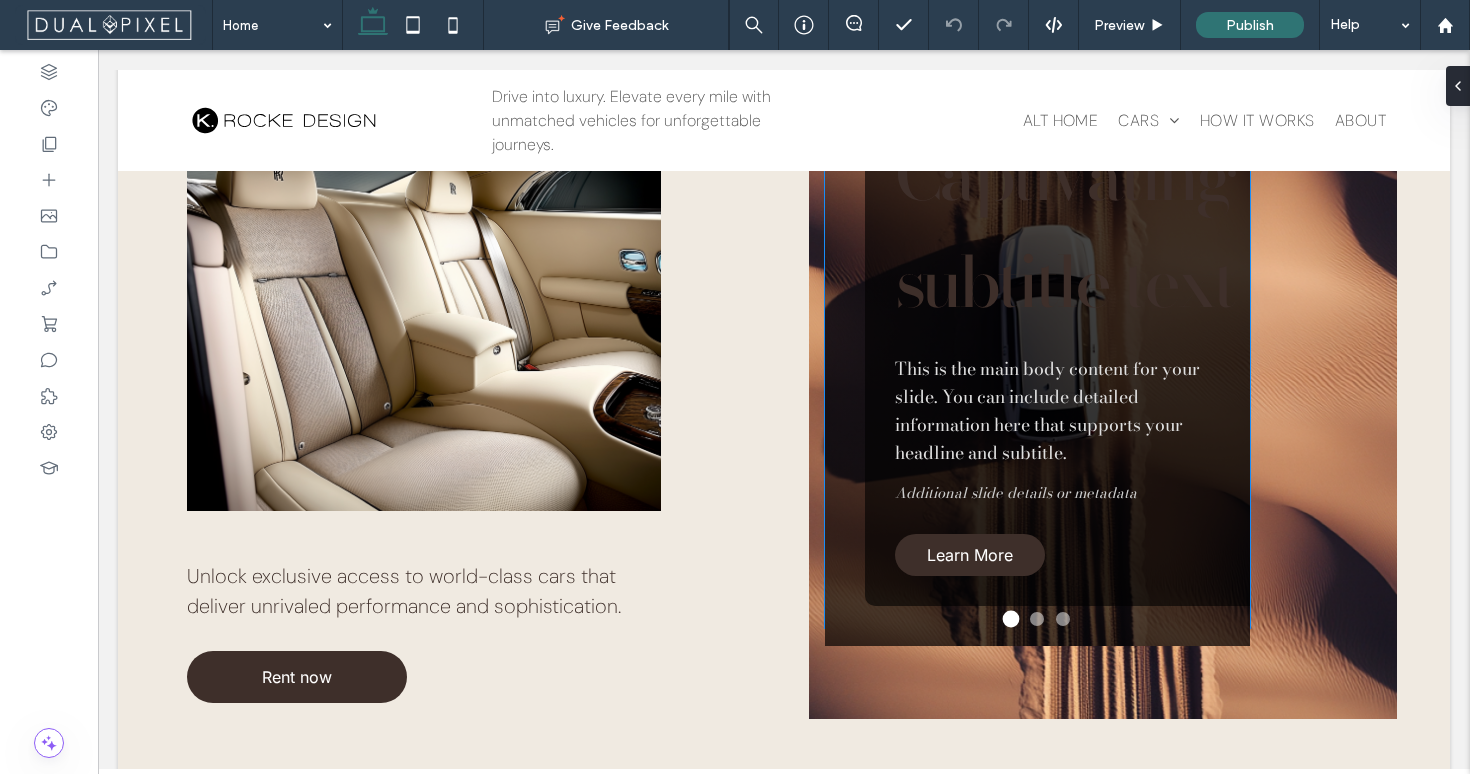 click on "This is the main body content for your slide. You can include detailed information here that supports your headline and subtitle." at bounding box center [1065, 411] 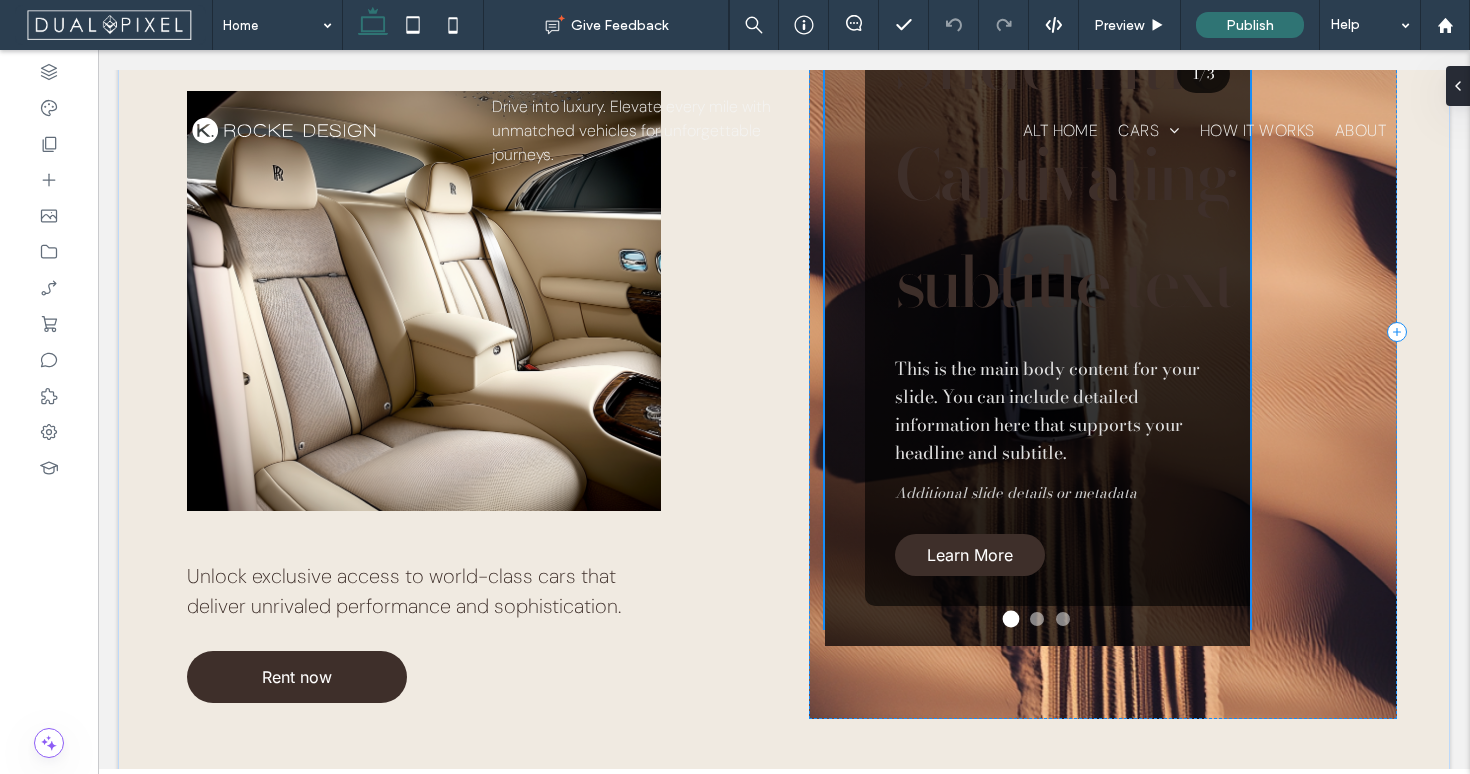 scroll, scrollTop: 954, scrollLeft: 0, axis: vertical 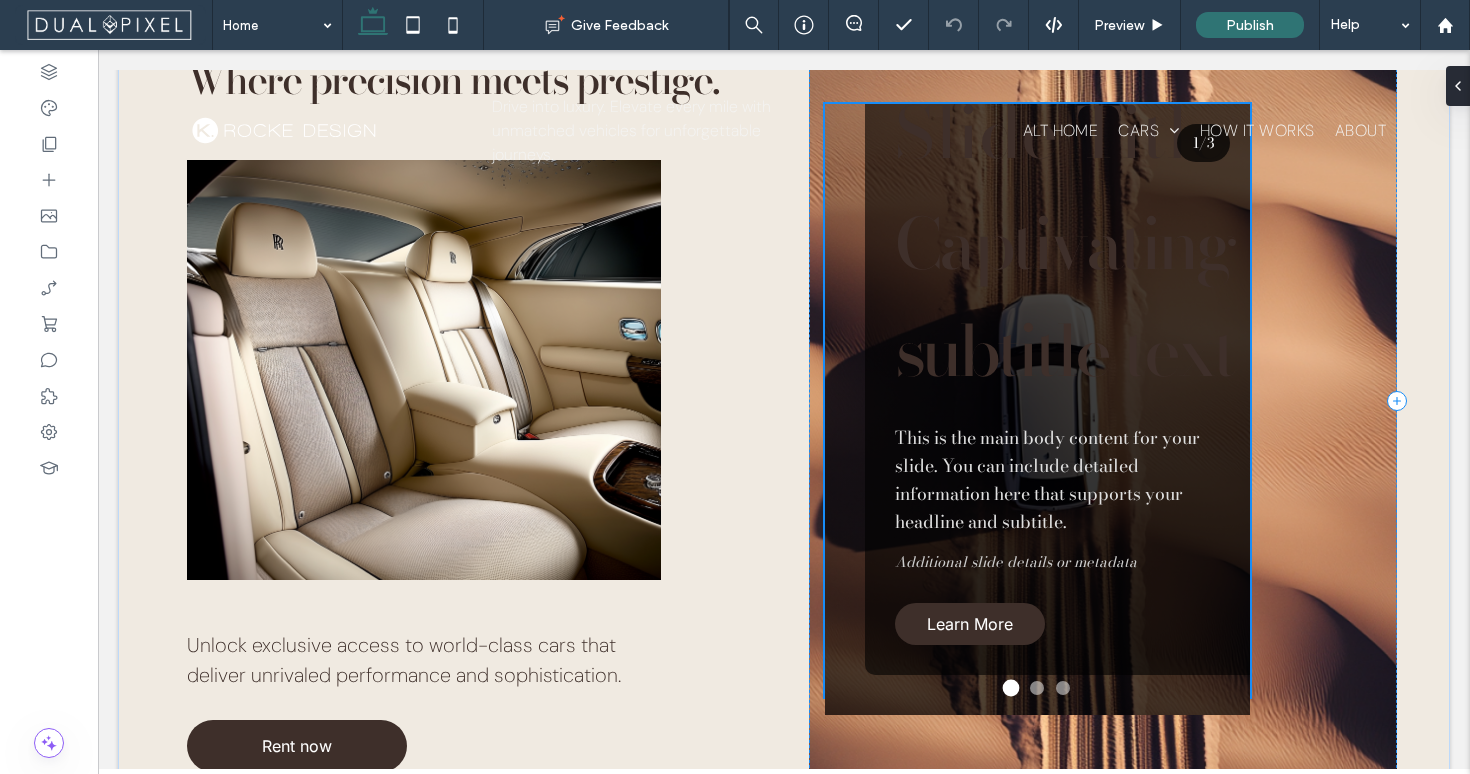 click on "This is the main body content for your slide. You can include detailed information here that supports your headline and subtitle." at bounding box center [1065, 480] 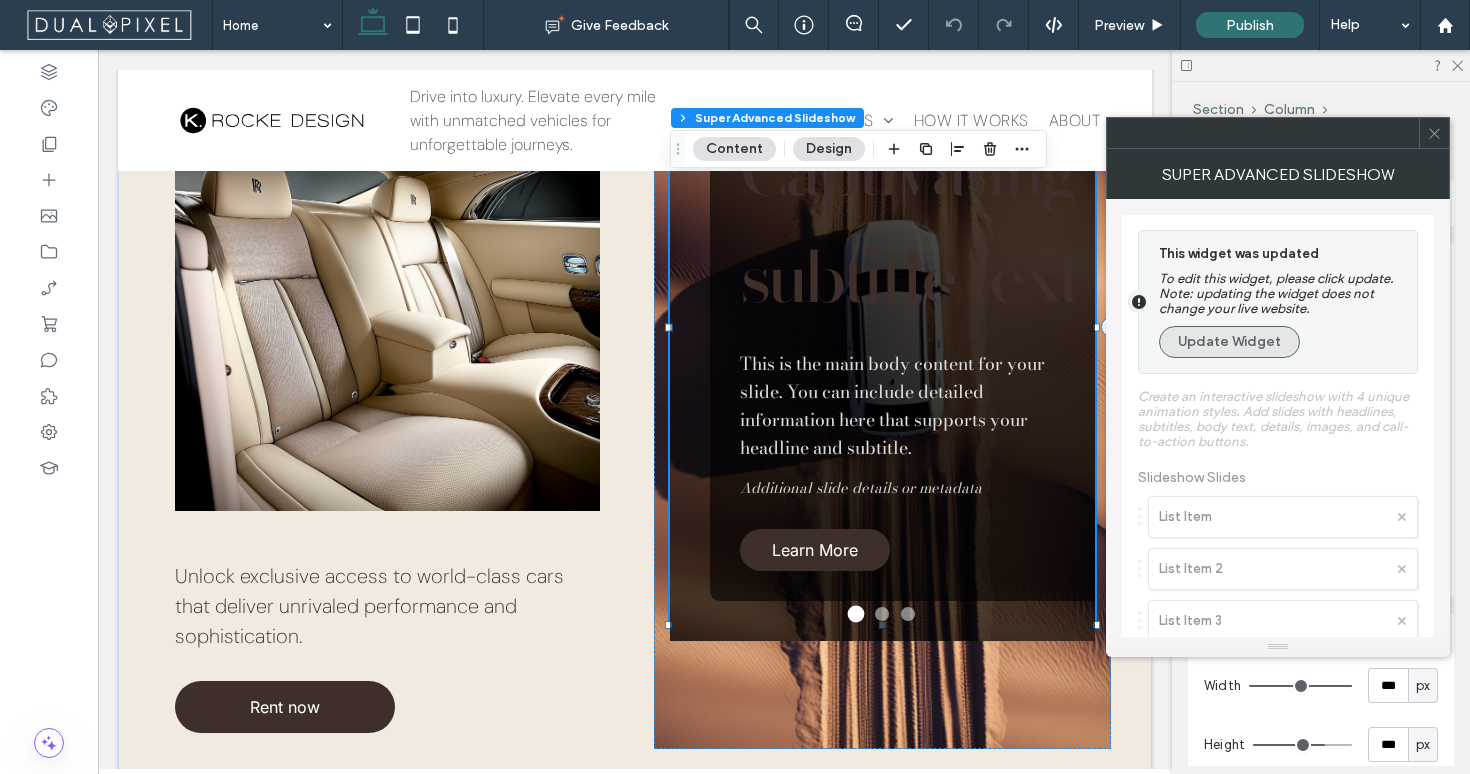 click on "Update Widget" at bounding box center [1229, 342] 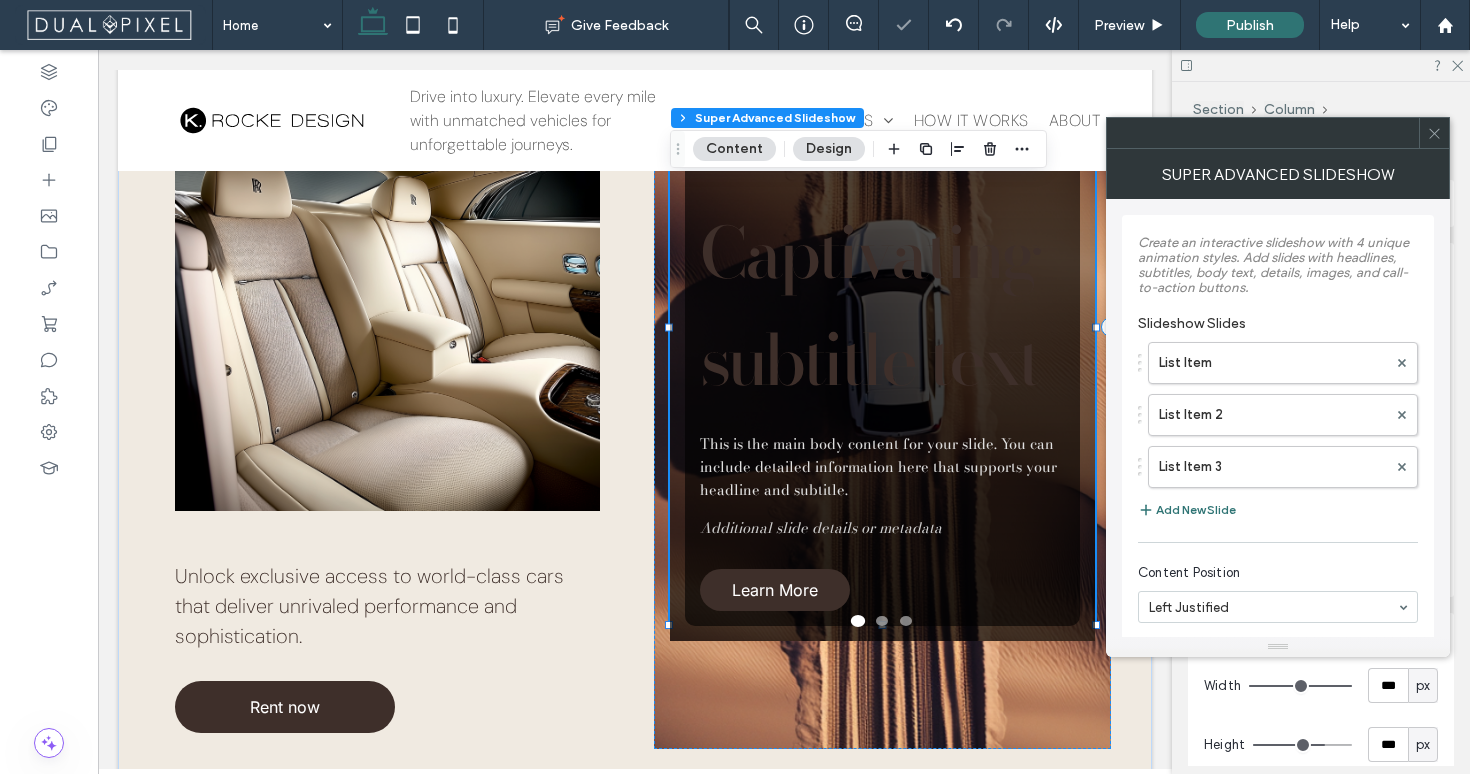 click at bounding box center [1434, 133] 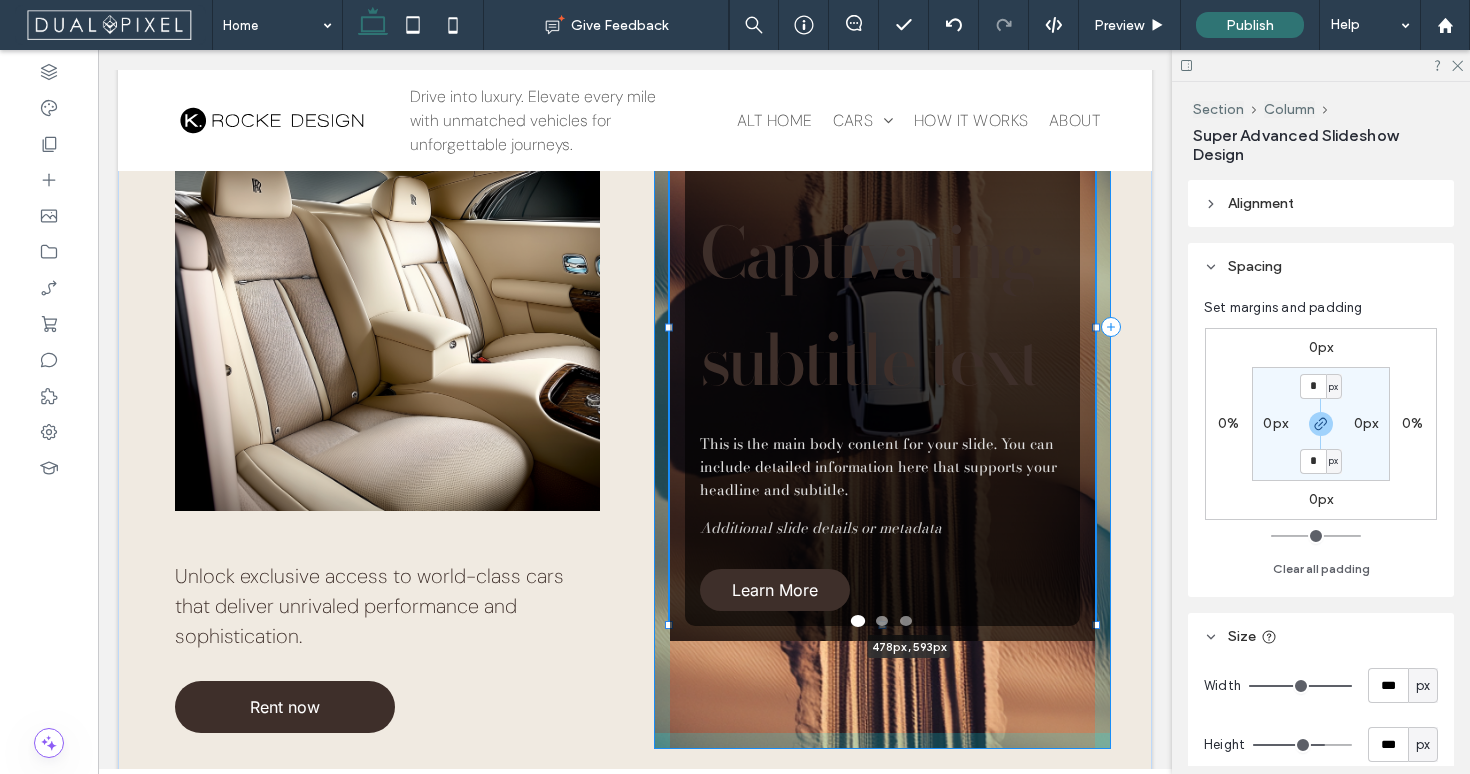 drag, startPoint x: 1096, startPoint y: 328, endPoint x: 1156, endPoint y: 359, distance: 67.53518 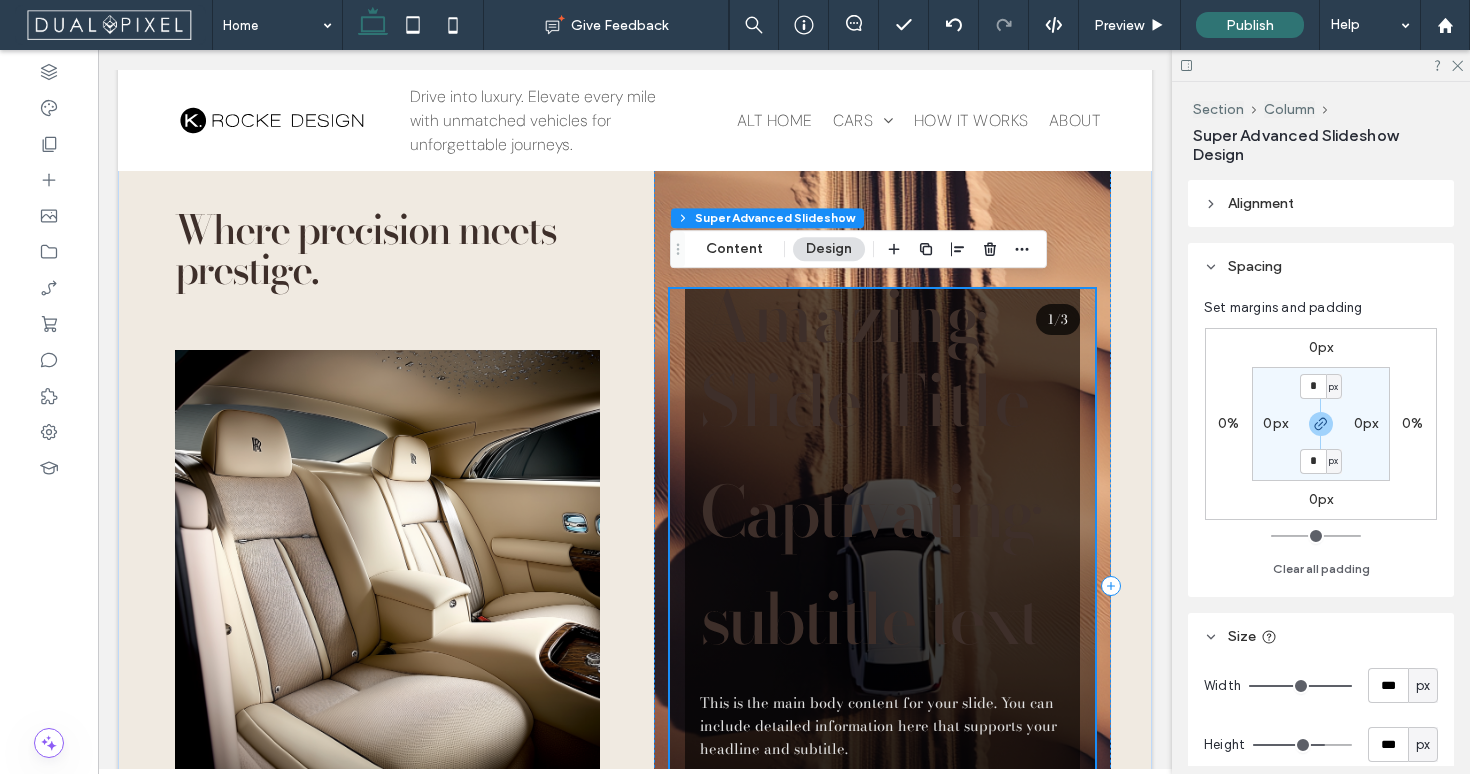 scroll, scrollTop: 694, scrollLeft: 0, axis: vertical 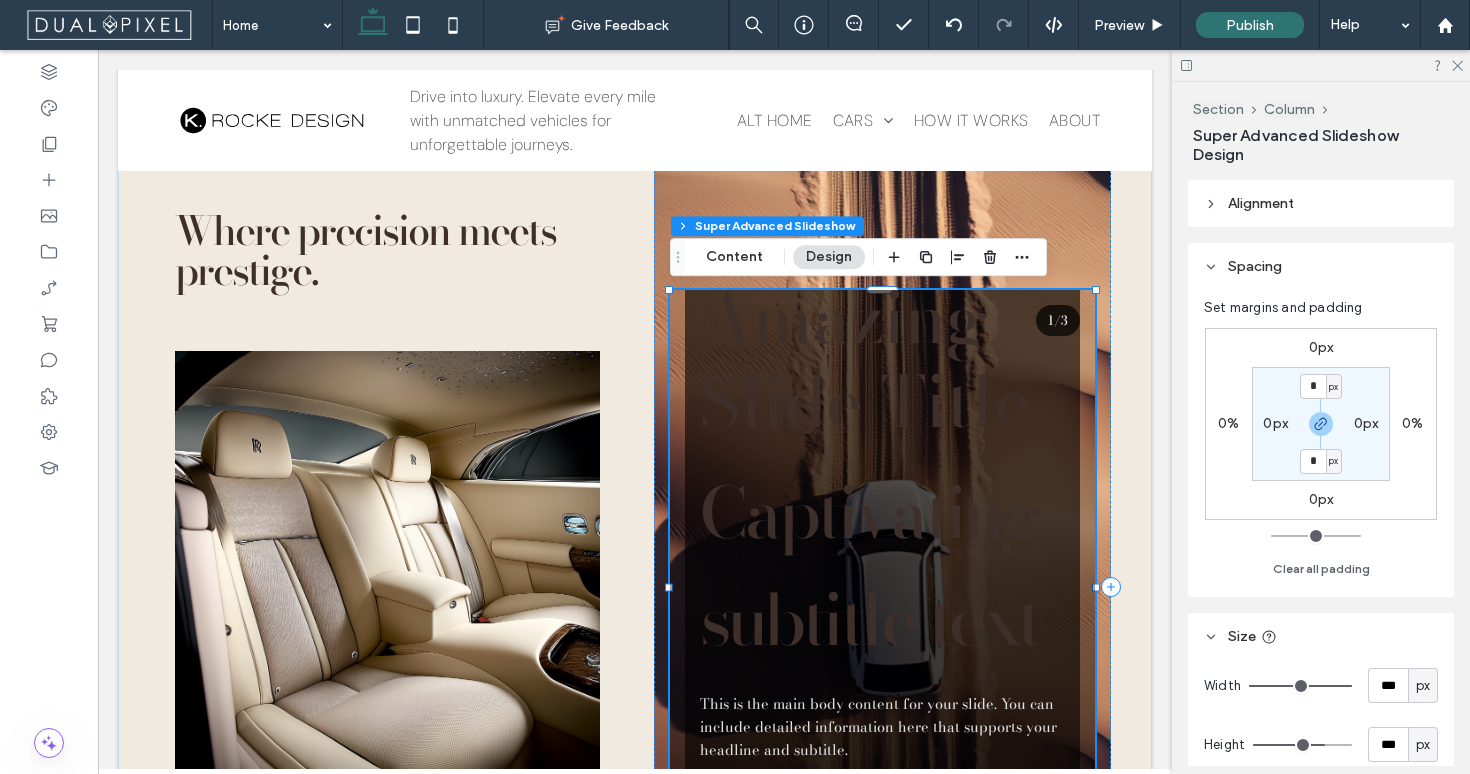 click on "Amazing Slide Title
Captivating subtitle text
This is the main body content for your slide. You can include detailed information here that supports your headline and subtitle.
Additional slide details or metadata
Learn More" at bounding box center [882, 573] 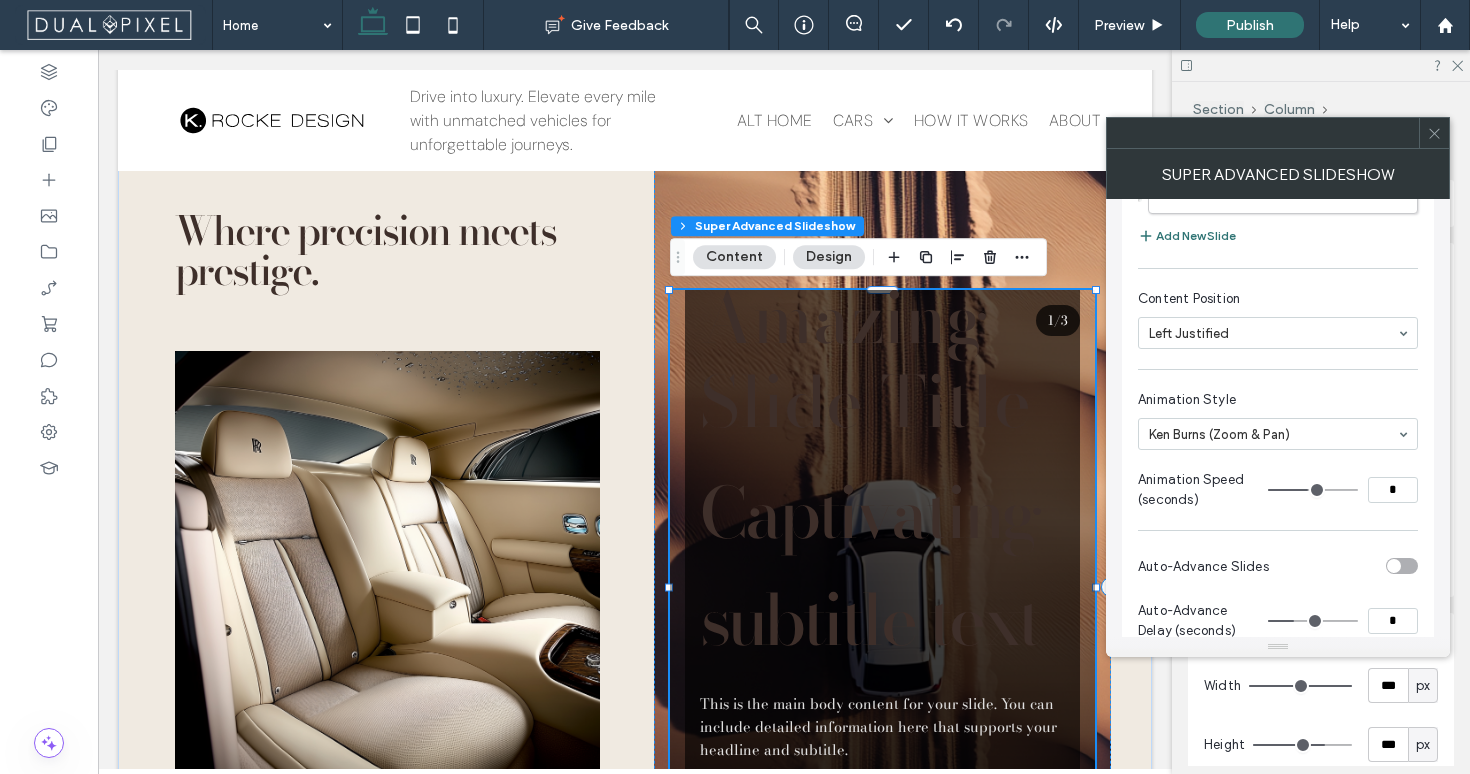 scroll, scrollTop: 331, scrollLeft: 0, axis: vertical 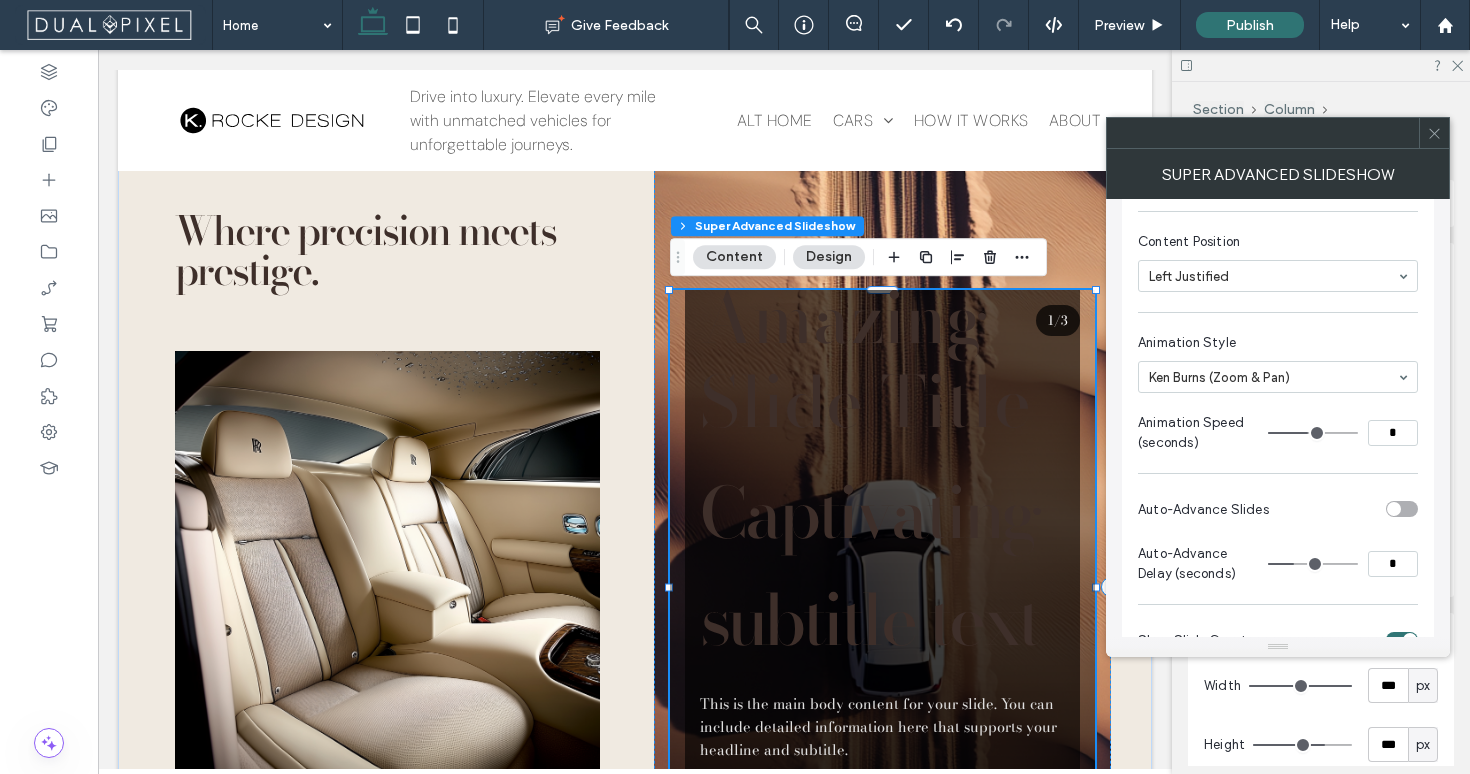 type on "*" 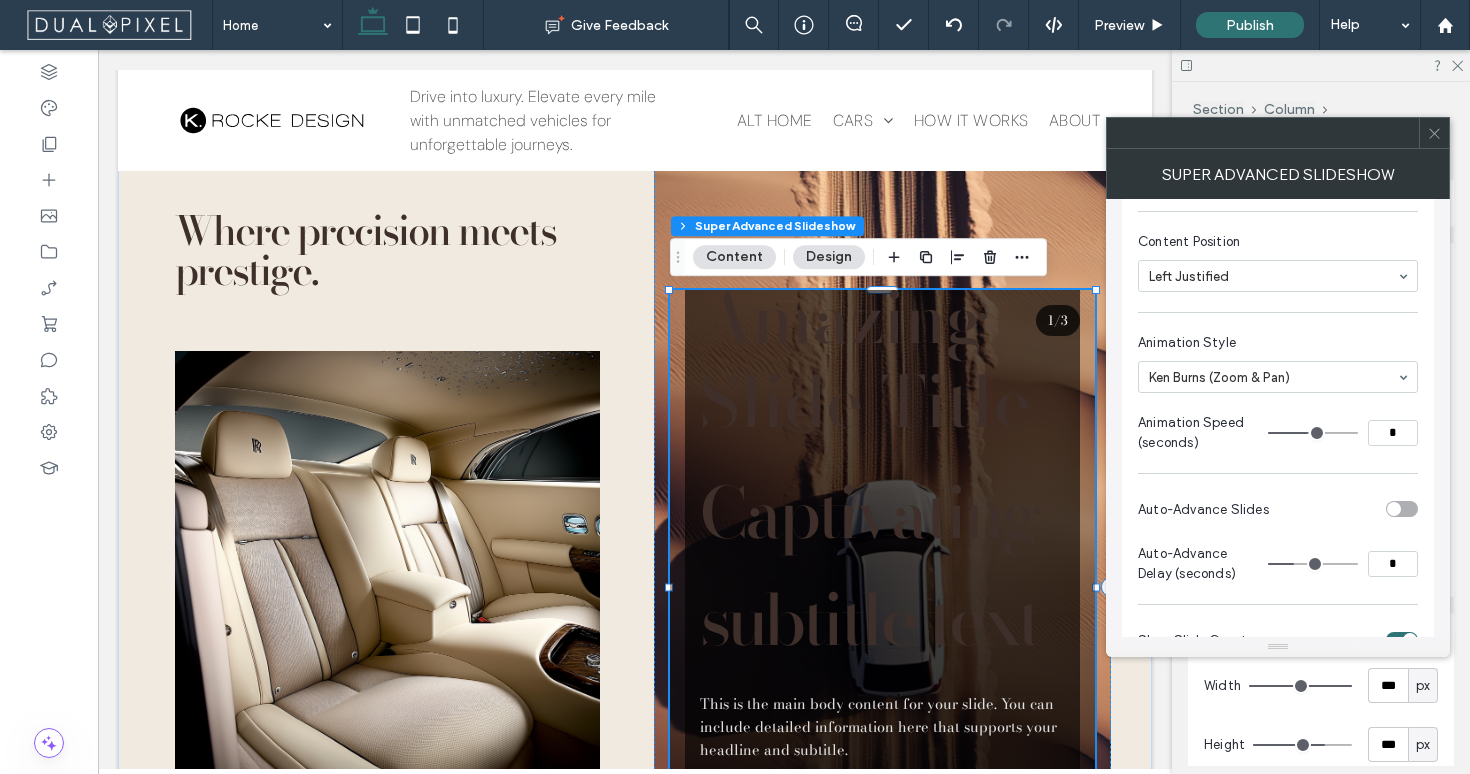 type on "*" 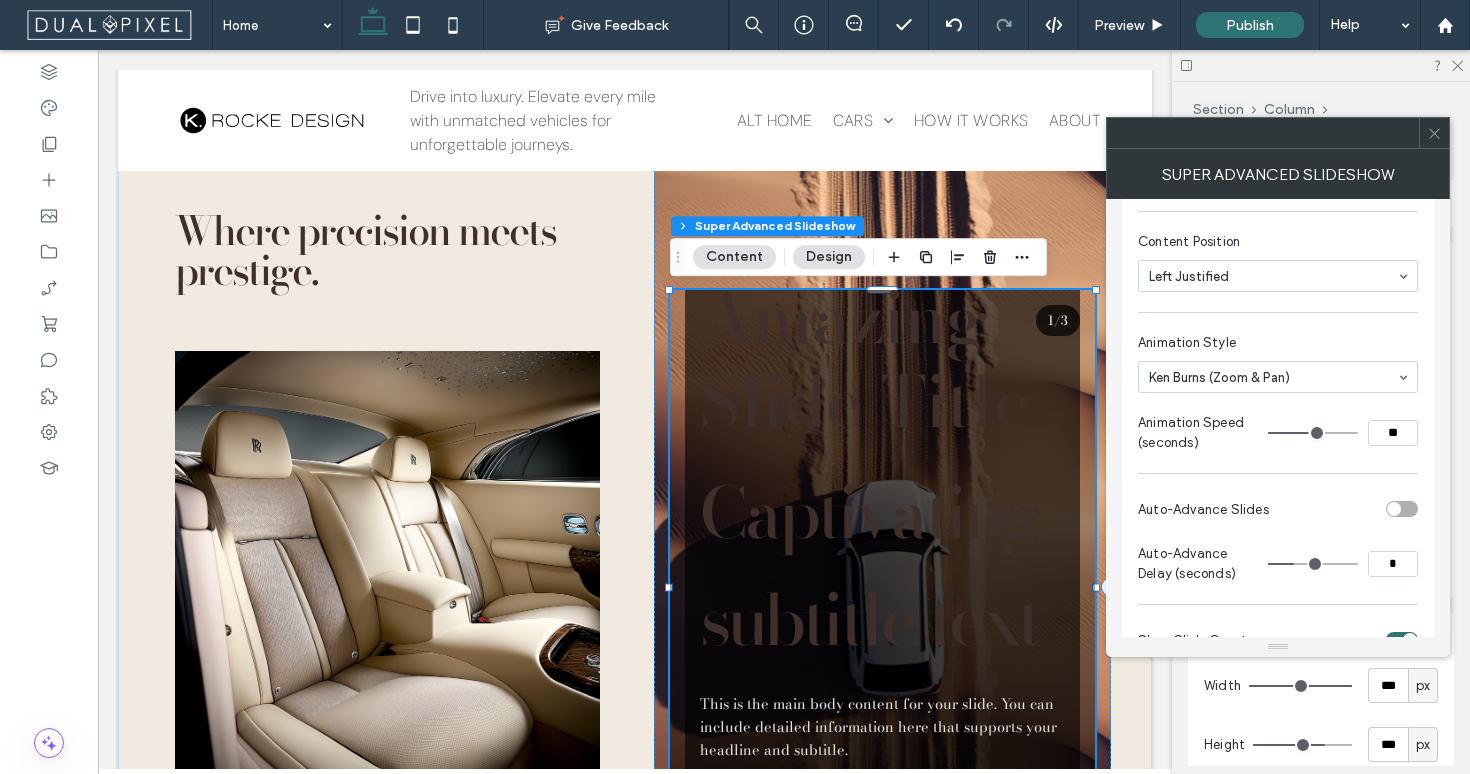 type on "**" 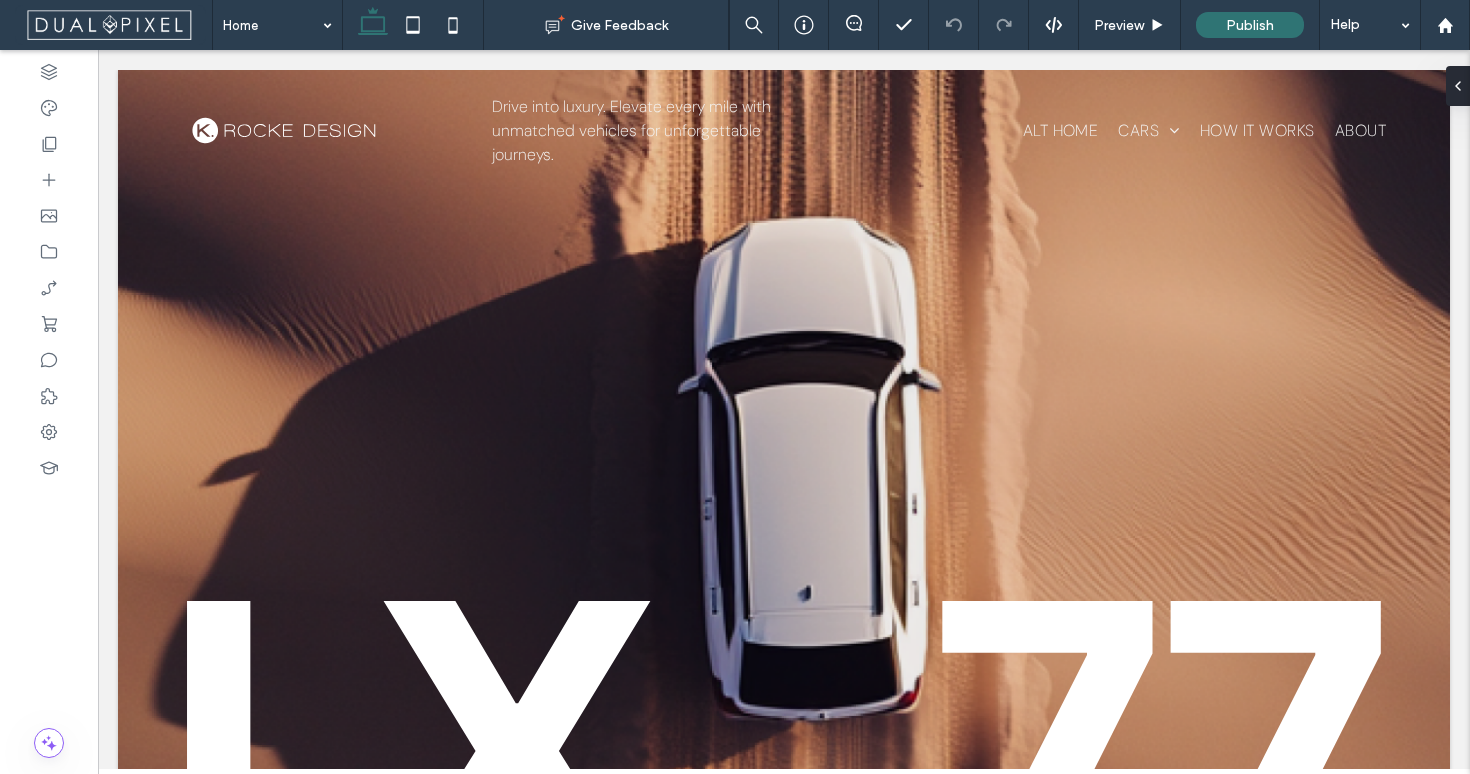 scroll, scrollTop: 0, scrollLeft: 0, axis: both 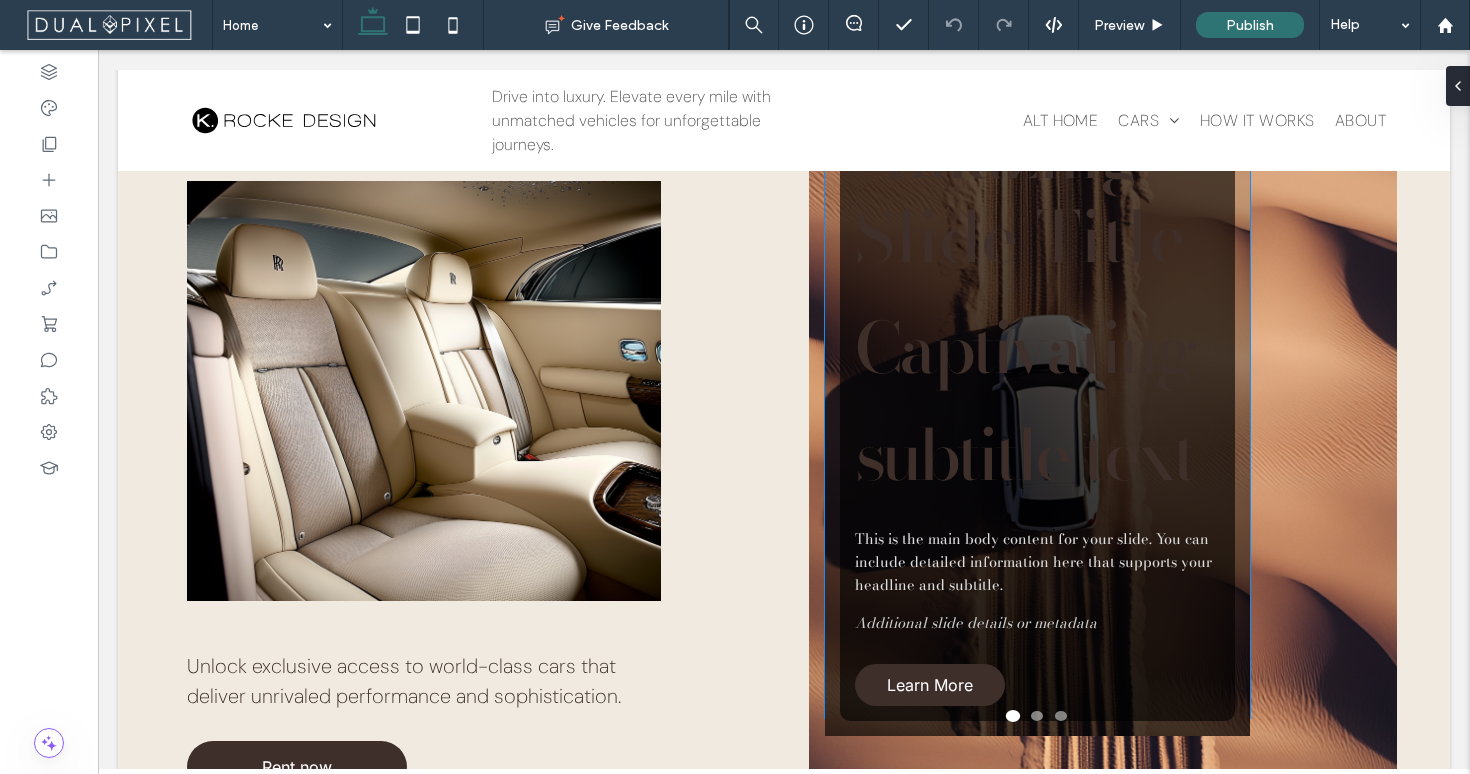 click on "Captivating subtitle text" at bounding box center (1037, 401) 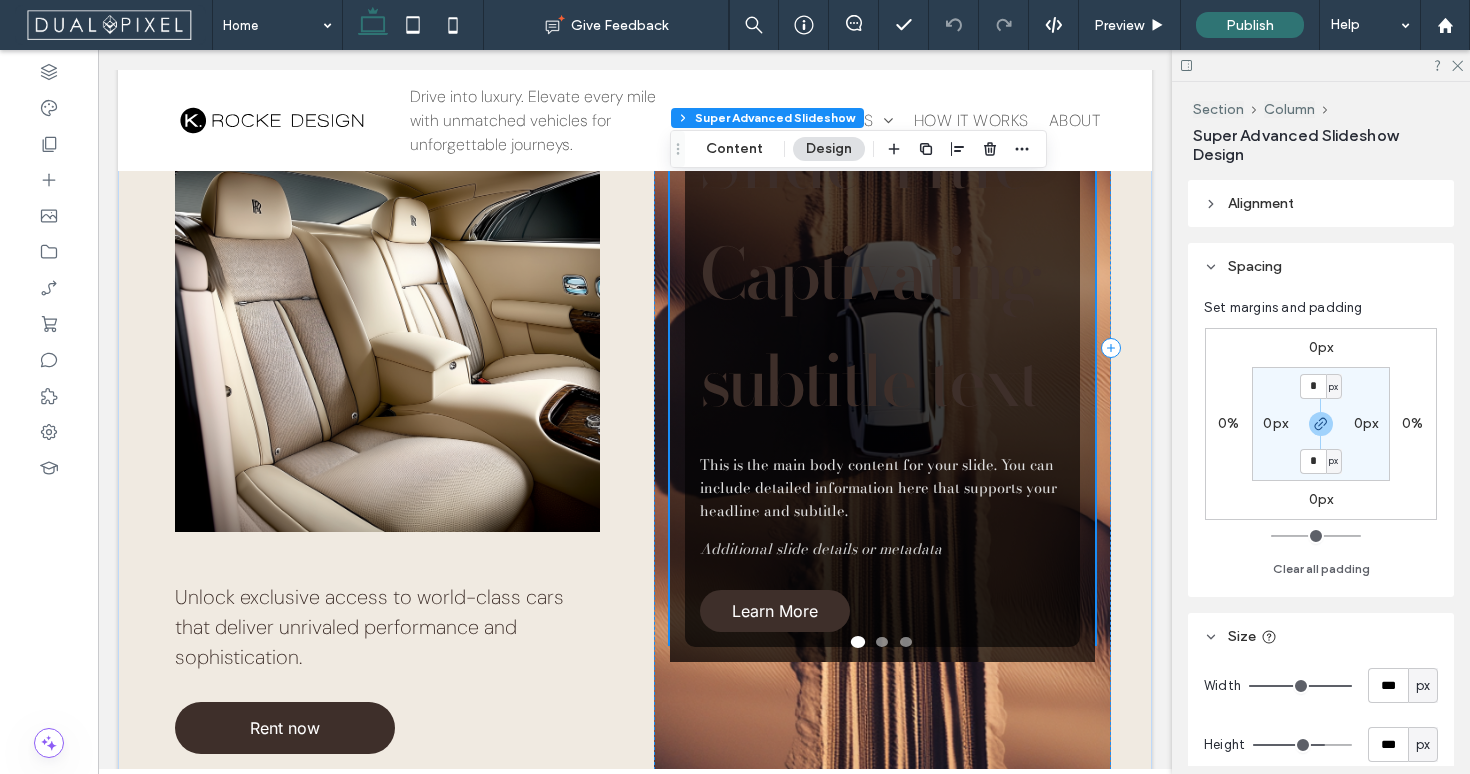 click on "Amazing Slide Title
Captivating subtitle text
This is the main body content for your slide. You can include detailed information here that supports your headline and subtitle.
Additional slide details or metadata
Learn More" at bounding box center (882, 334) 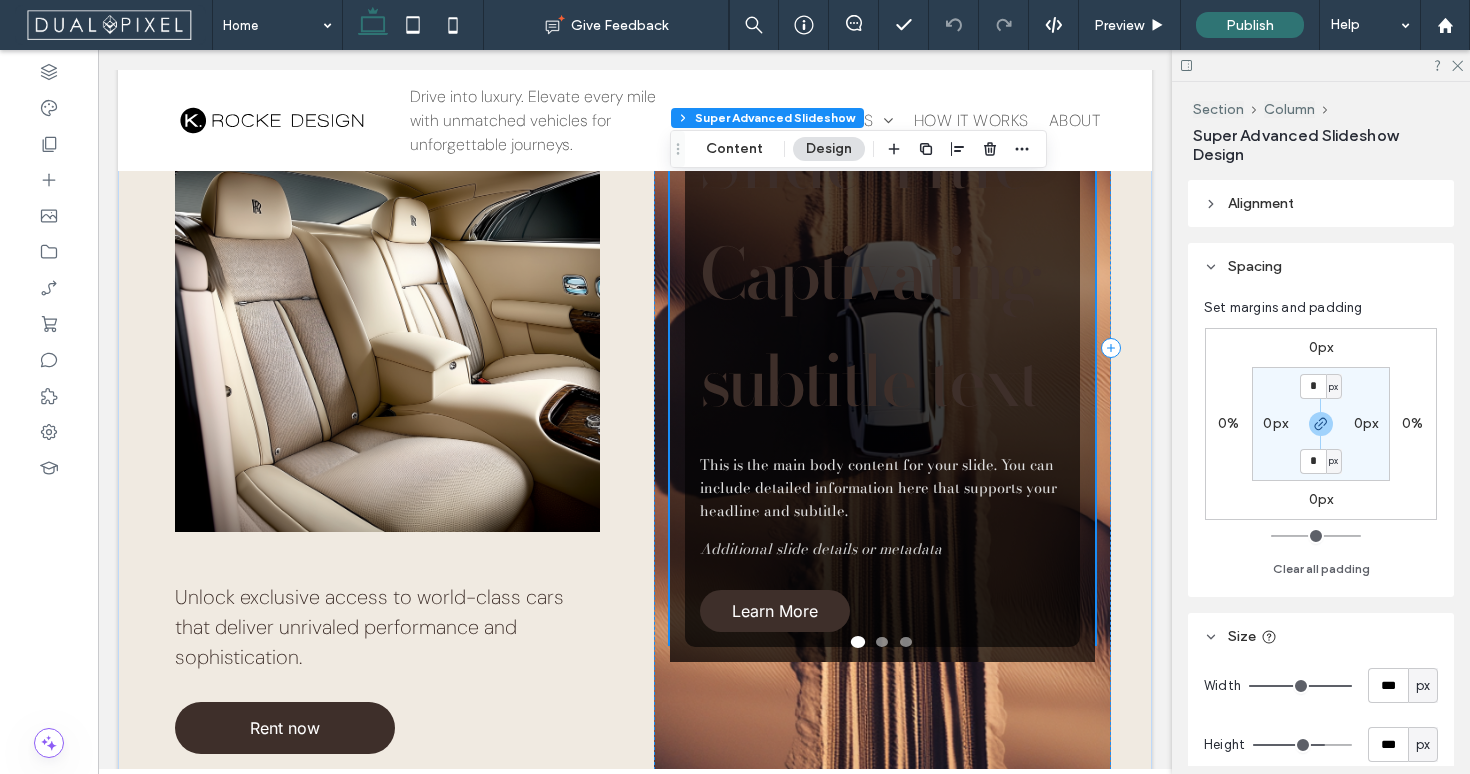 scroll, scrollTop: 824, scrollLeft: 0, axis: vertical 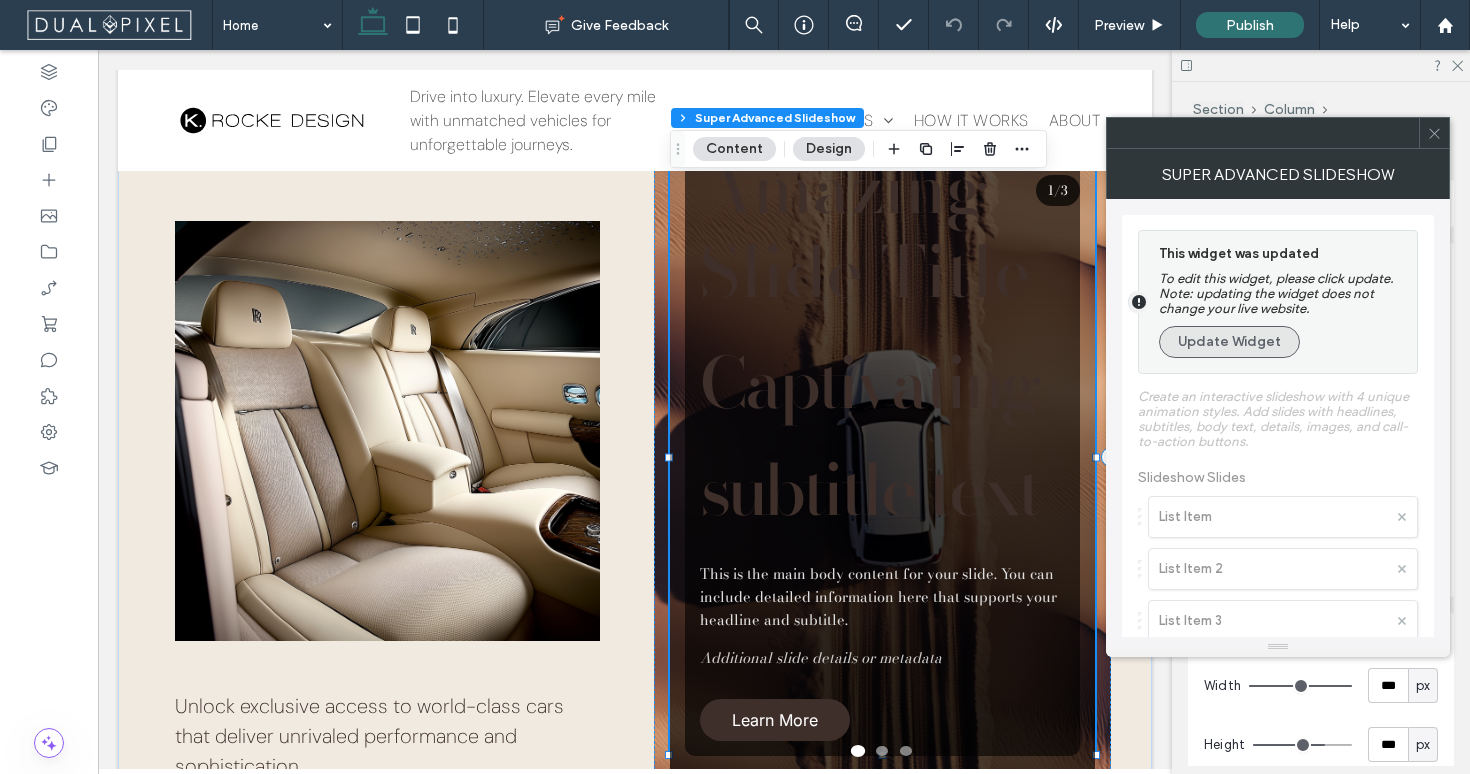 click on "Update Widget" at bounding box center [1229, 342] 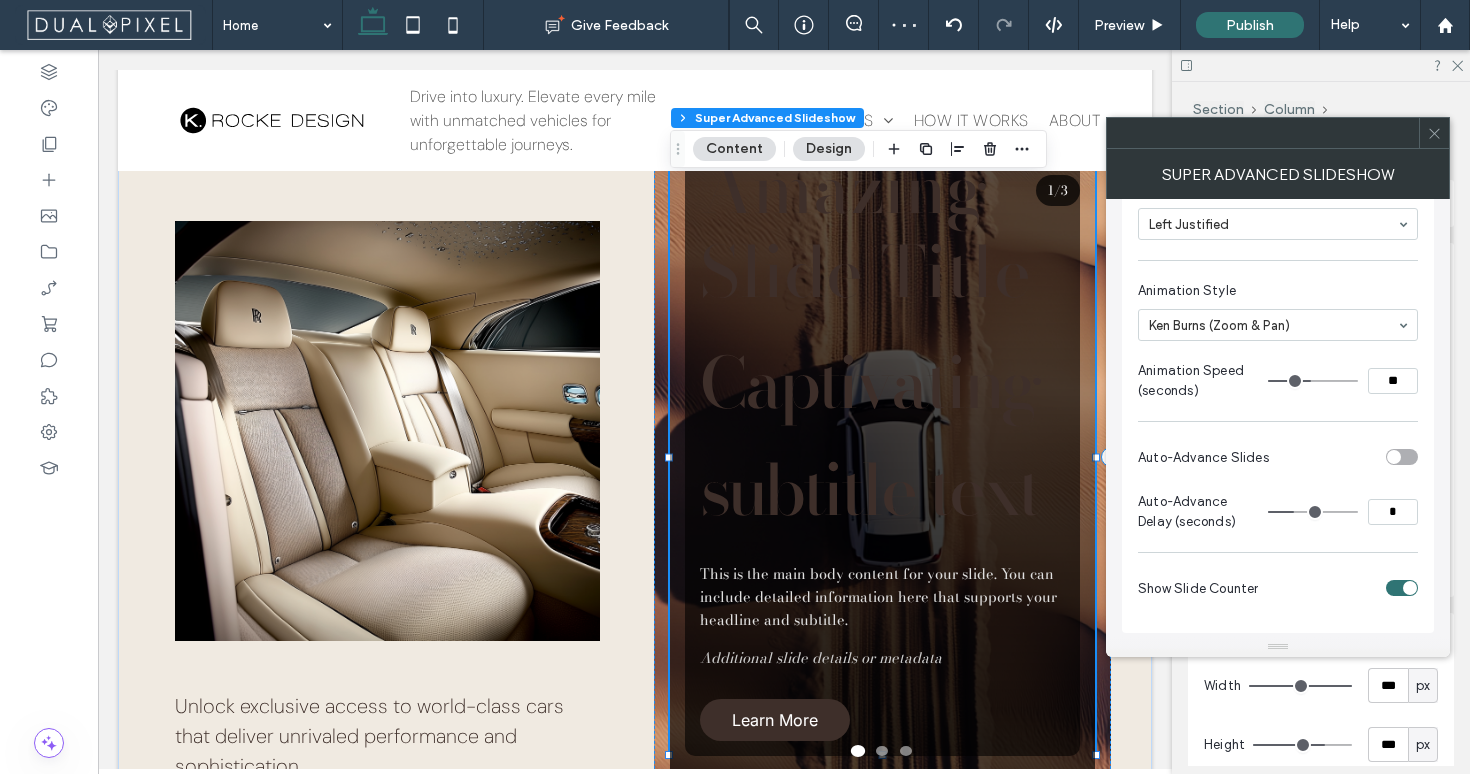 scroll, scrollTop: 385, scrollLeft: 0, axis: vertical 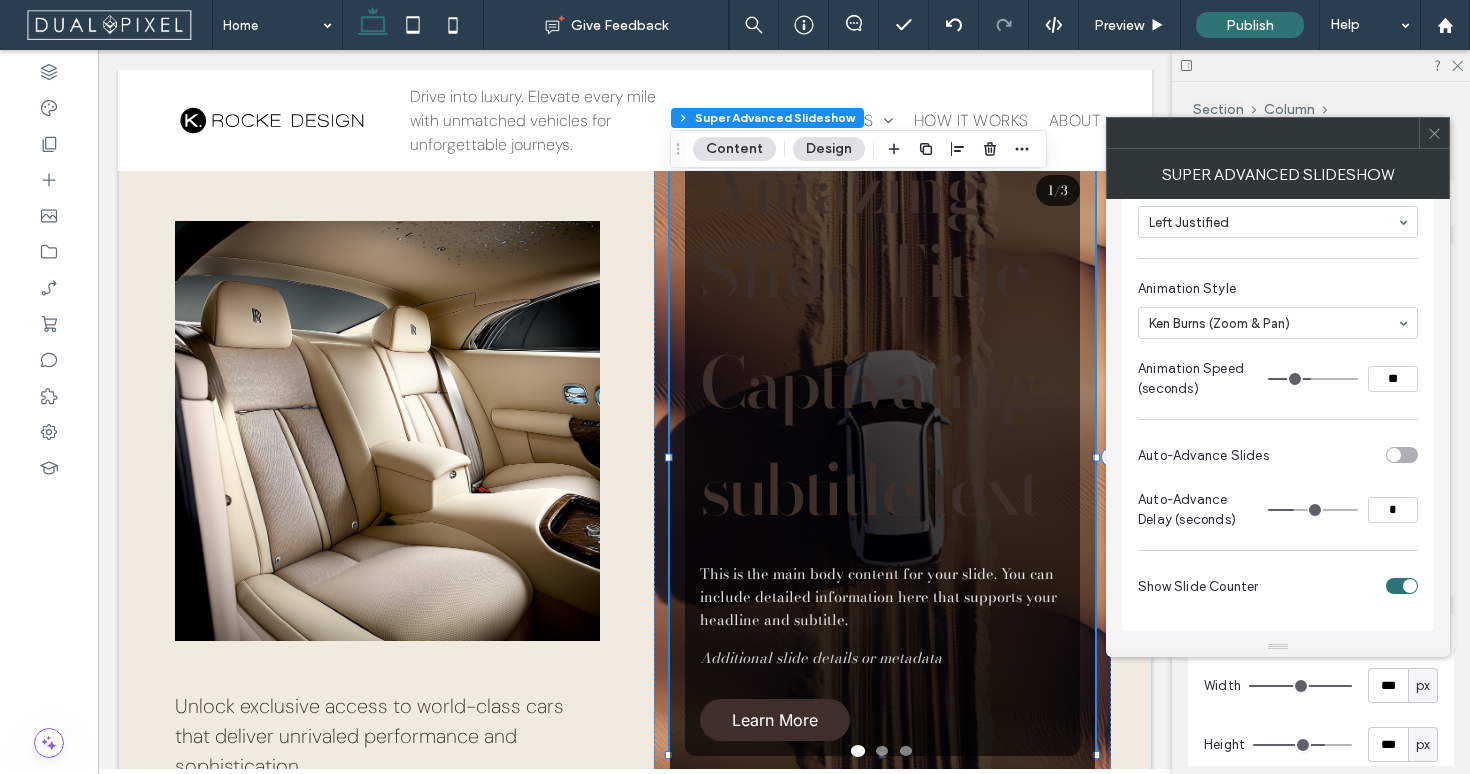 type on "**" 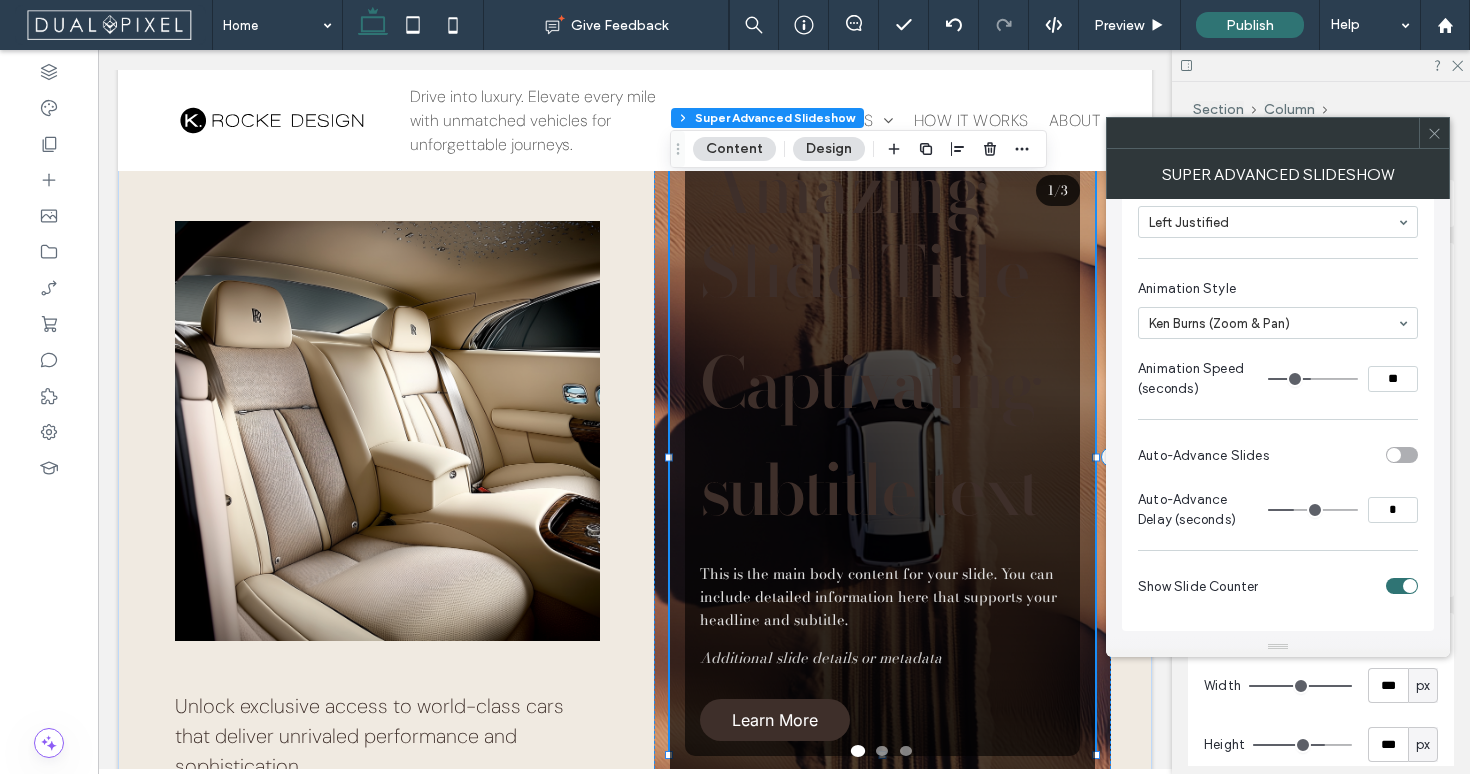 type on "**" 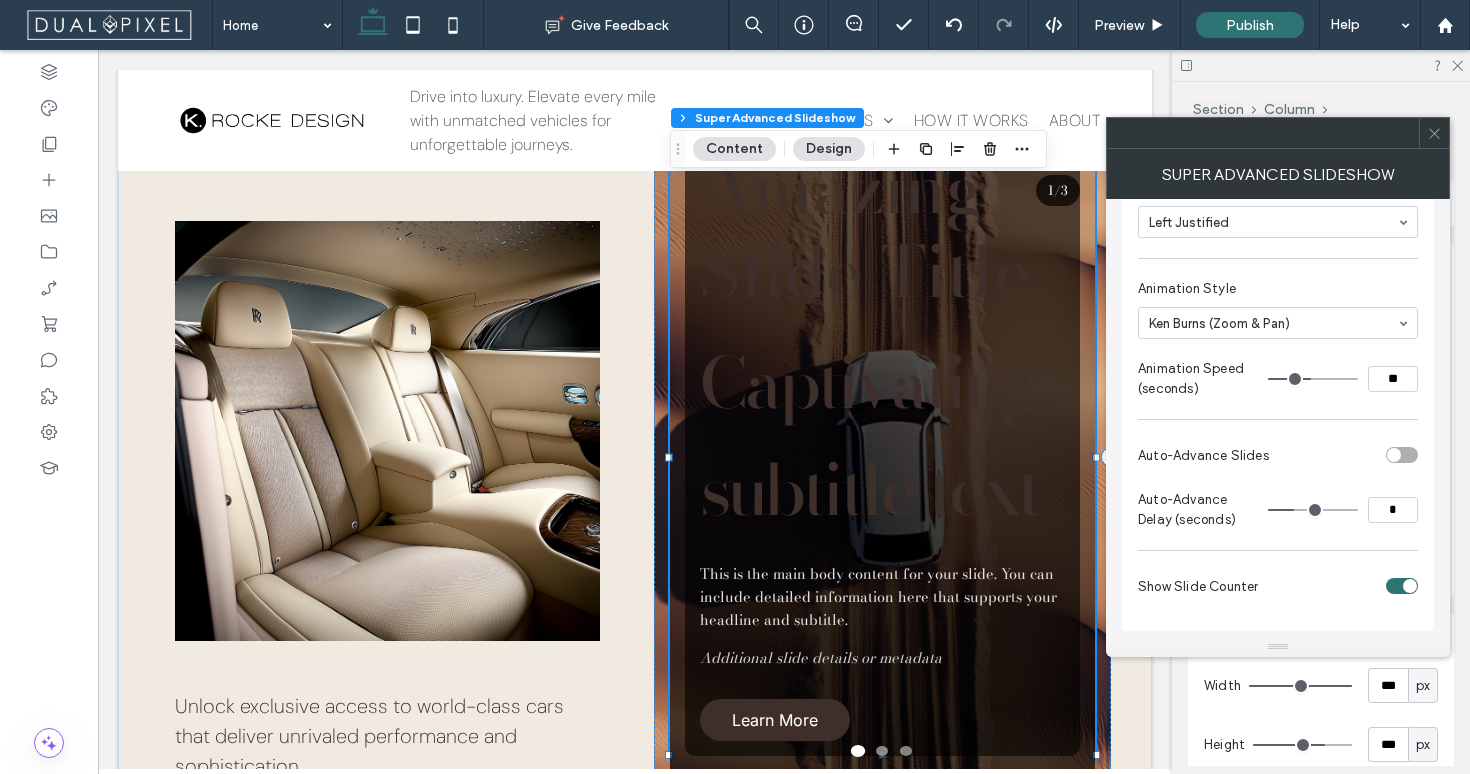 type on "**" 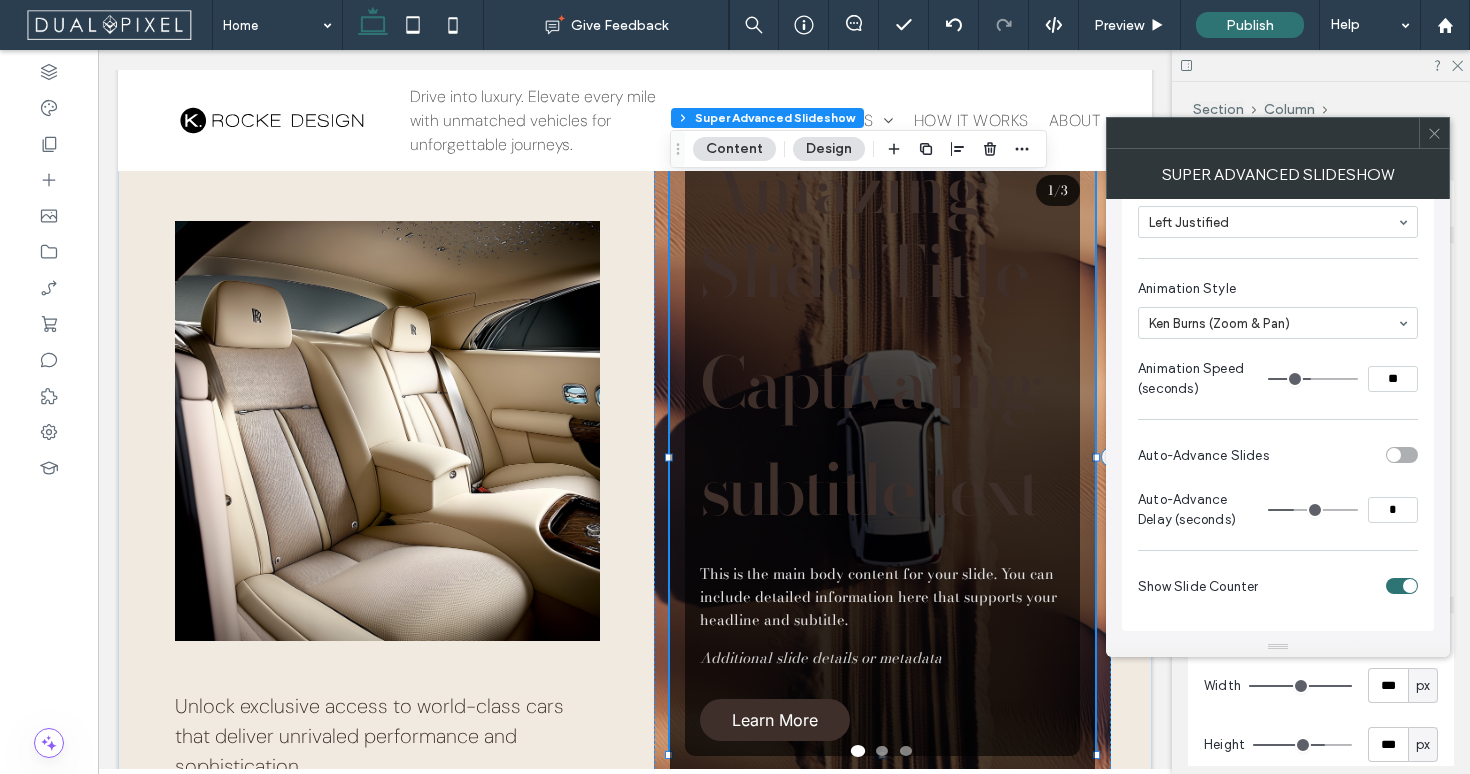 type on "**" 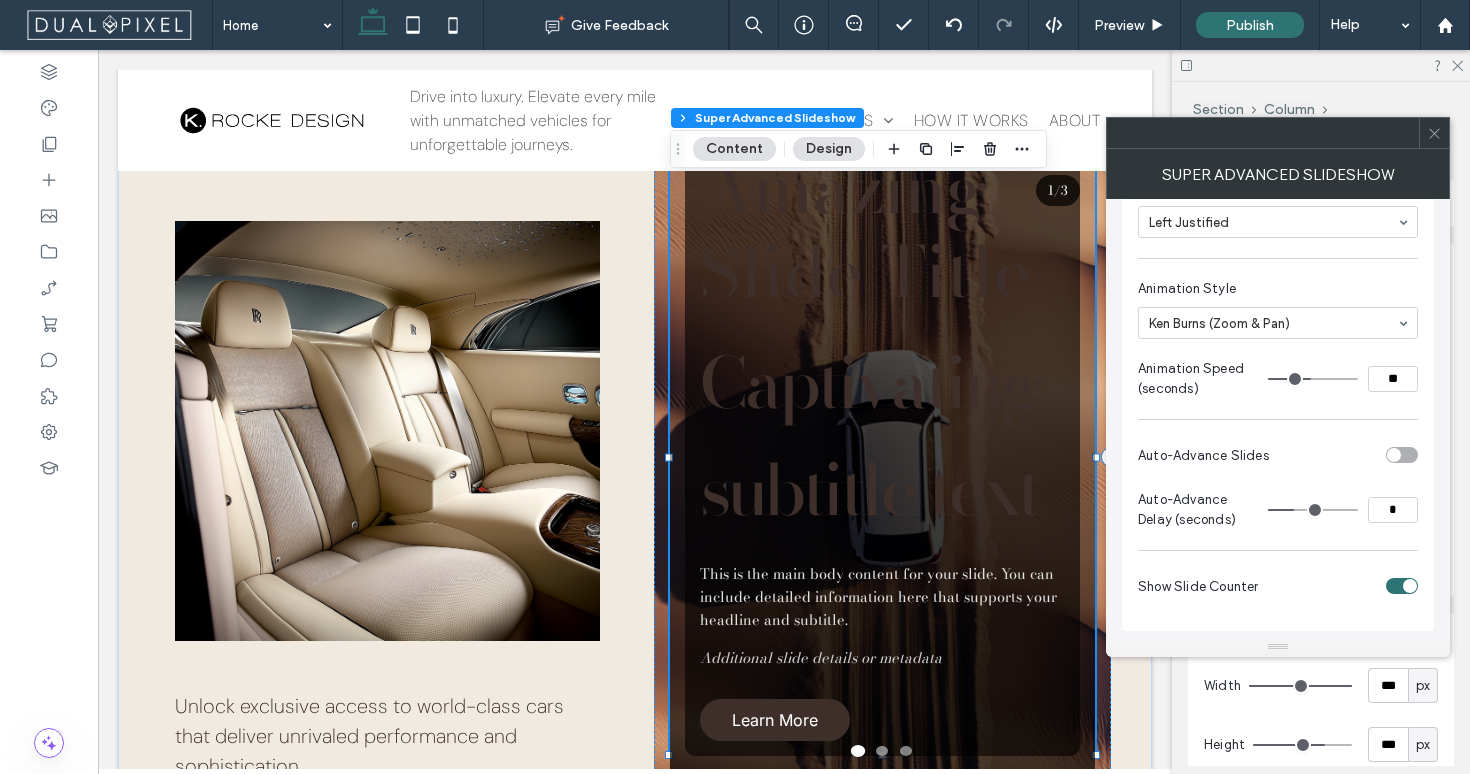 type on "**" 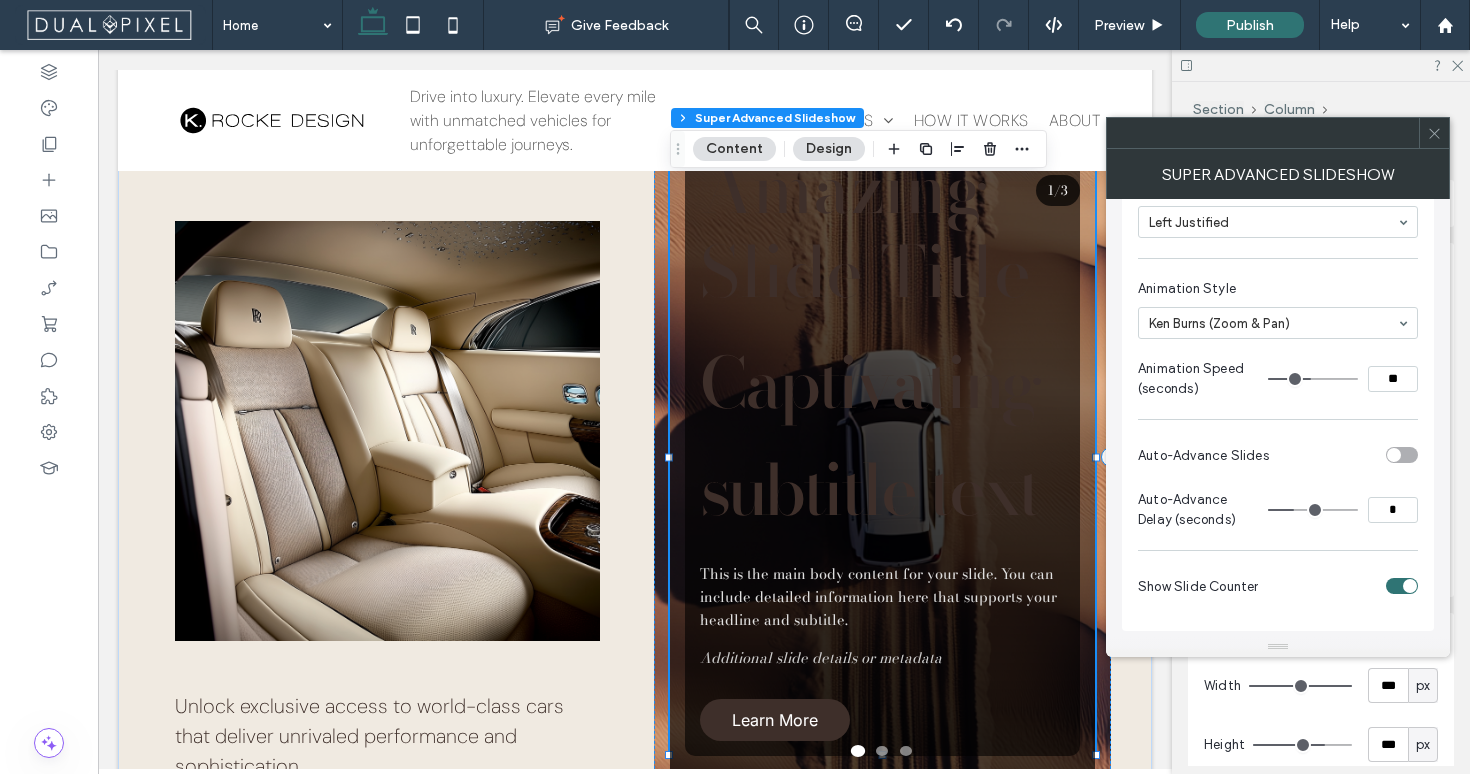 type on "**" 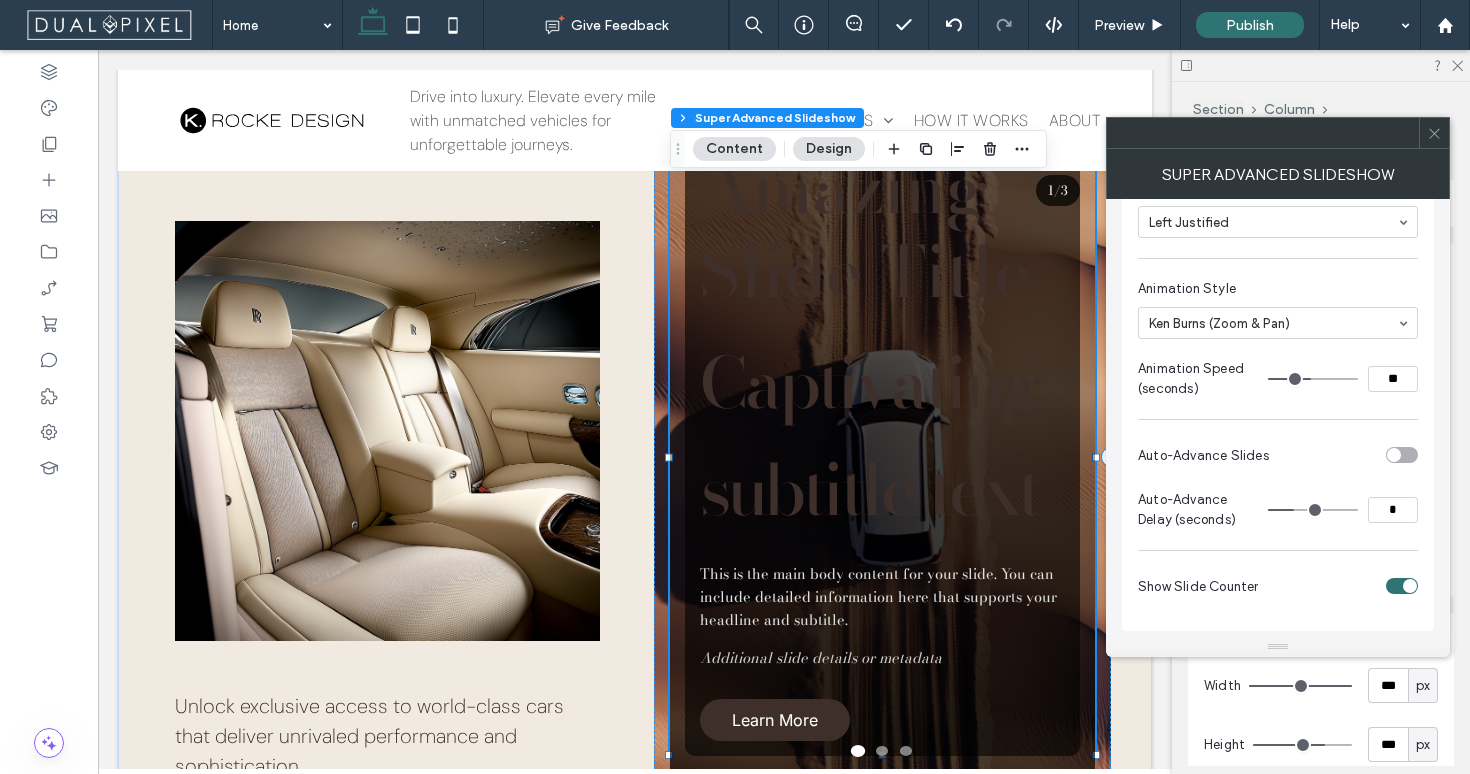 type on "**" 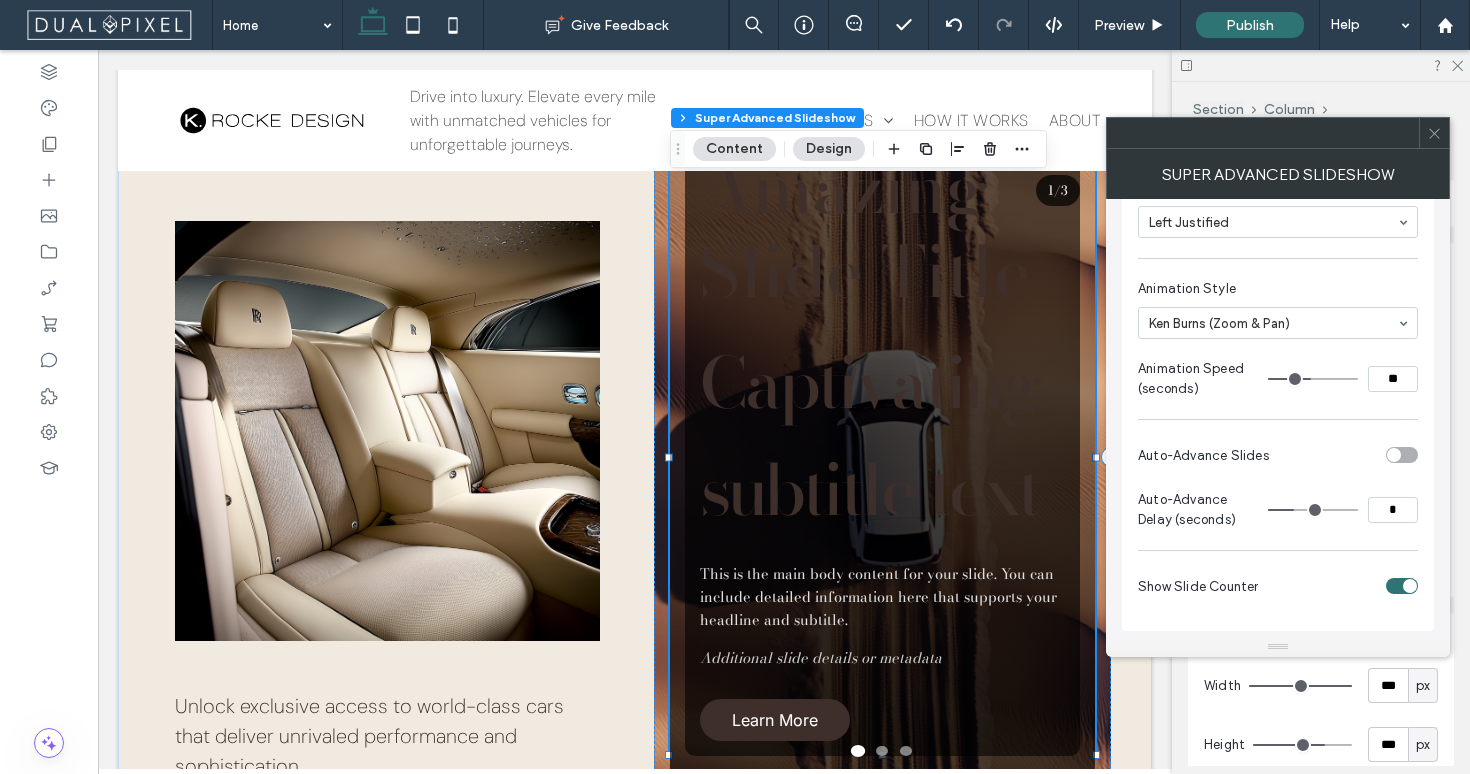 type on "**" 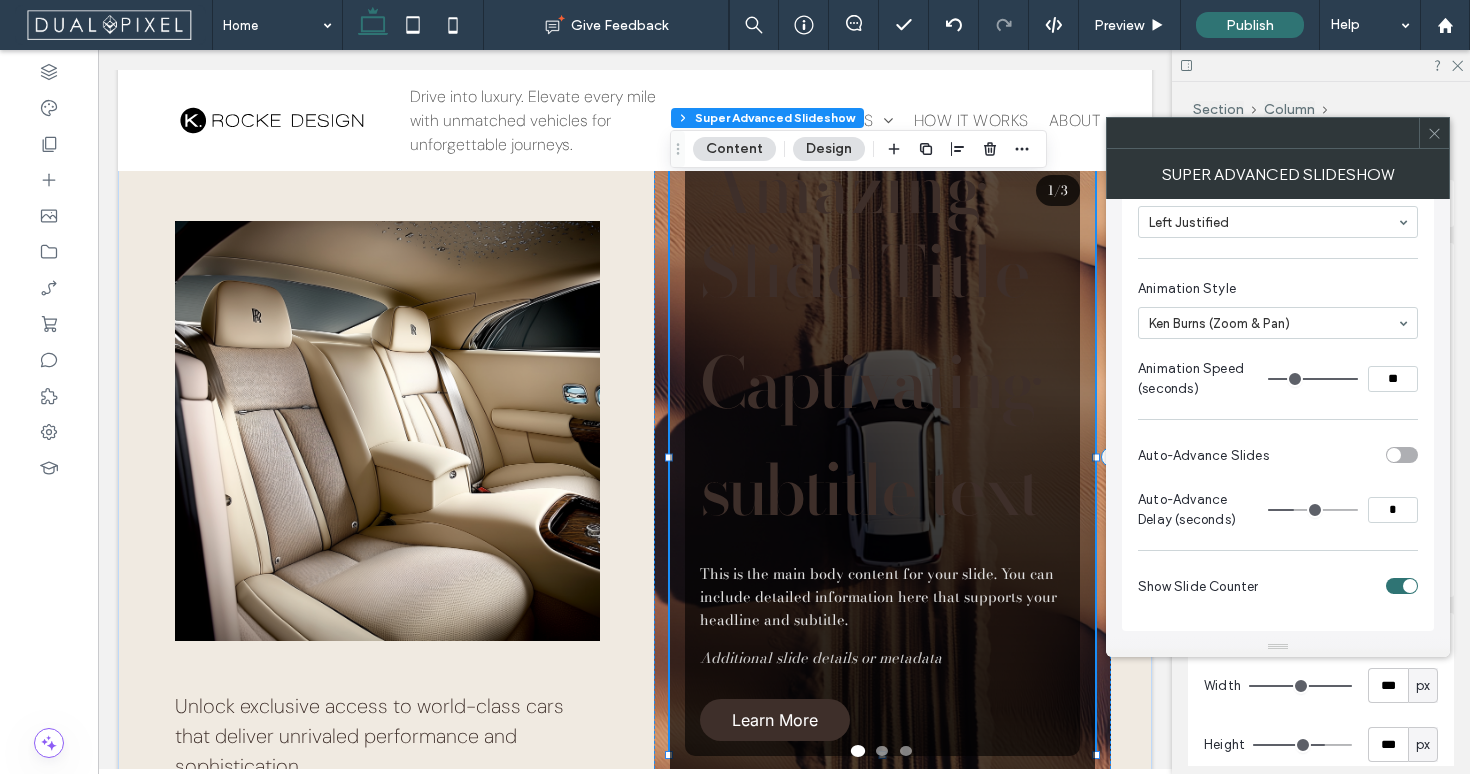 drag, startPoint x: 1310, startPoint y: 383, endPoint x: 1461, endPoint y: 377, distance: 151.11916 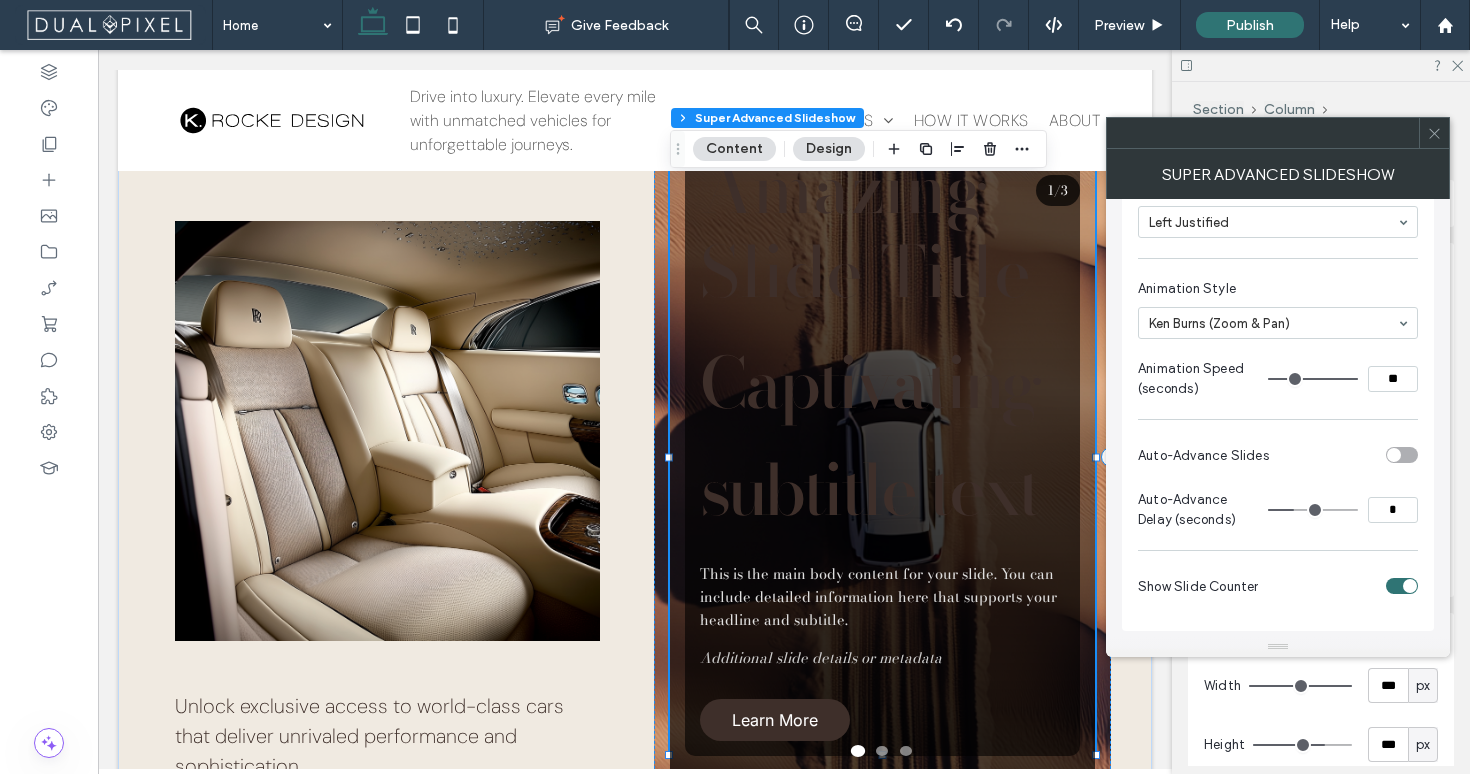 type on "**" 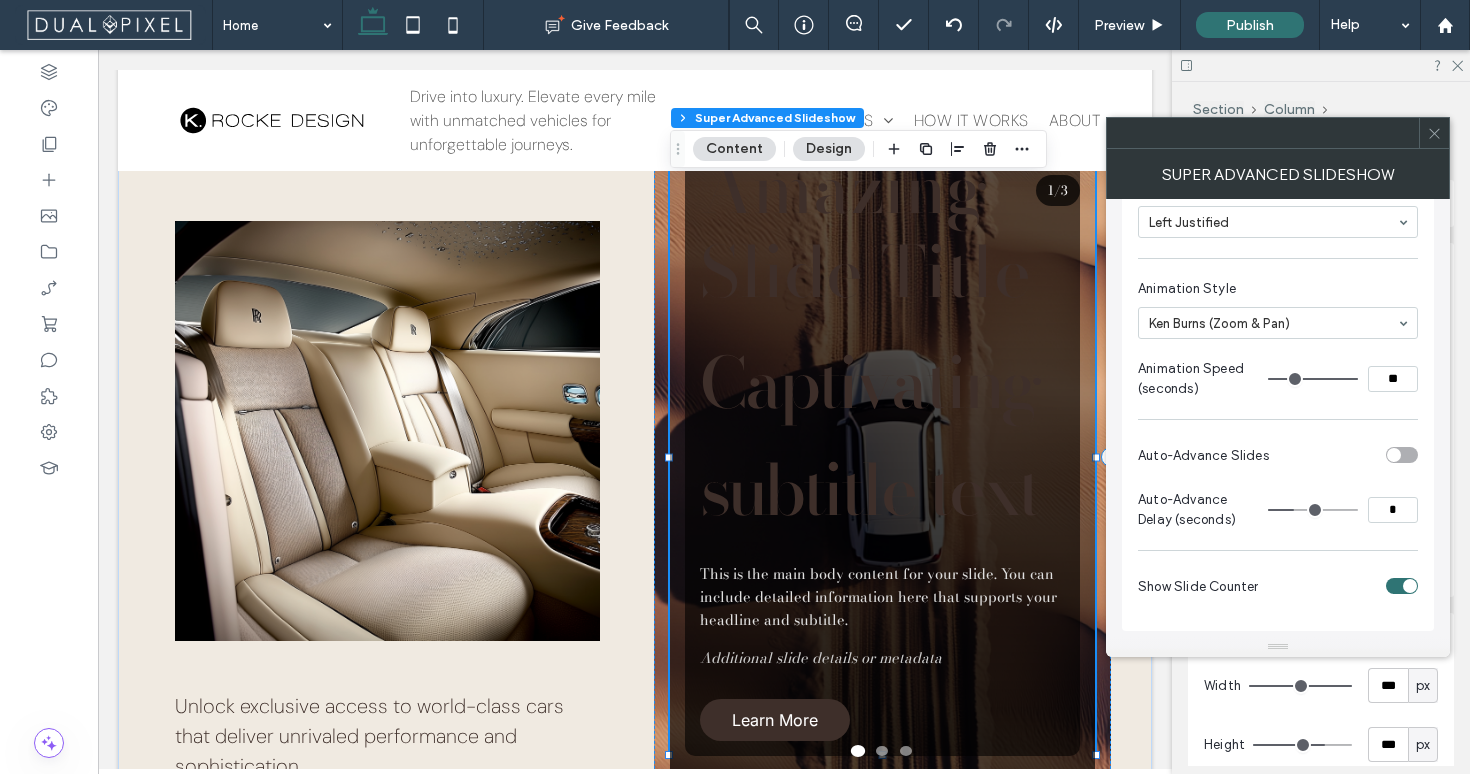 click at bounding box center (1313, 379) 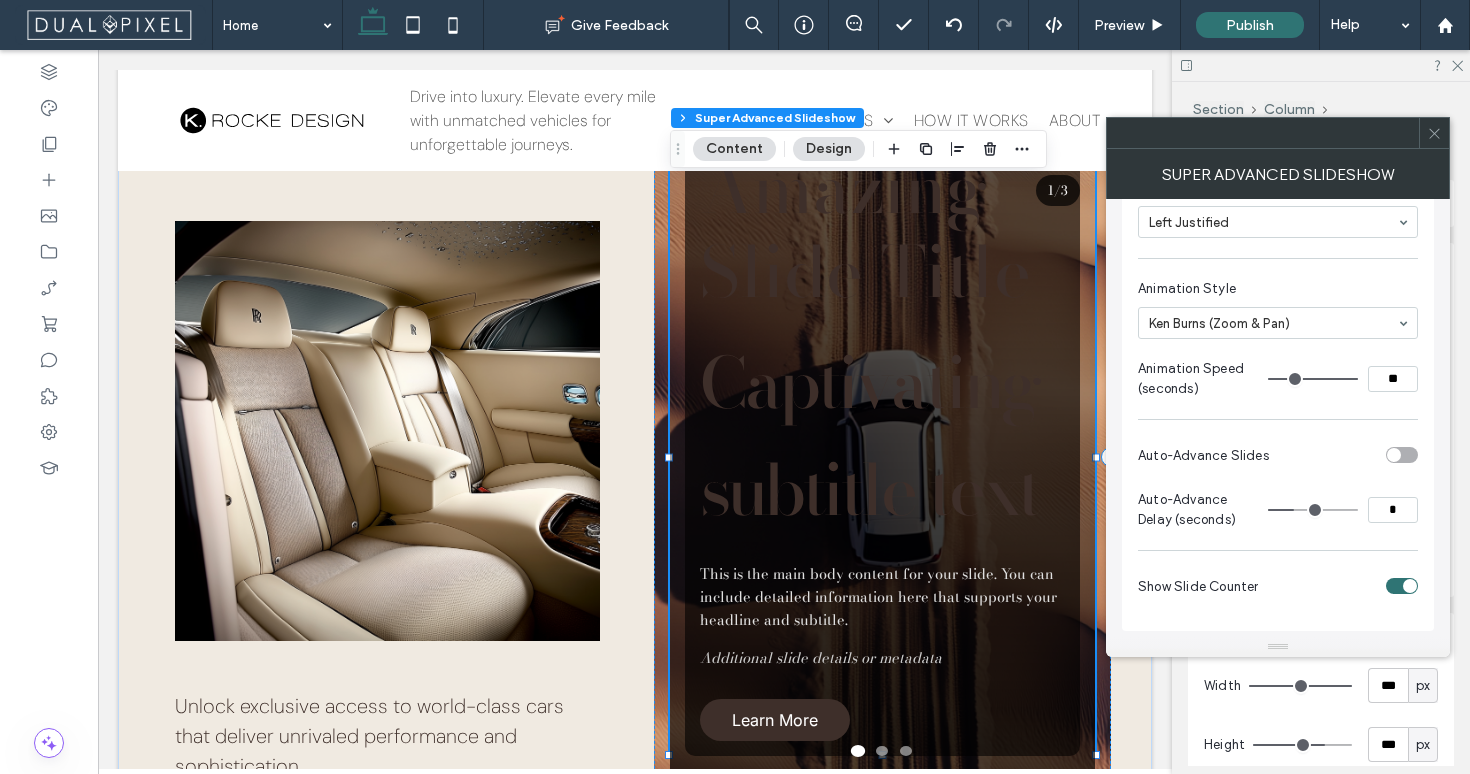 click 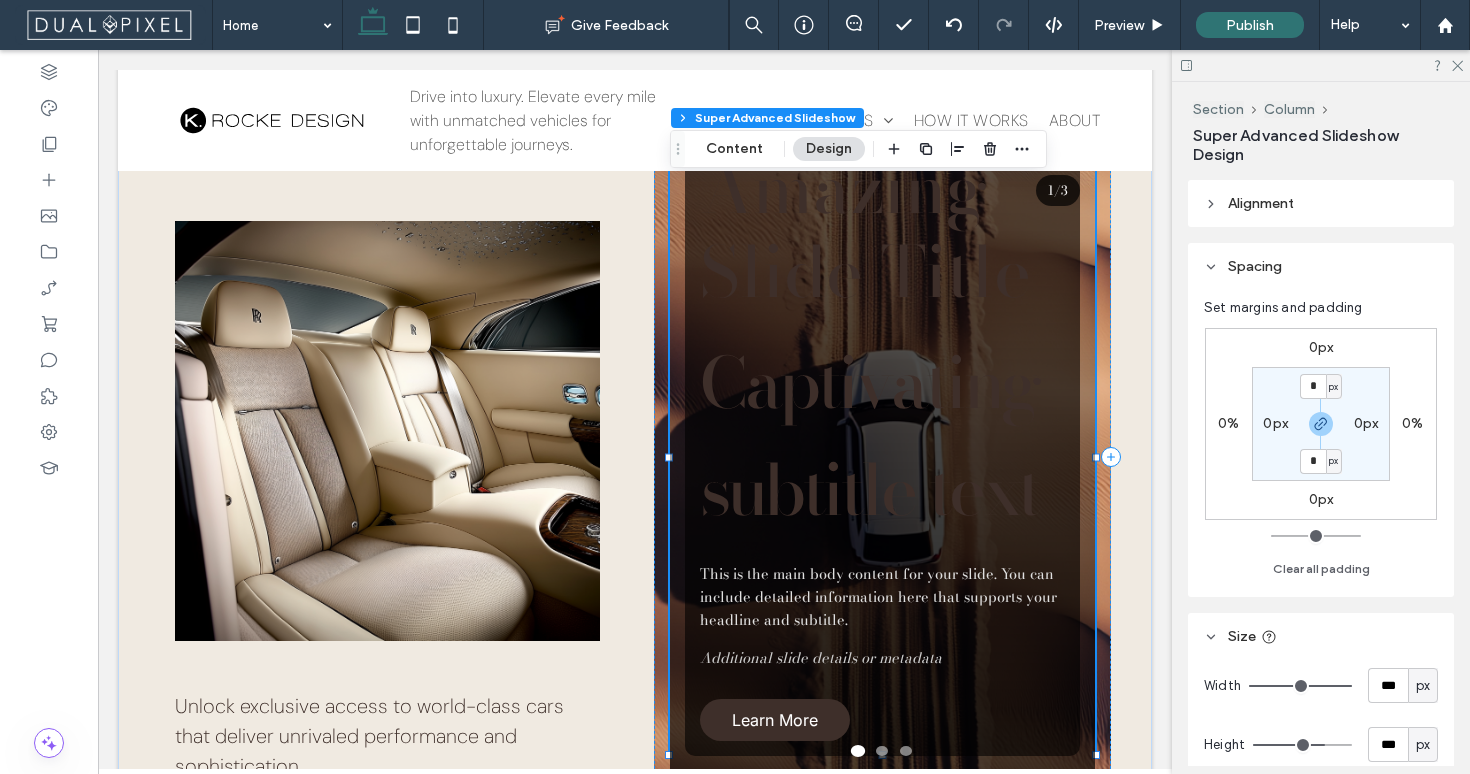 click on "Captivating subtitle text" at bounding box center [882, 436] 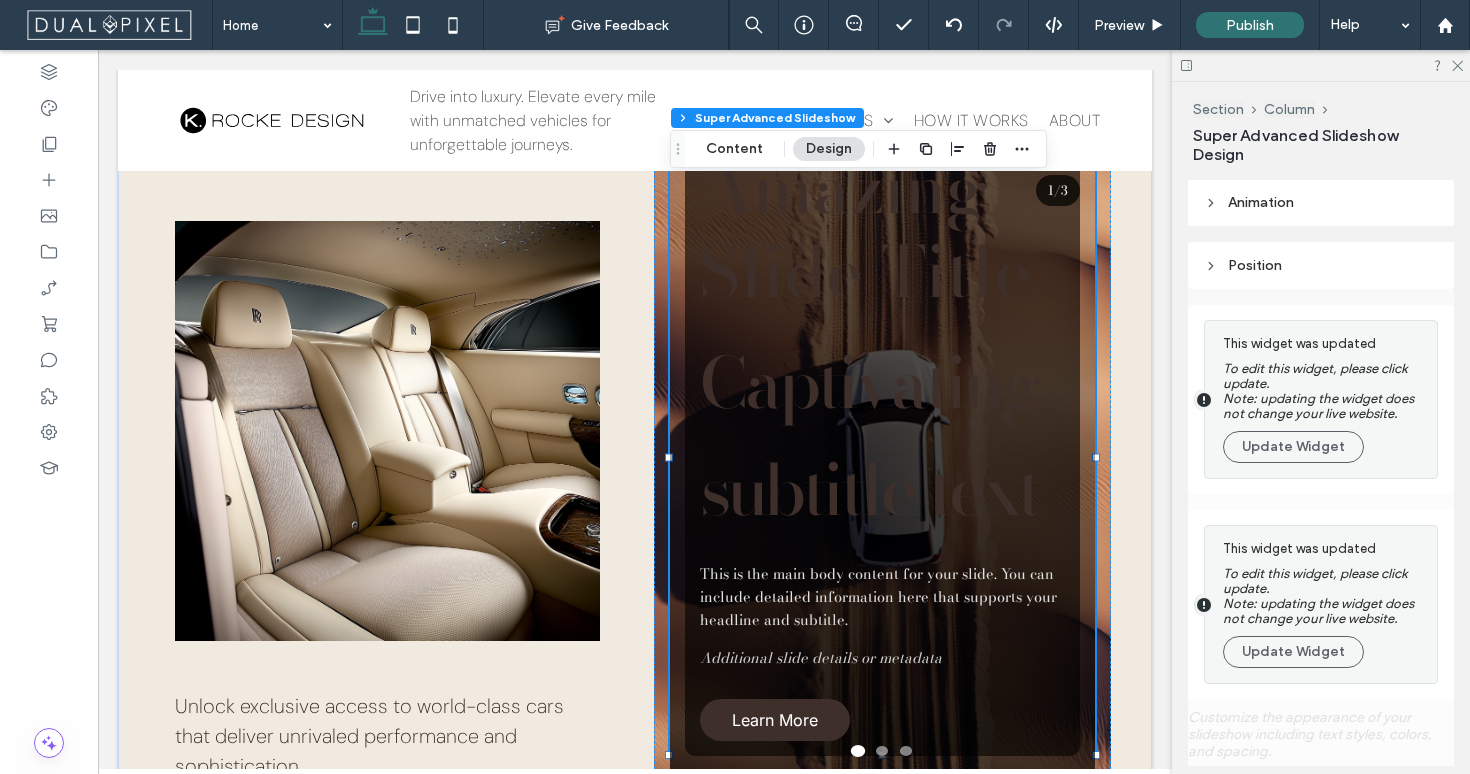 scroll, scrollTop: 661, scrollLeft: 0, axis: vertical 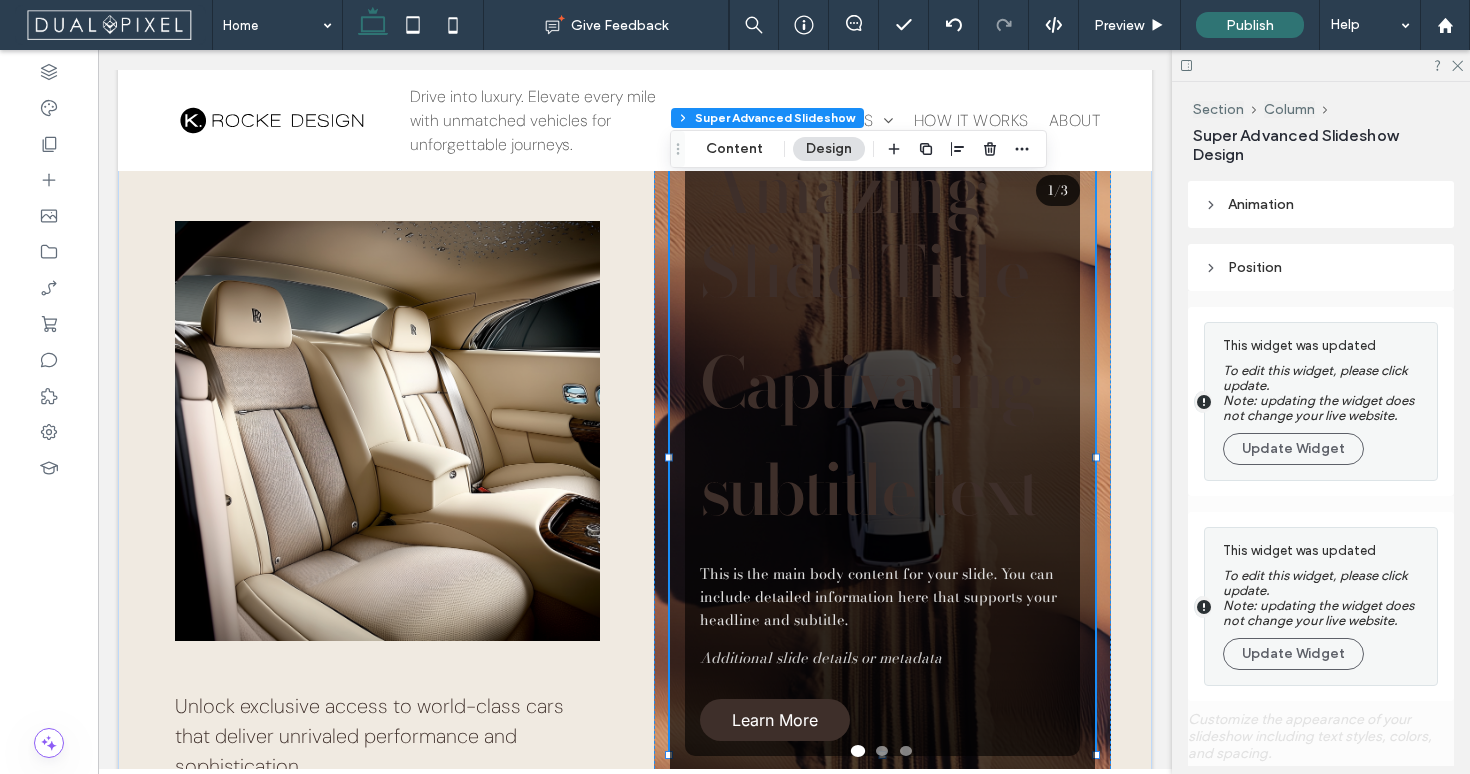 click on "This widget was updated To edit this widget, please click update.   Note: updating the widget does not change your live website. Update Widget" at bounding box center [1325, 401] 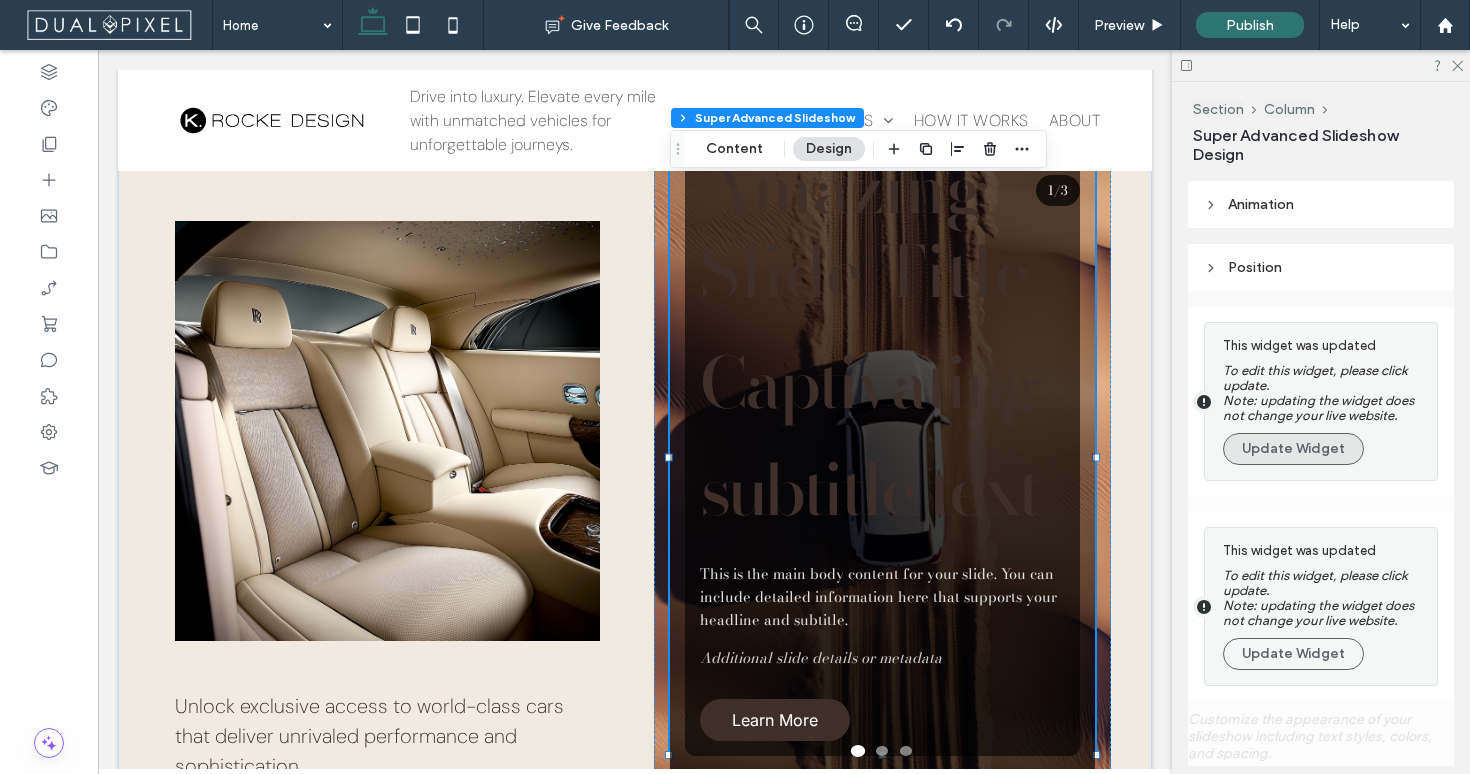 click on "Update Widget" at bounding box center (1293, 449) 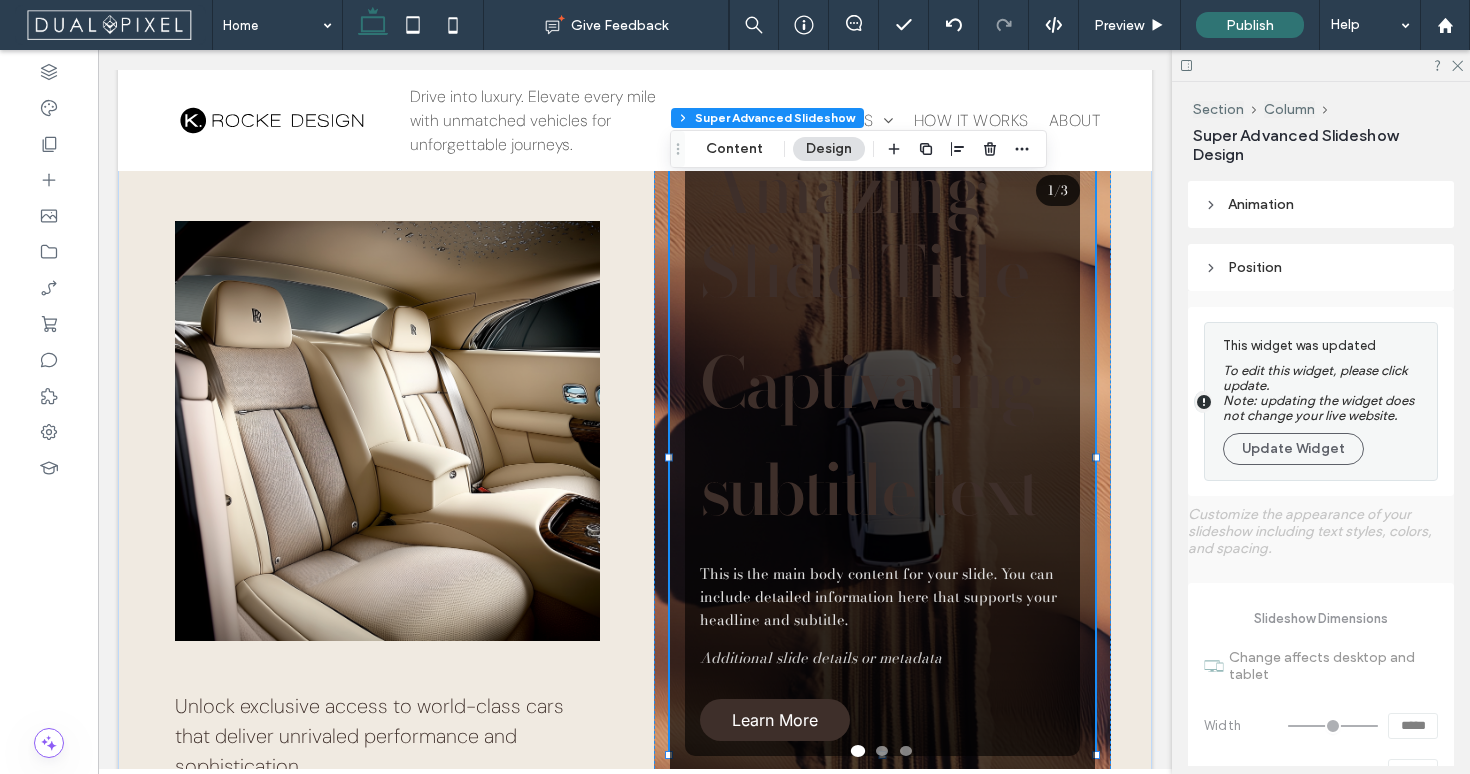 click on "To edit this widget, please click update.   Note: updating the widget does not change your live website." at bounding box center (1318, 393) 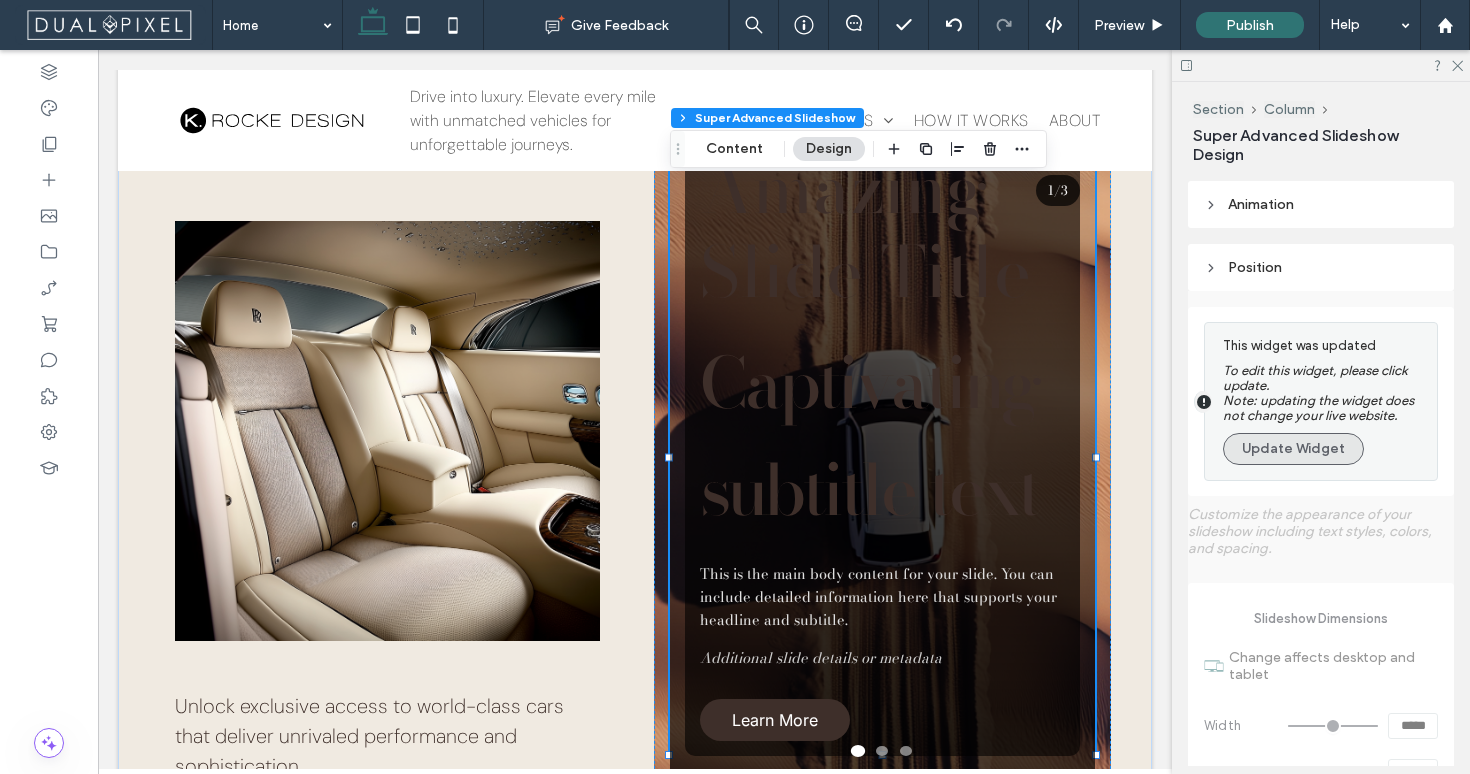 click on "Update Widget" at bounding box center [1293, 449] 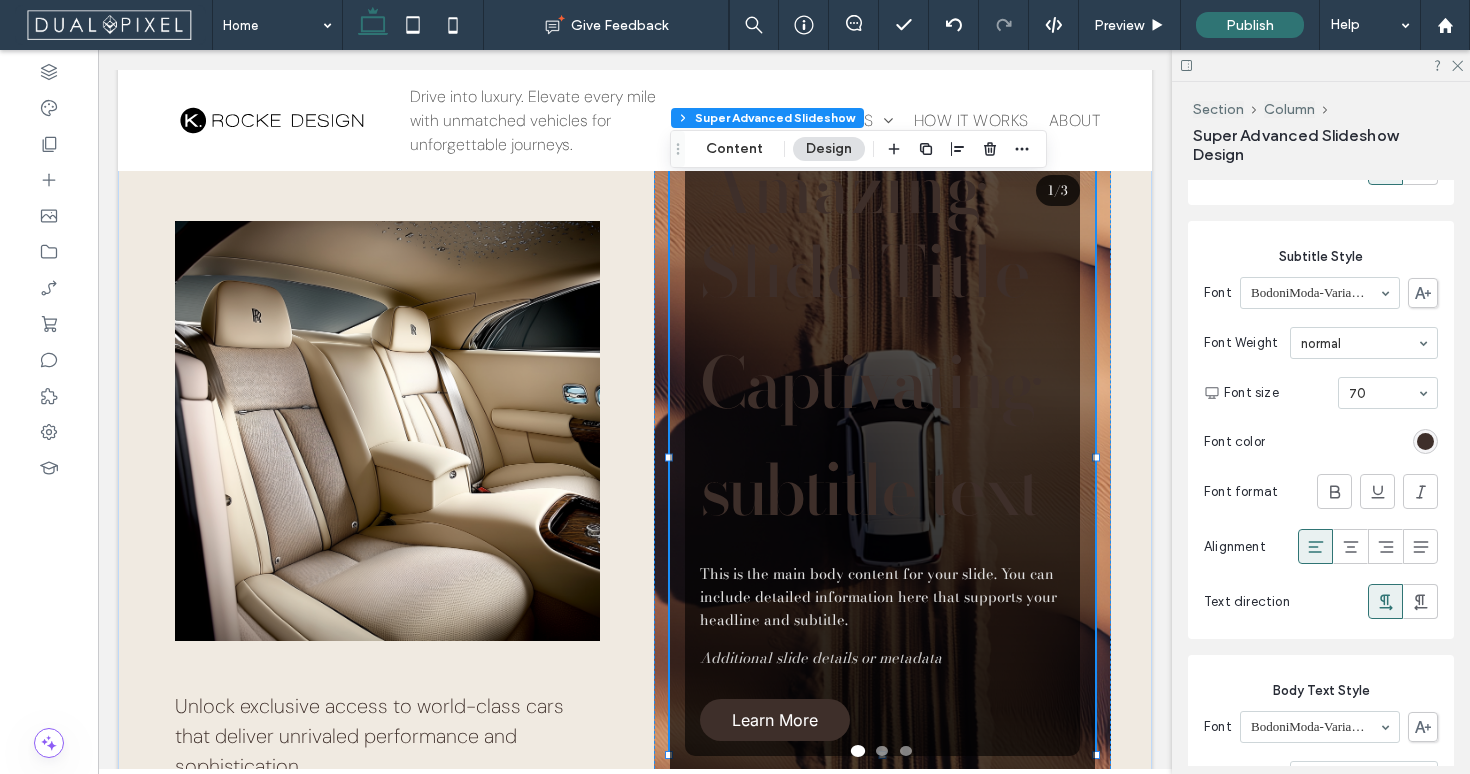 scroll, scrollTop: 1502, scrollLeft: 0, axis: vertical 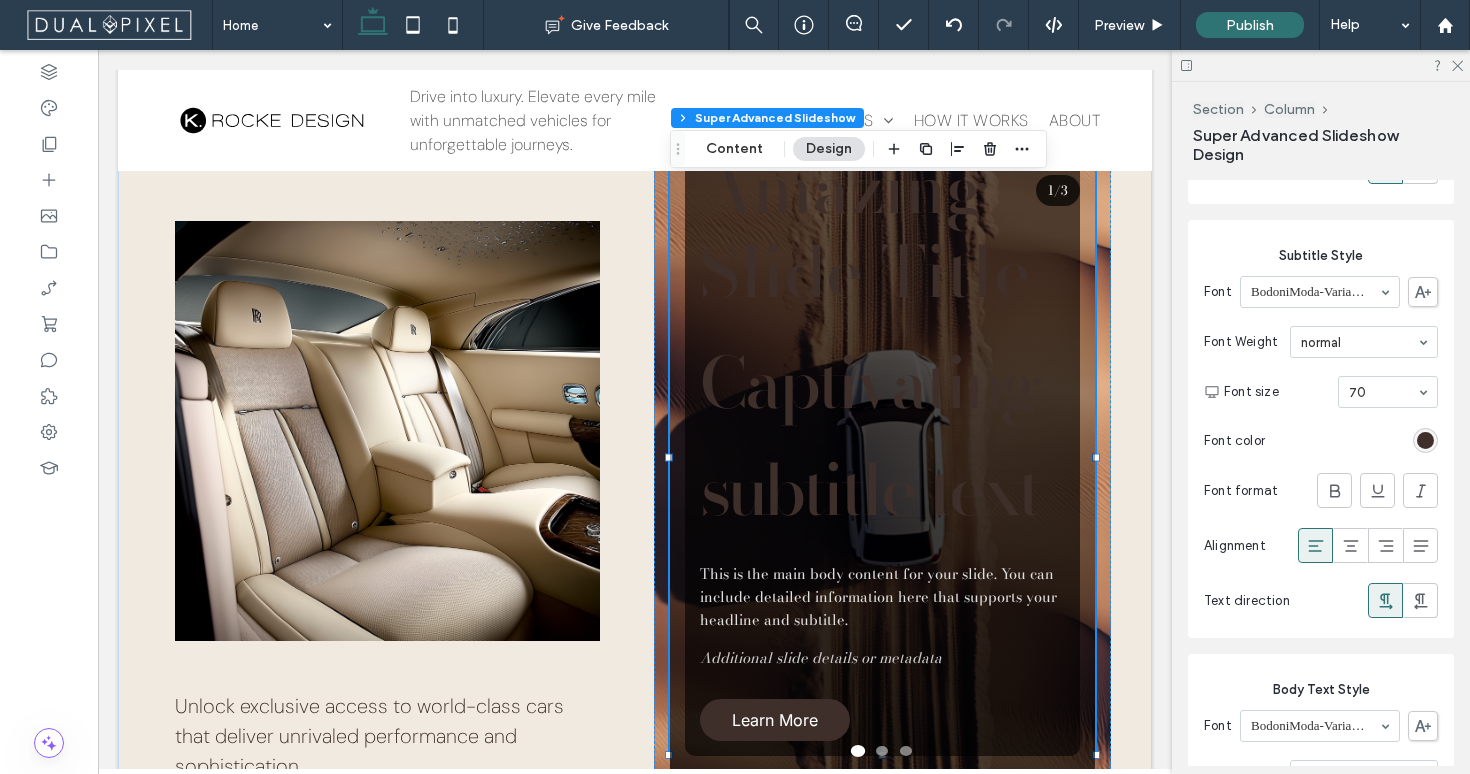 click on "Subtitle Style Font BodoniModa-VariableFont_opsz,wght Font Weight normal Font size 70 Font color Font format Alignment Text direction" at bounding box center [1321, 429] 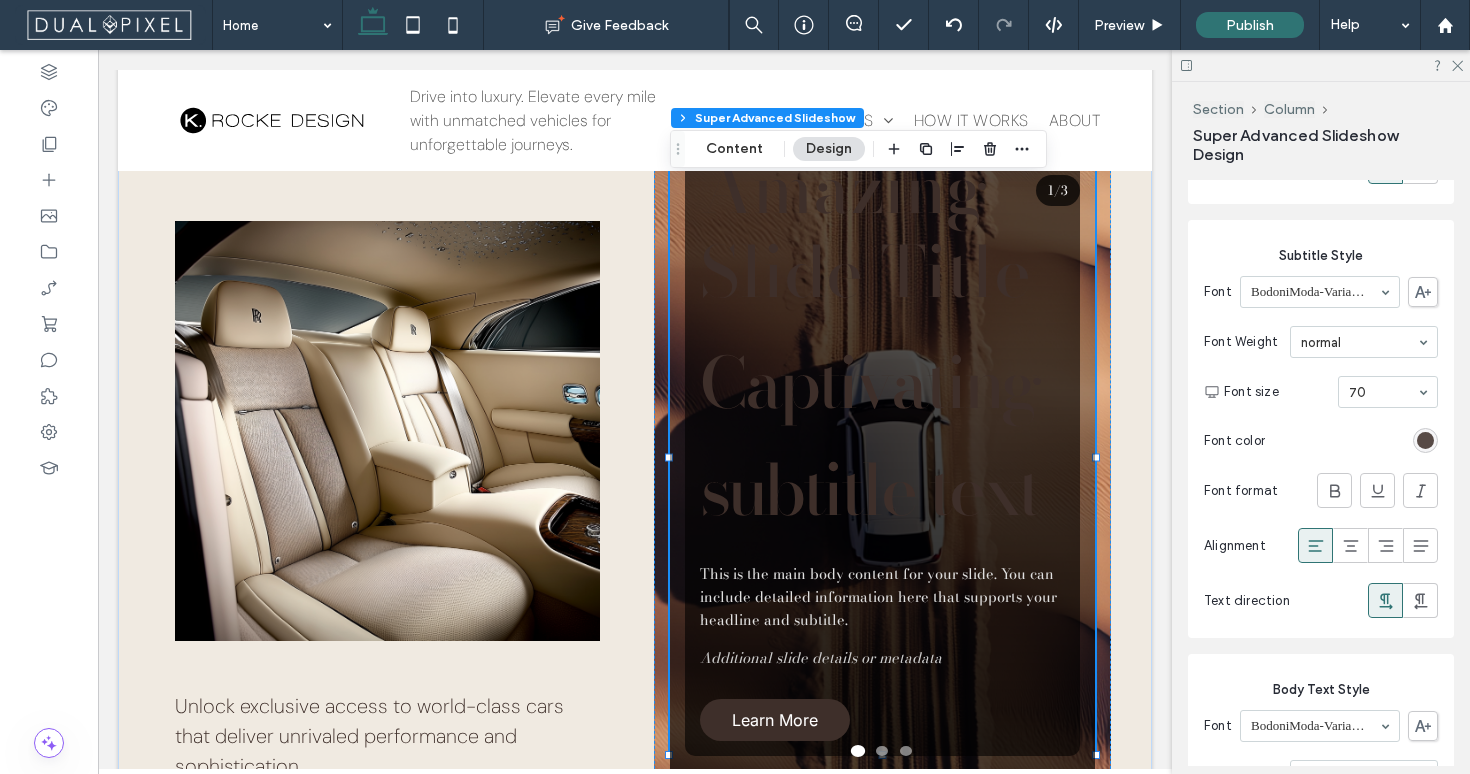 click at bounding box center (1425, 440) 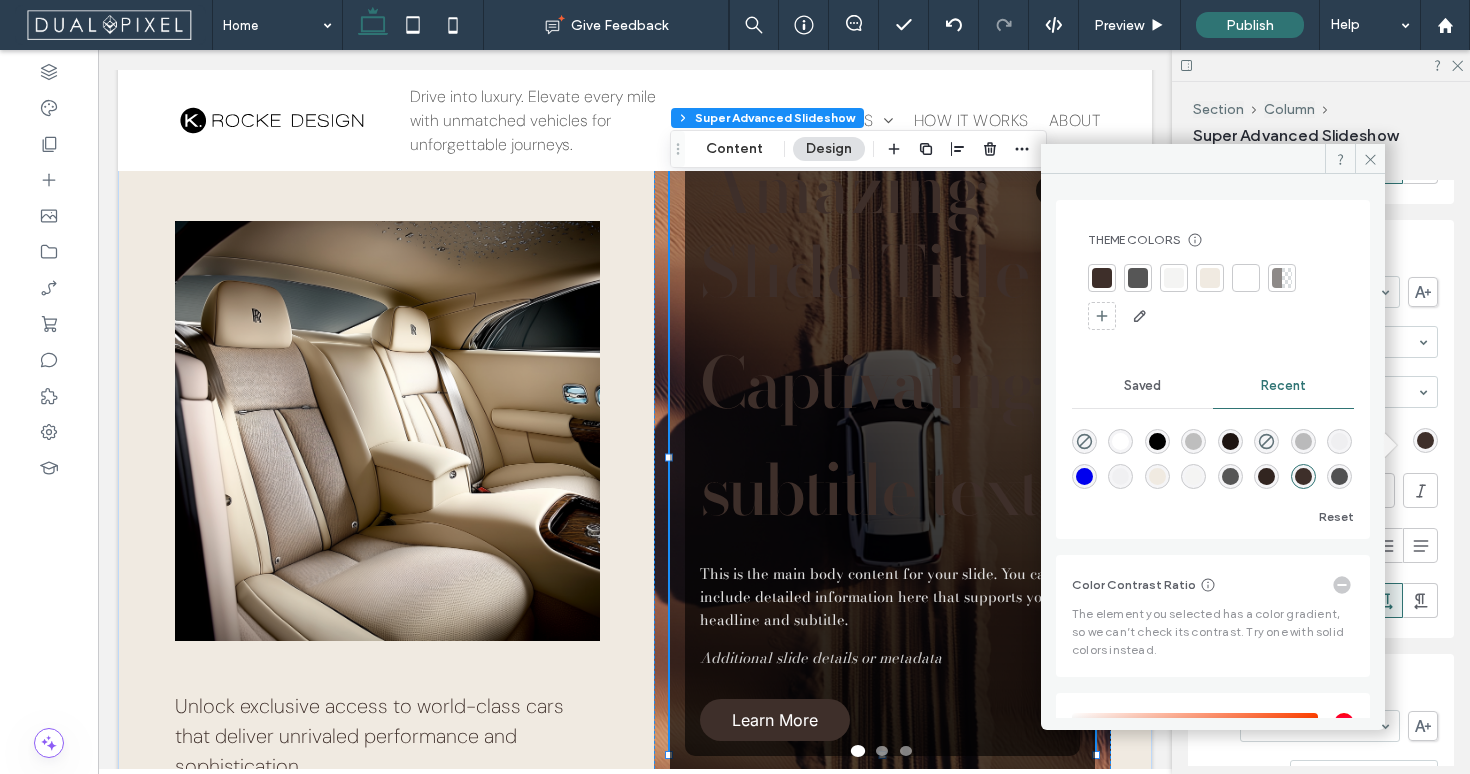 click at bounding box center (1085, 477) 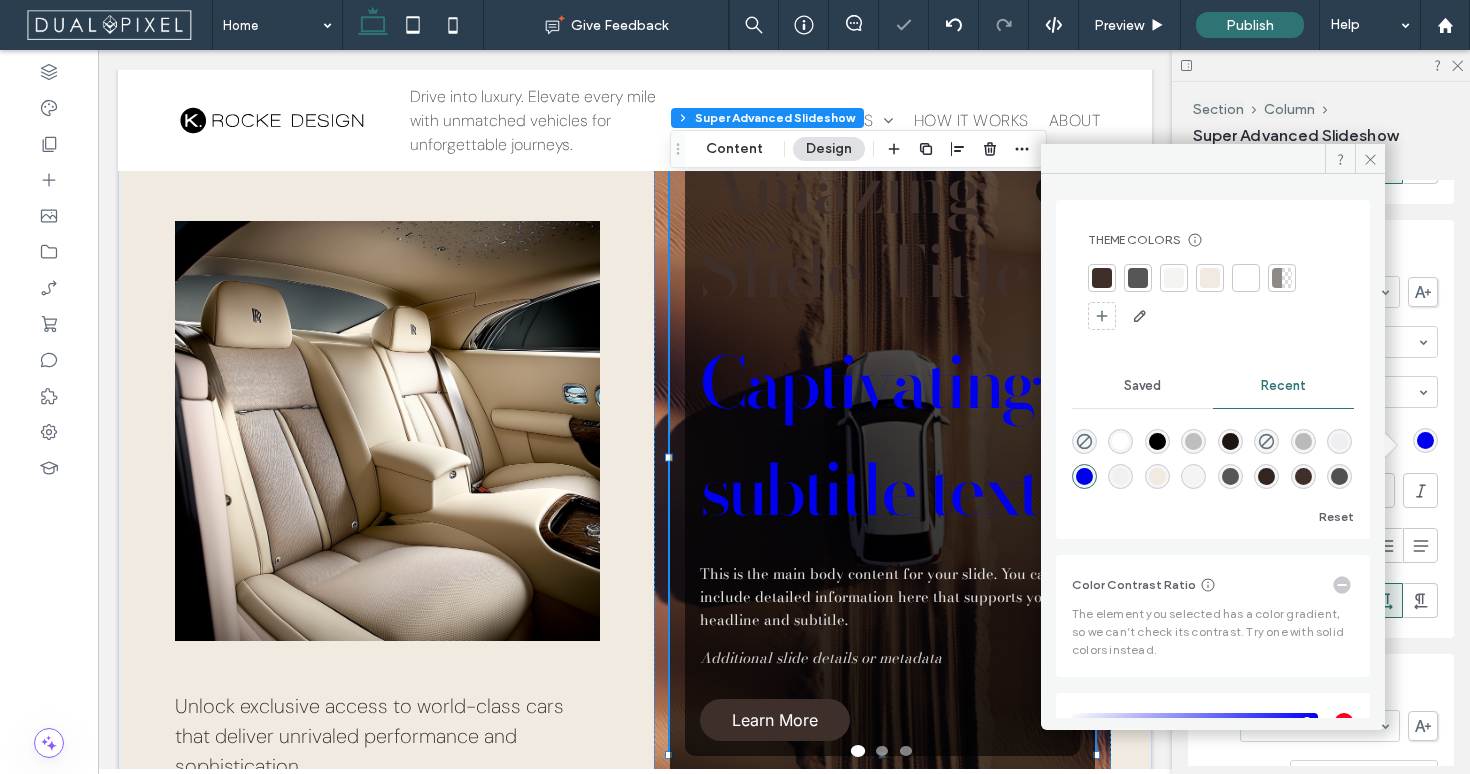 click at bounding box center [1174, 278] 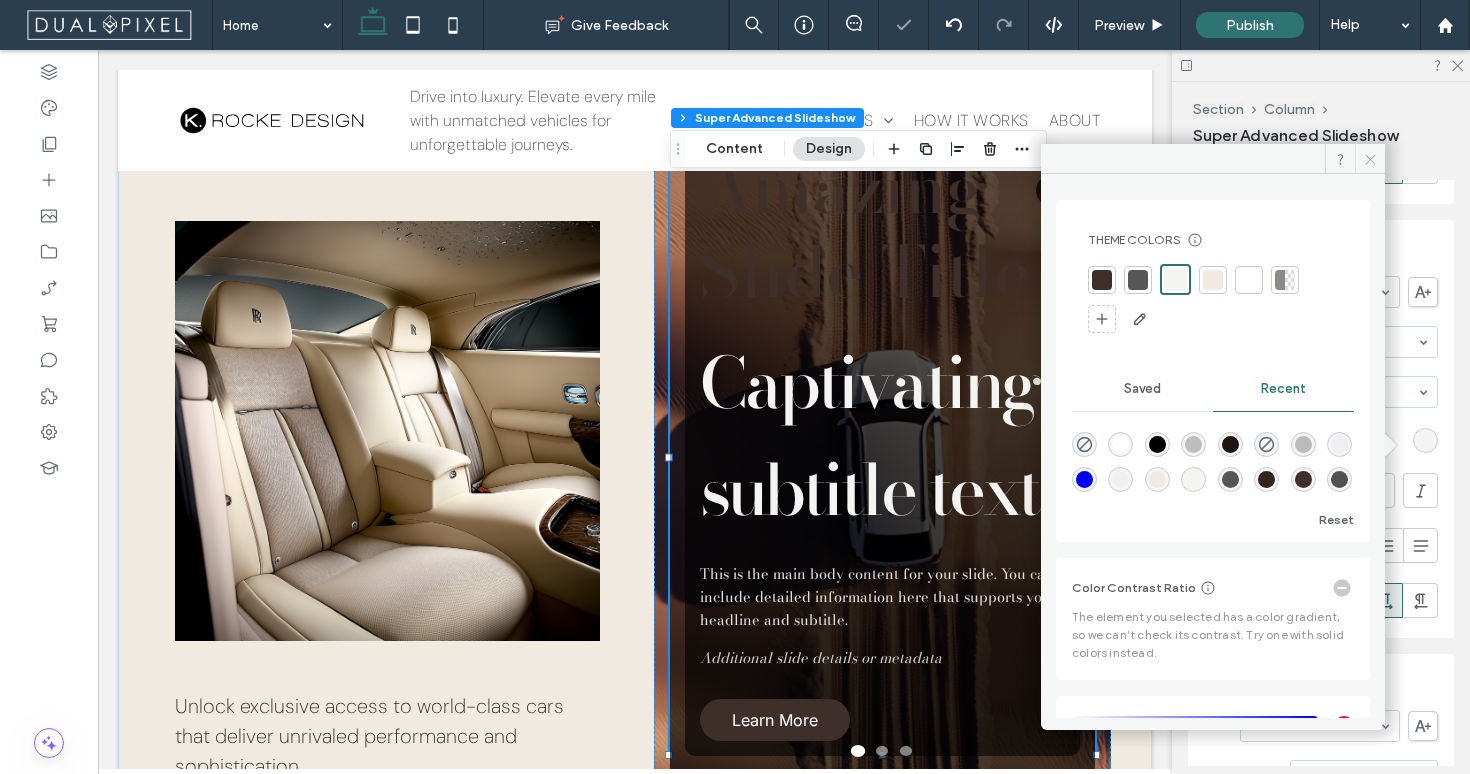 click at bounding box center (1370, 159) 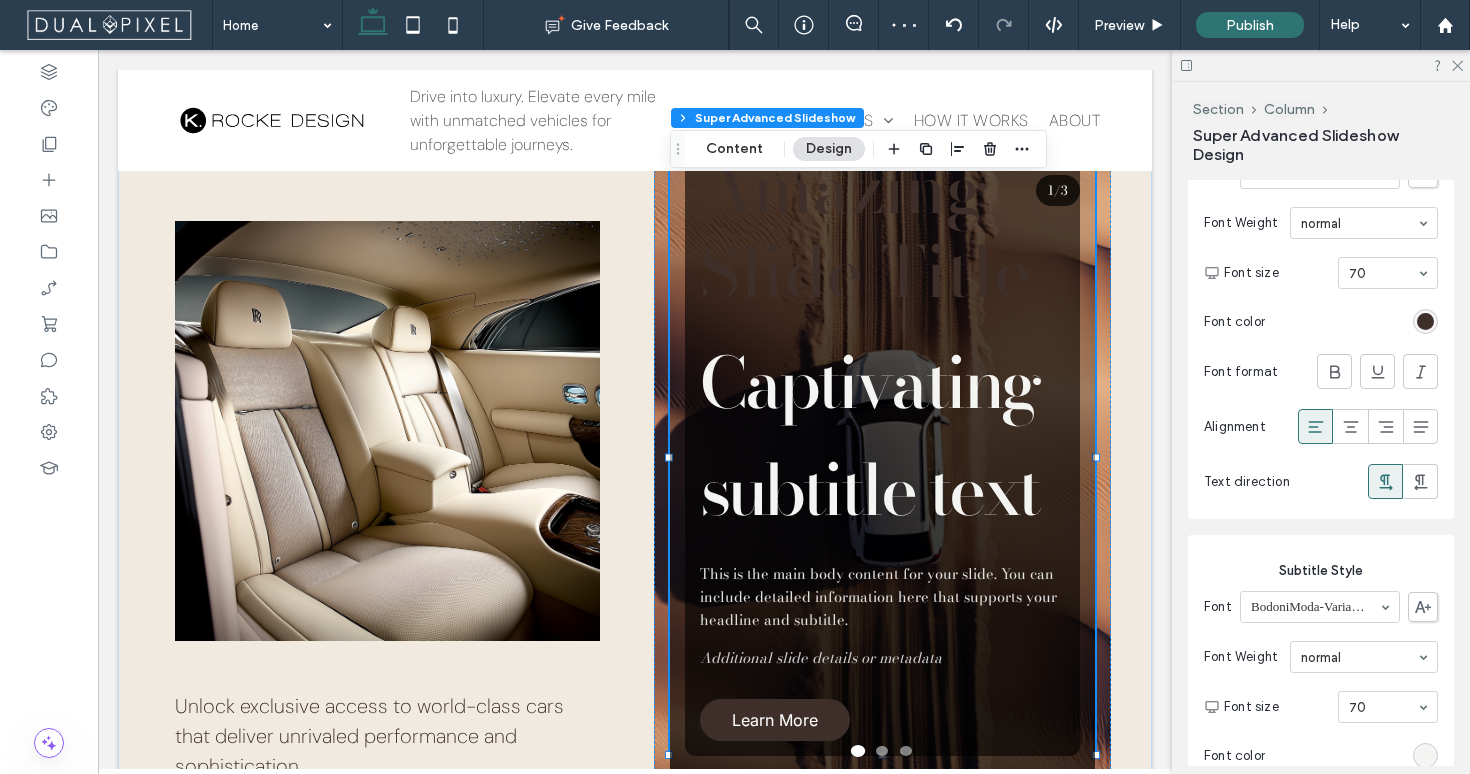 scroll, scrollTop: 1170, scrollLeft: 0, axis: vertical 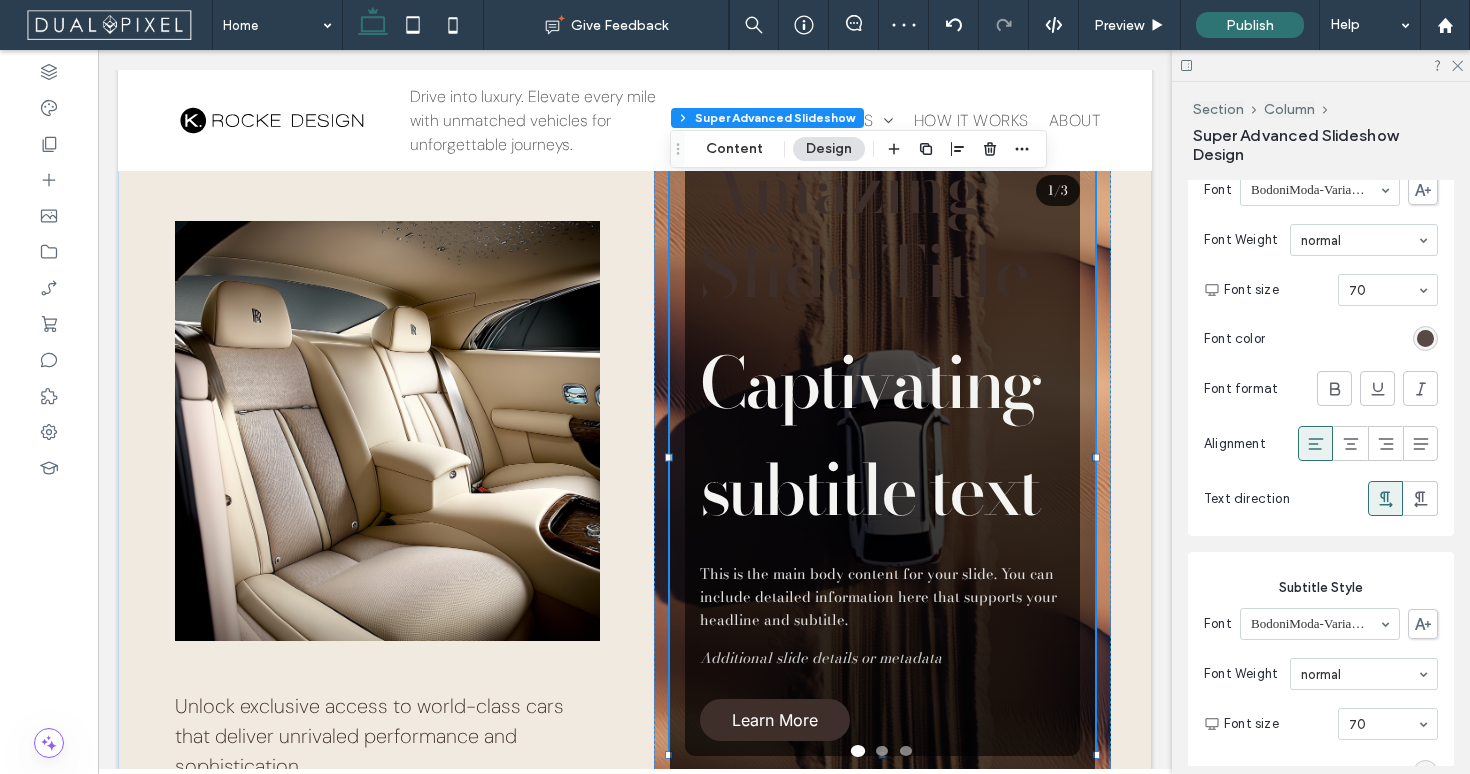 click at bounding box center (1425, 338) 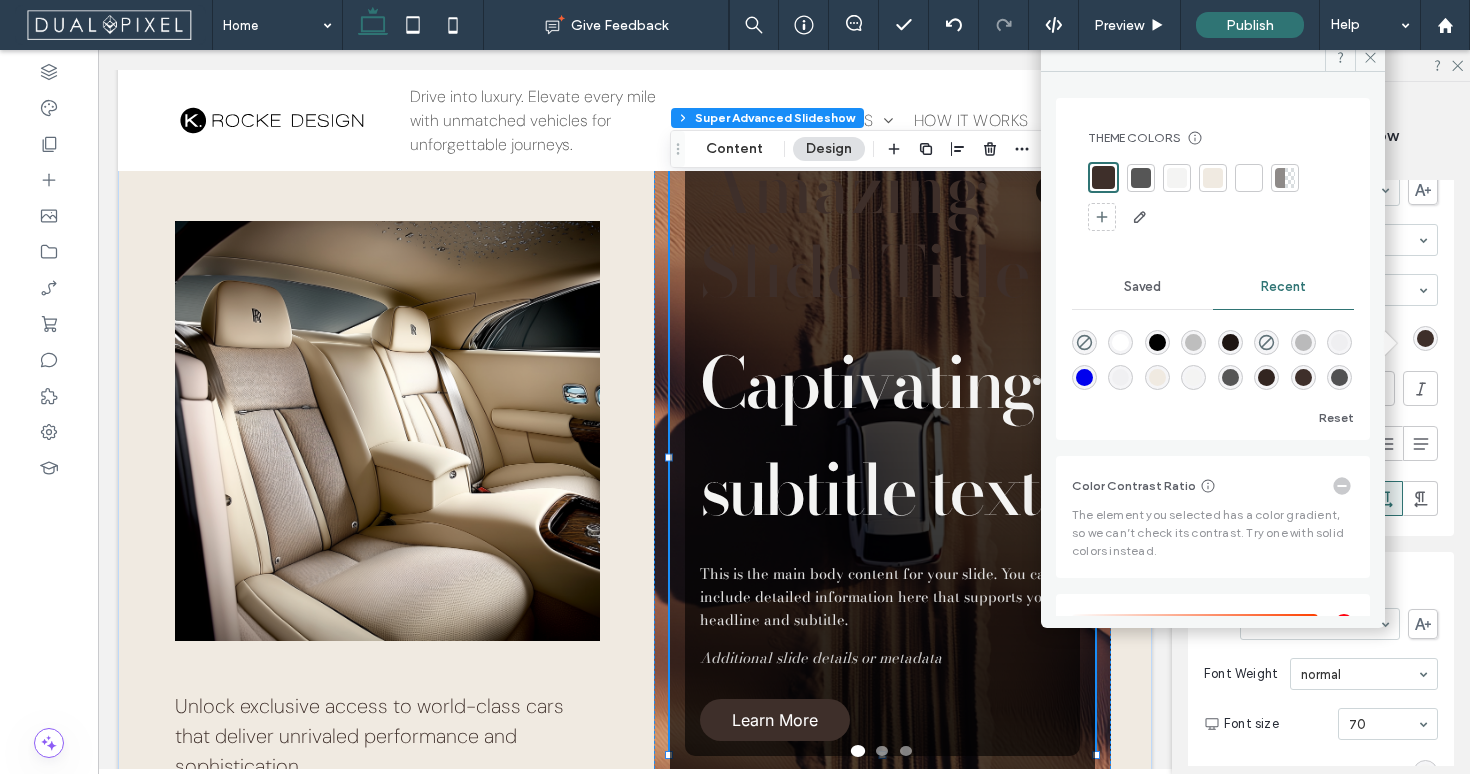 click at bounding box center (1141, 178) 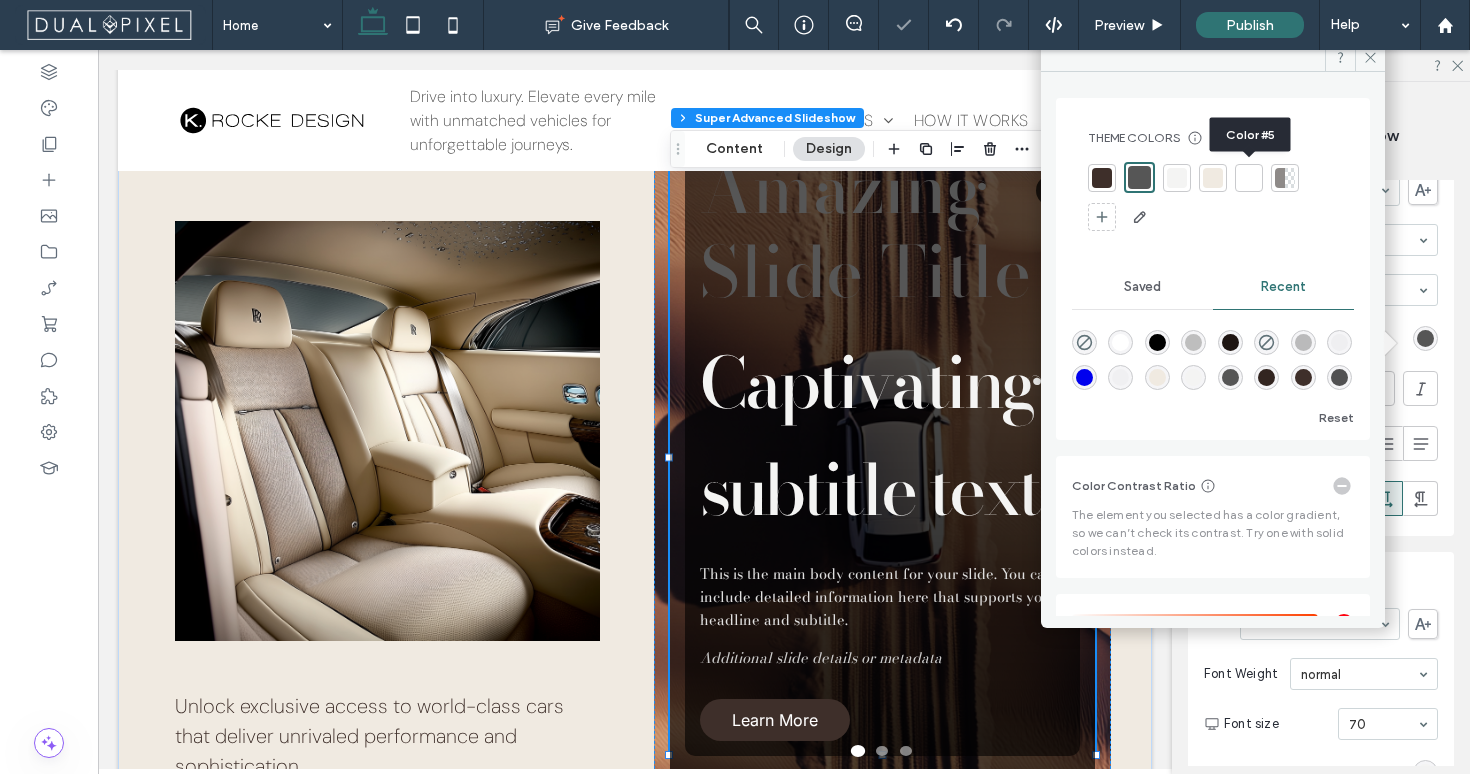 click at bounding box center [1249, 178] 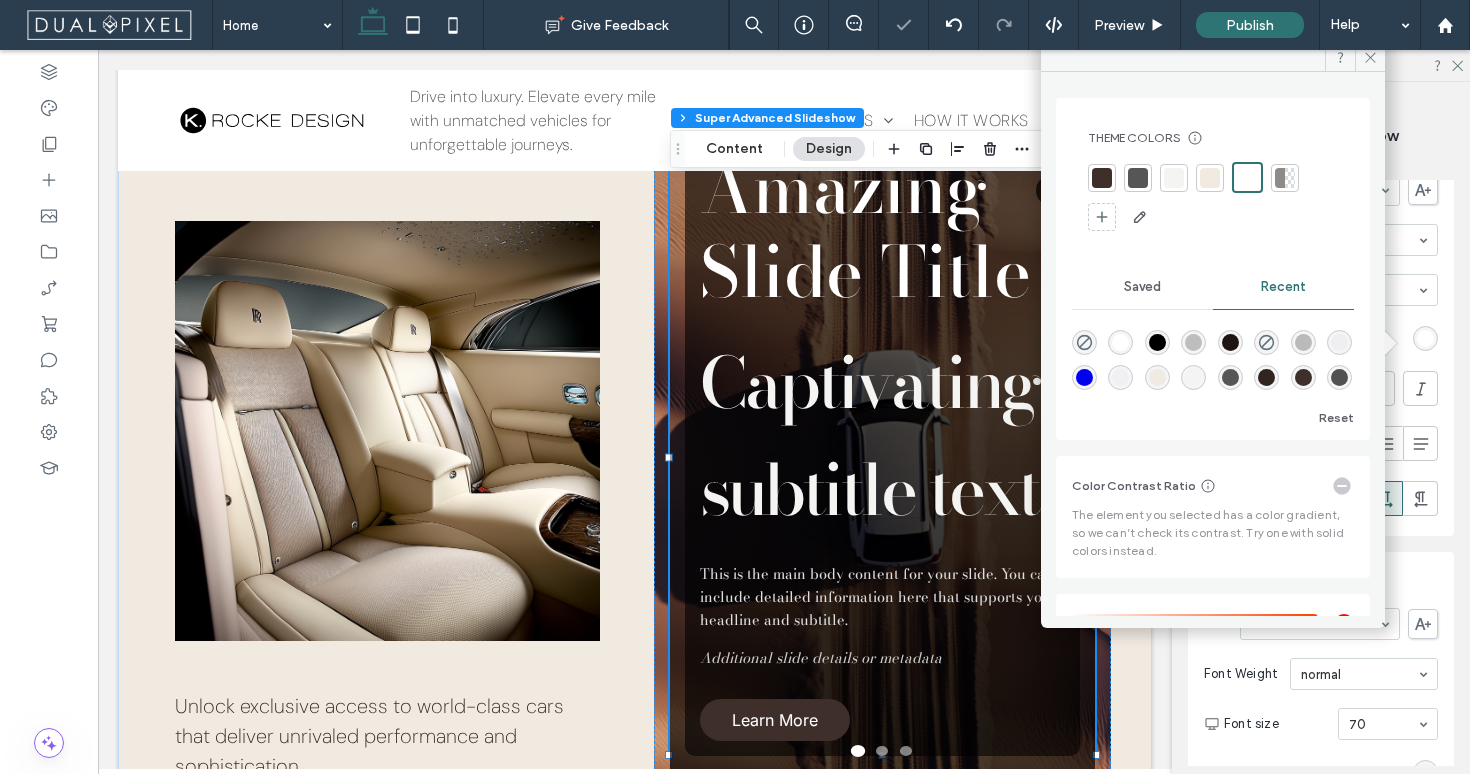 click at bounding box center [1210, 178] 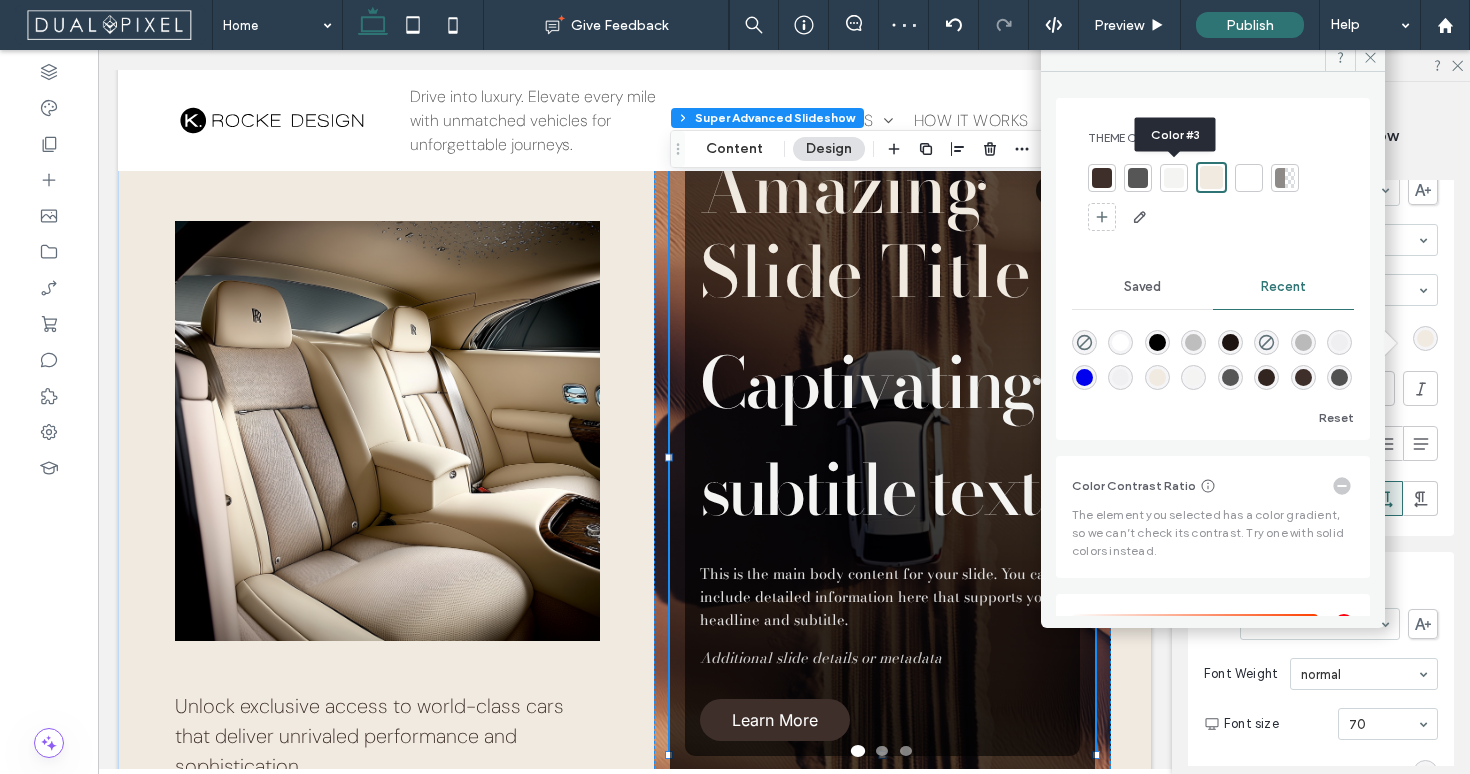 click at bounding box center [1174, 178] 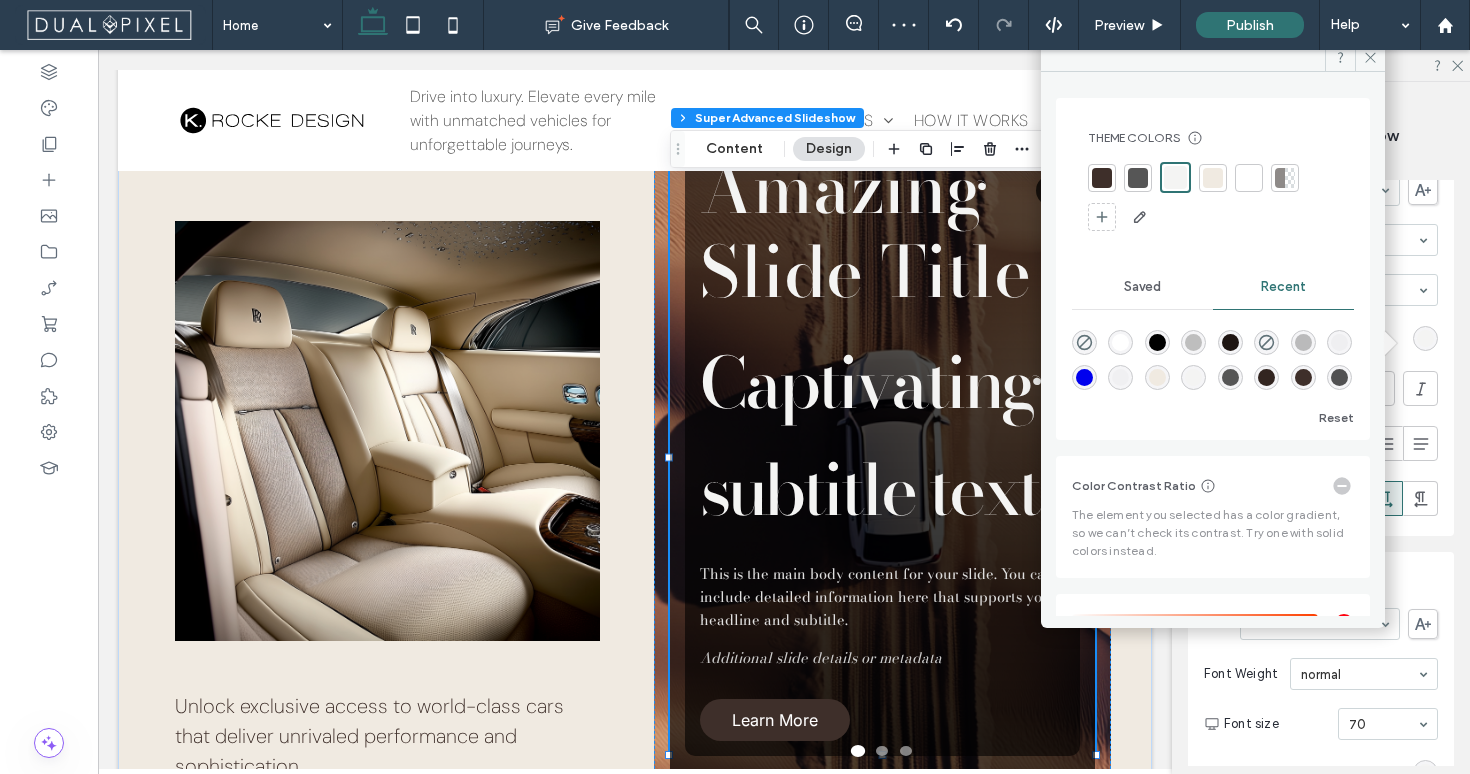 click at bounding box center [1290, 178] 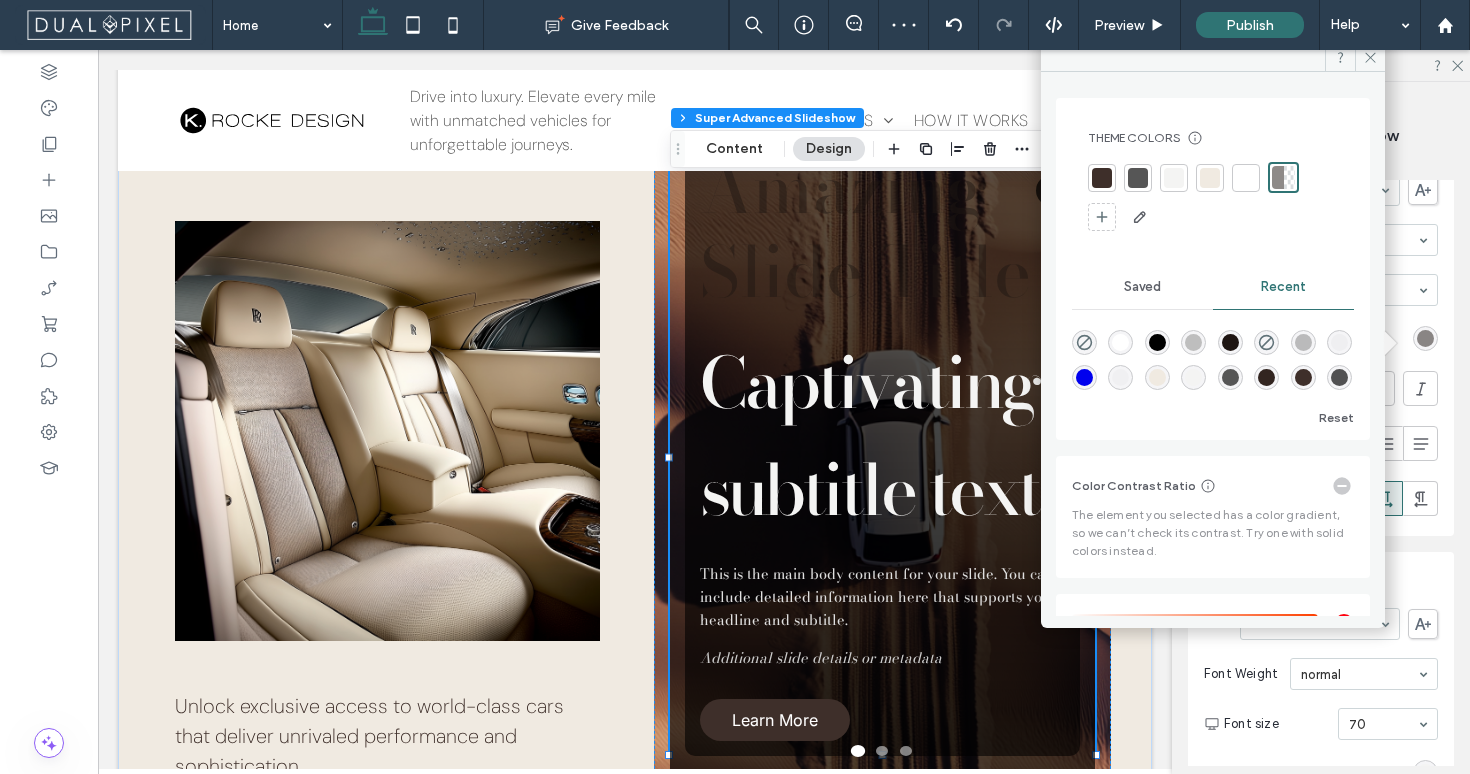 click at bounding box center [1246, 178] 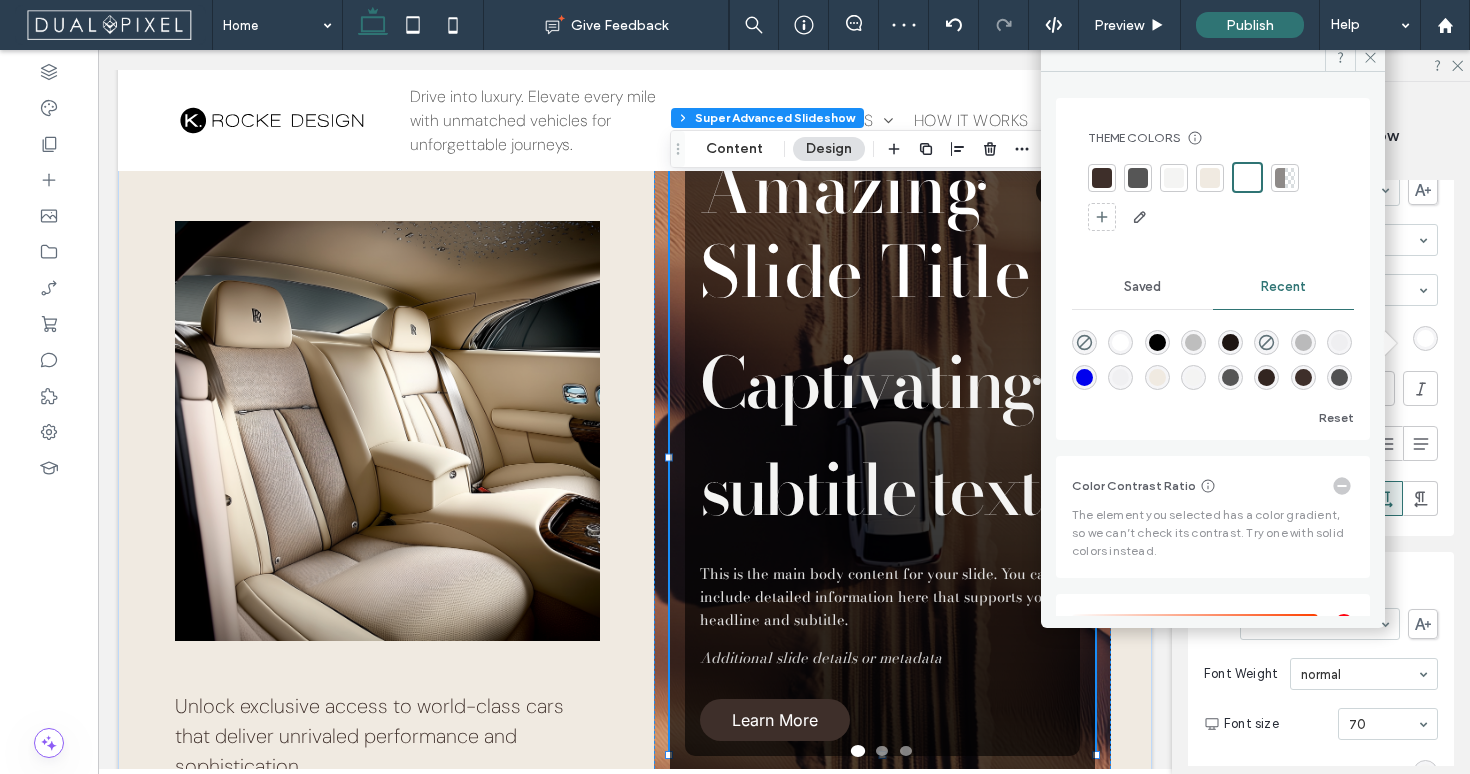 click at bounding box center (1210, 178) 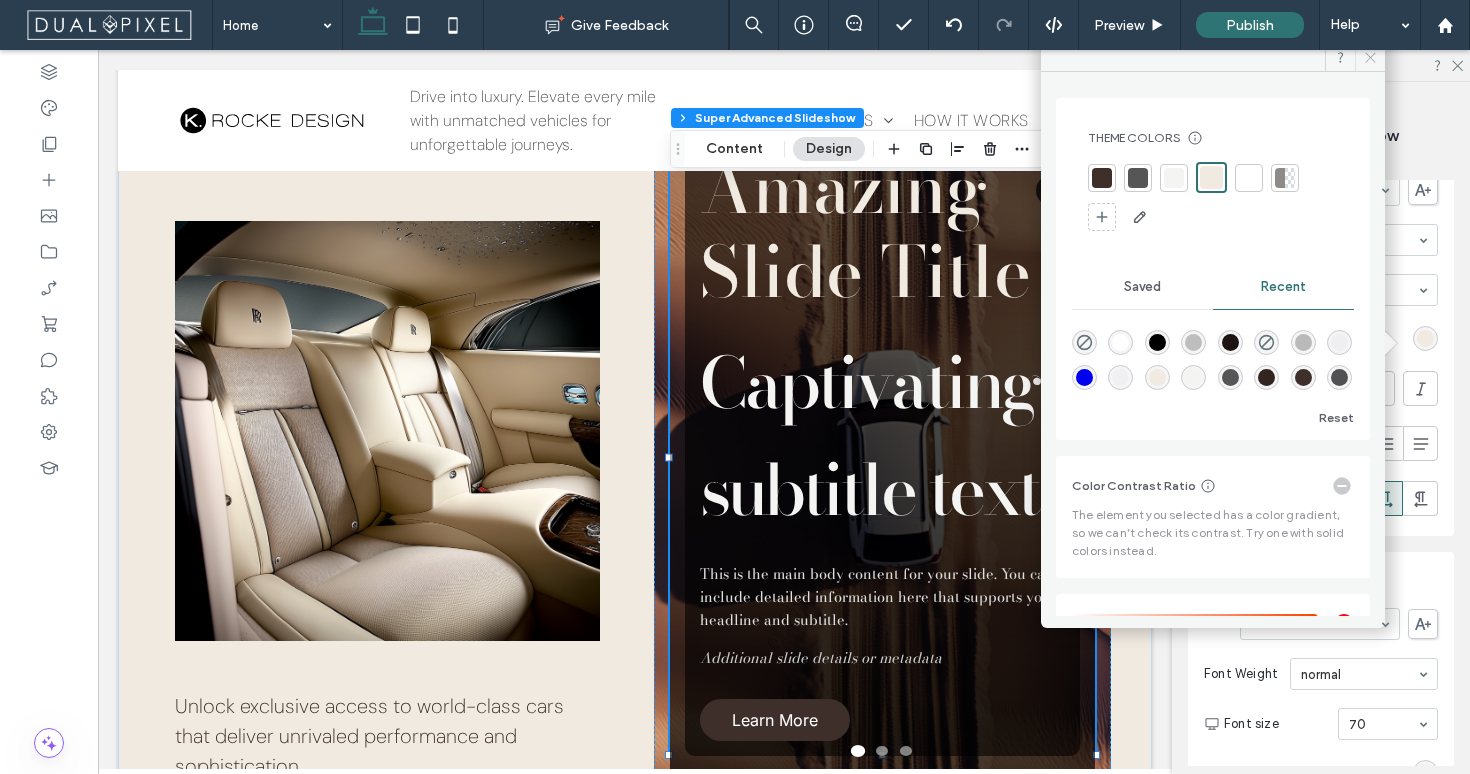click at bounding box center [1370, 57] 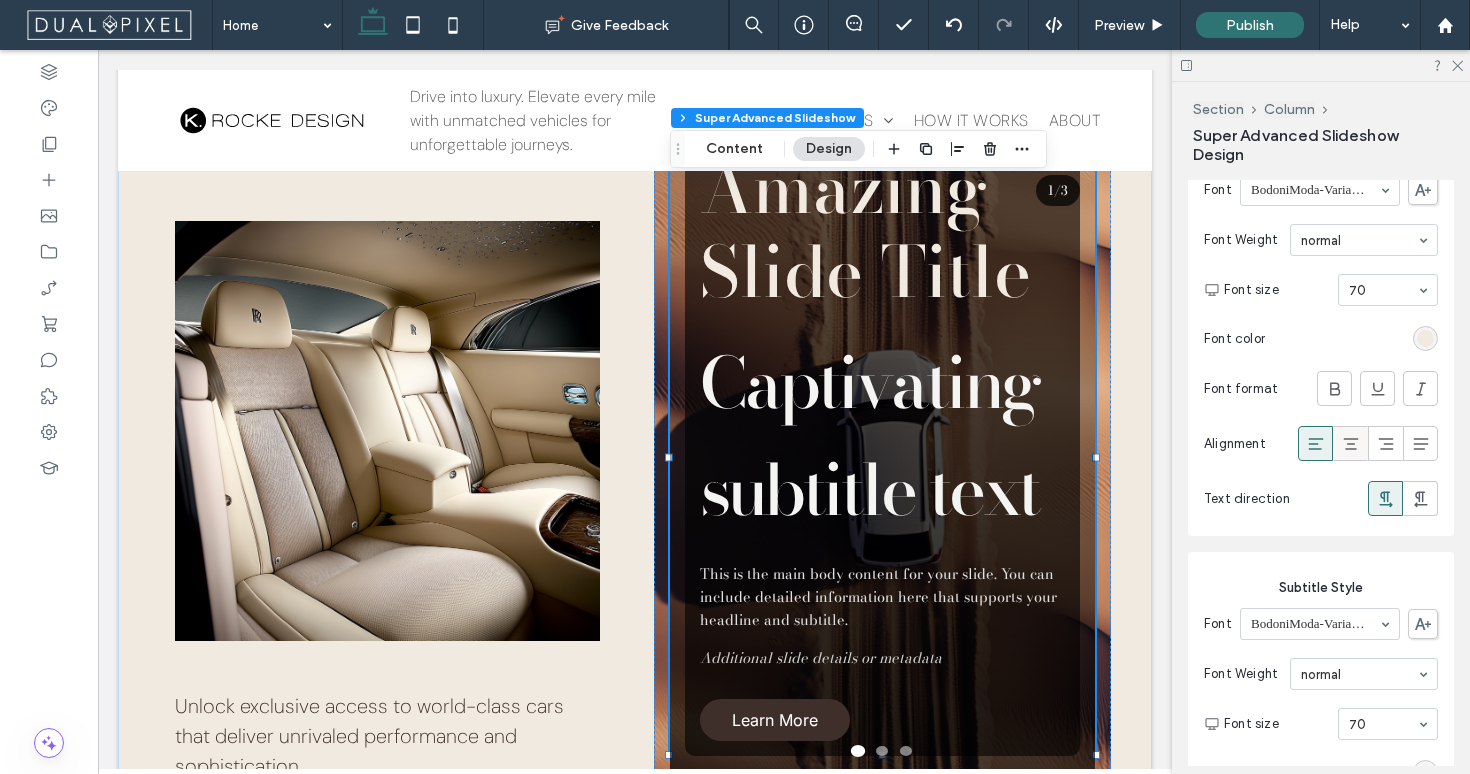 click 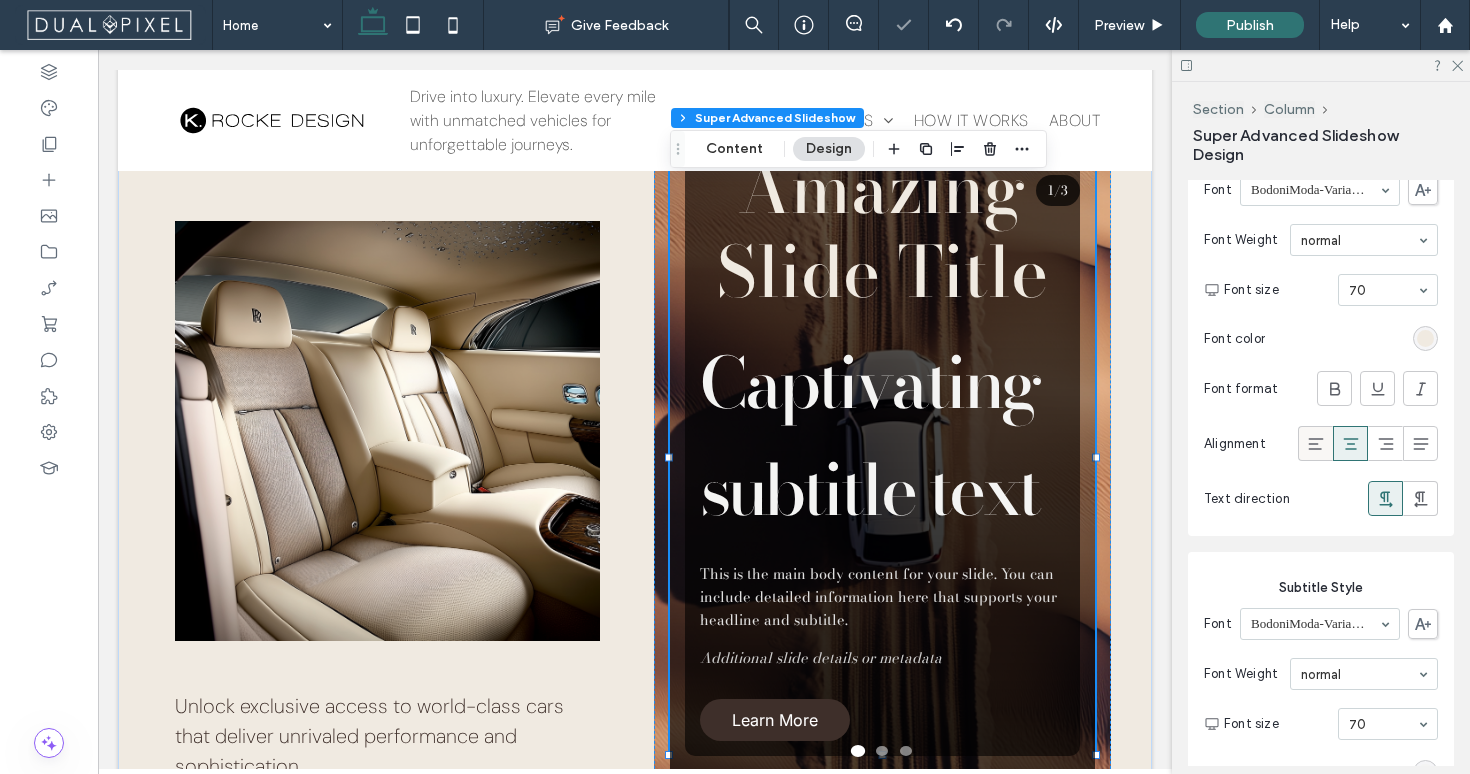 click 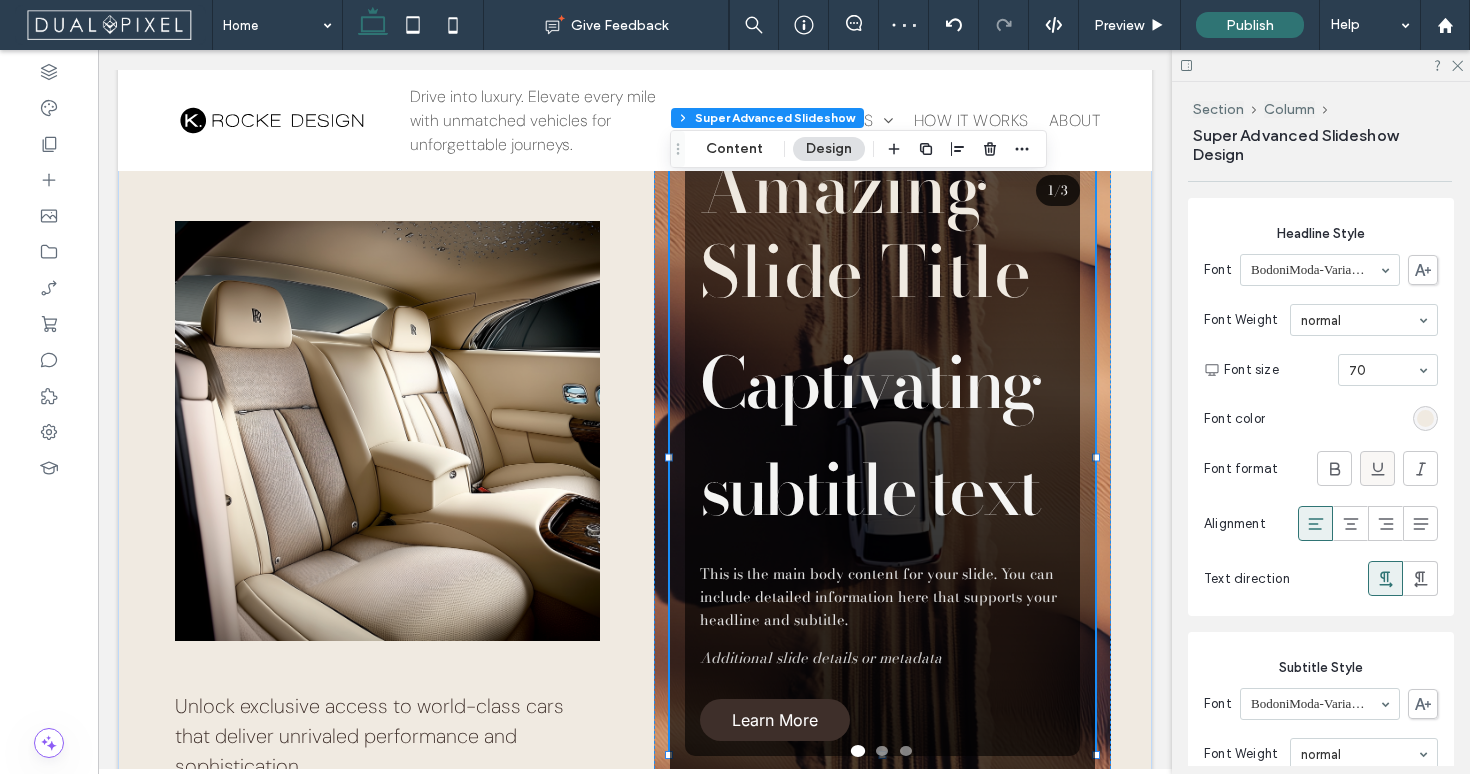 scroll, scrollTop: 1106, scrollLeft: 0, axis: vertical 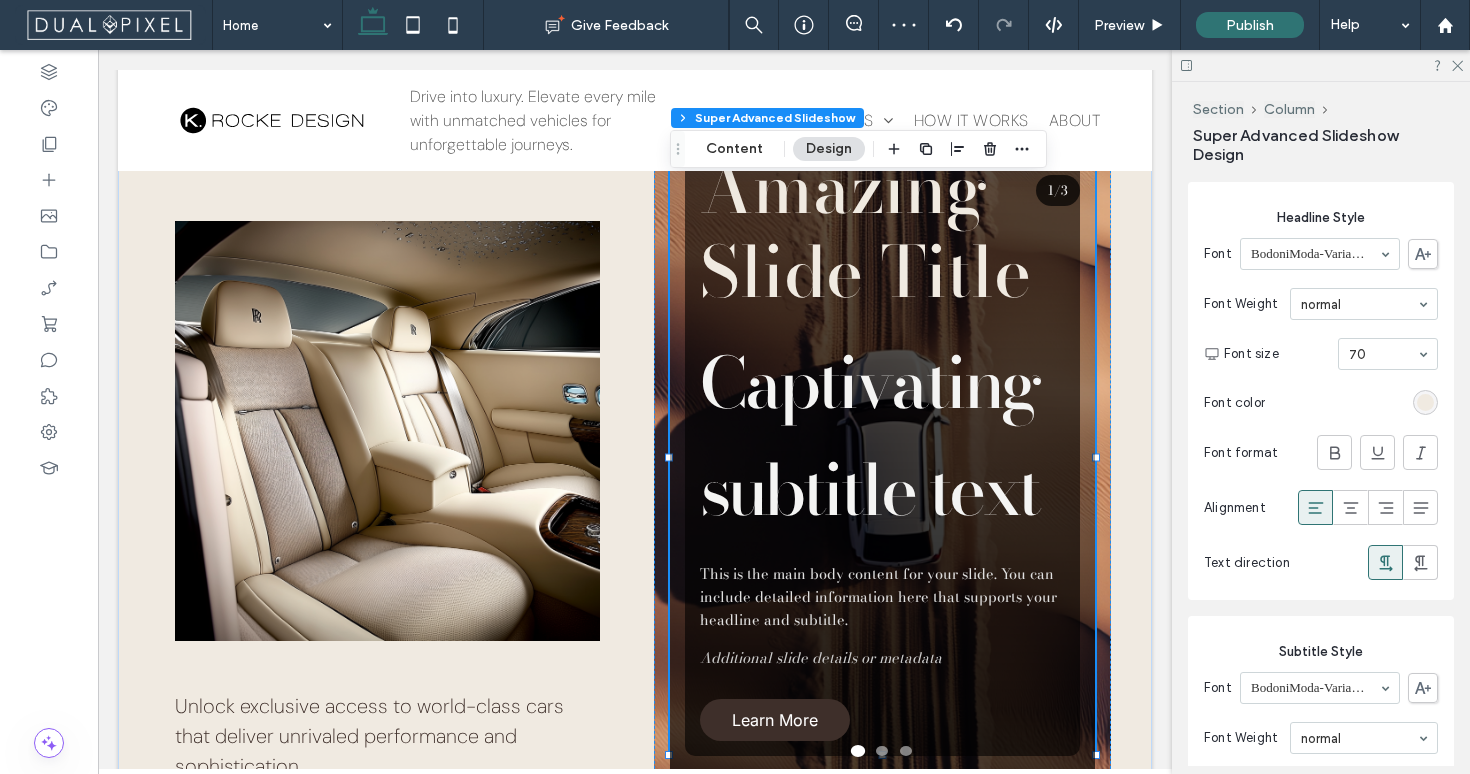 click on "Font size 70" at bounding box center [1331, 354] 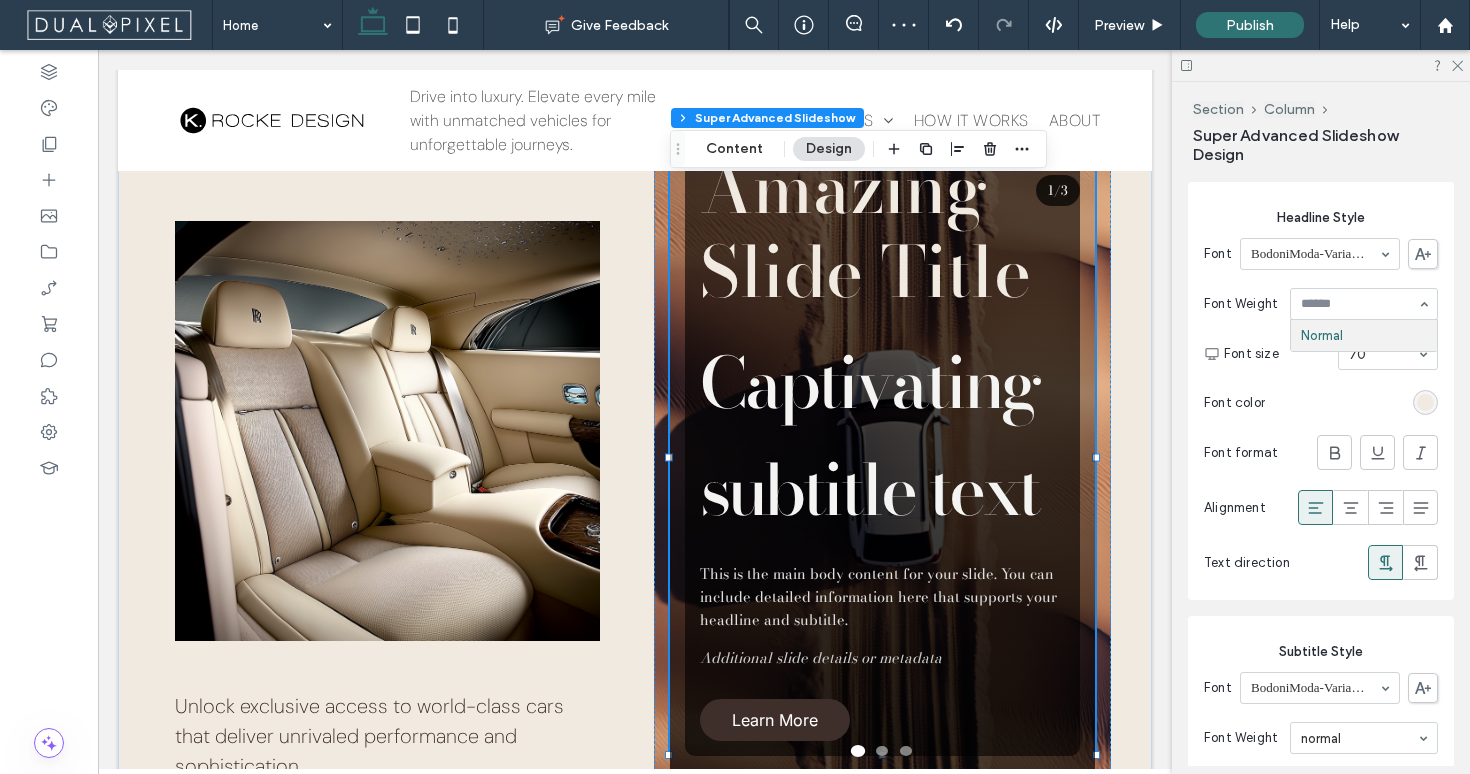 click at bounding box center (1364, 304) 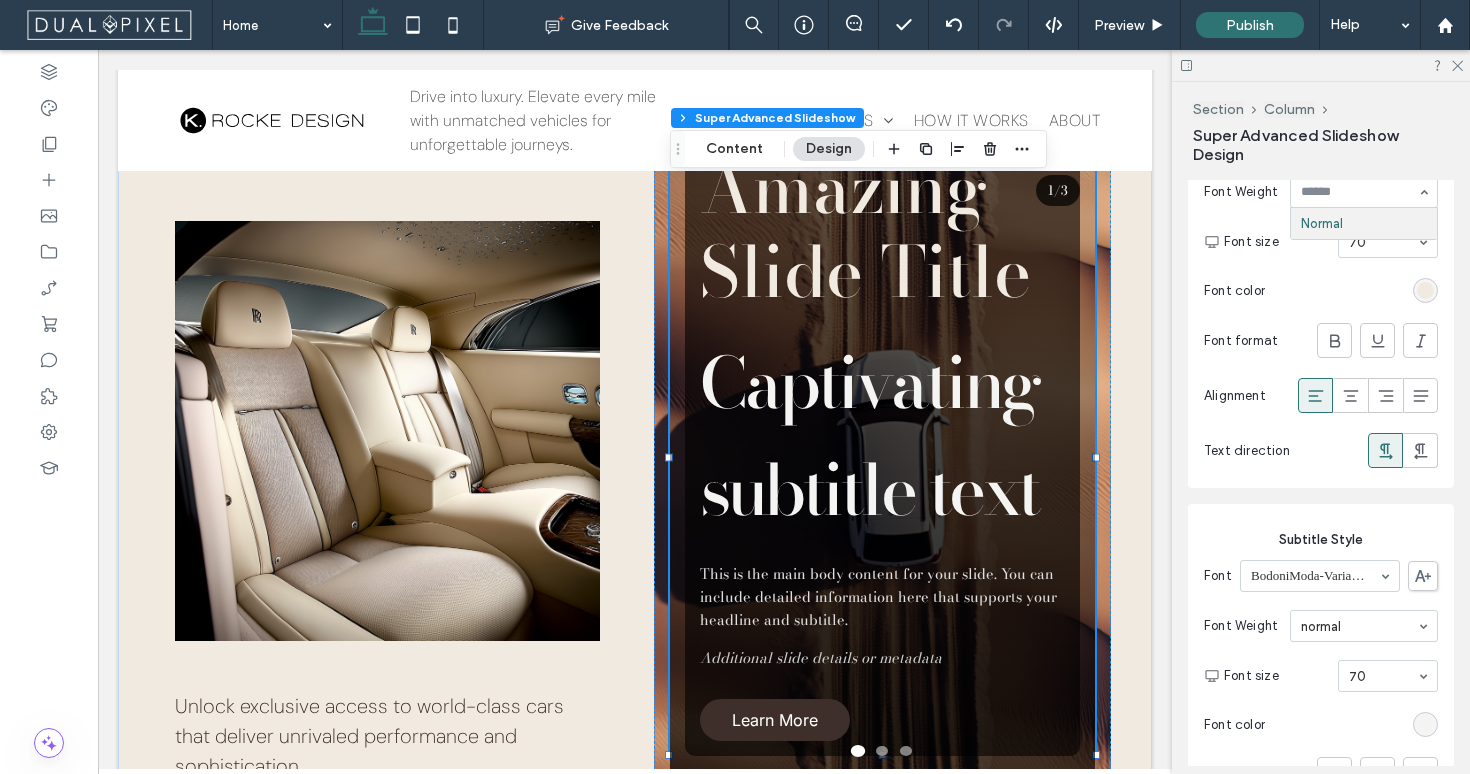 scroll, scrollTop: 1317, scrollLeft: 0, axis: vertical 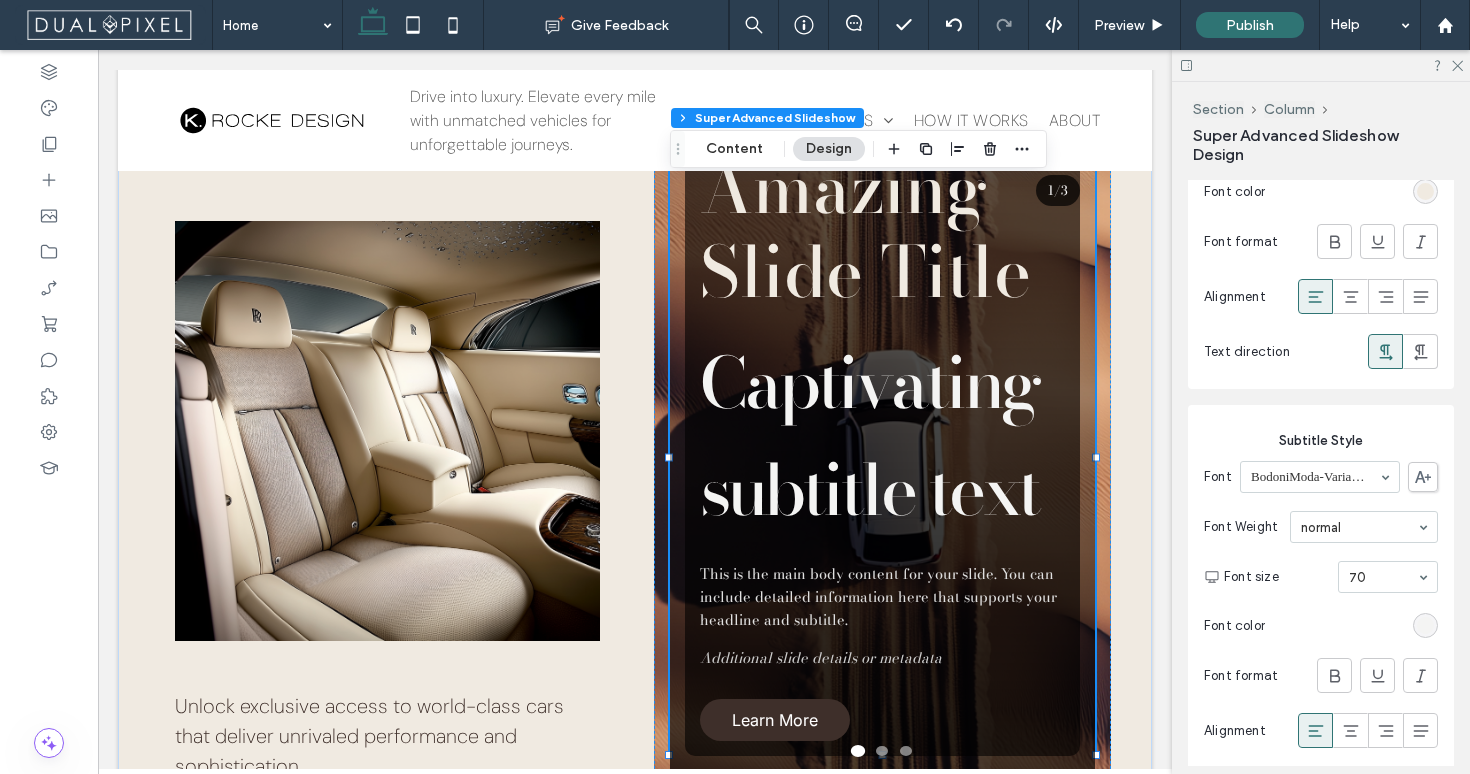 click on "Font size" at bounding box center [1277, 577] 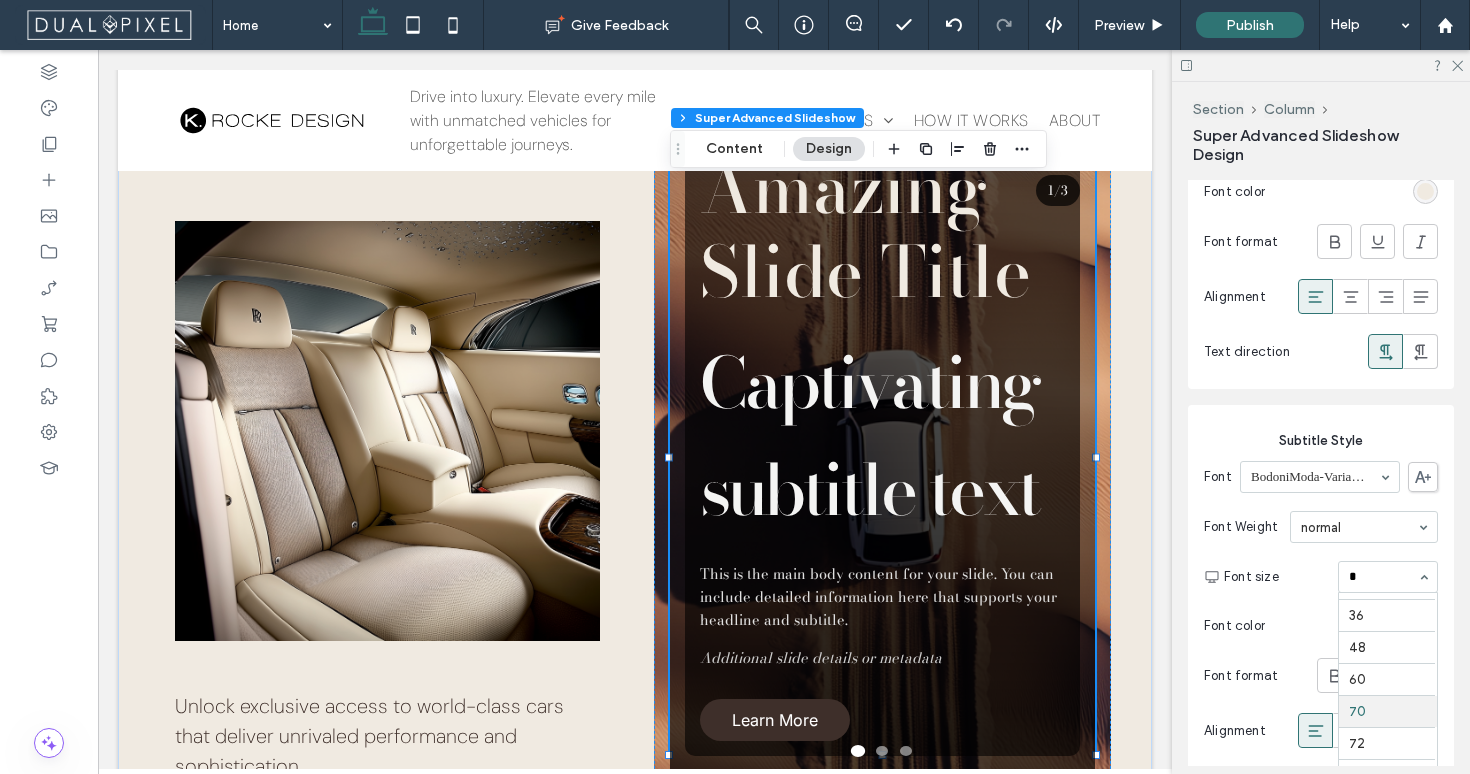 scroll, scrollTop: 0, scrollLeft: 0, axis: both 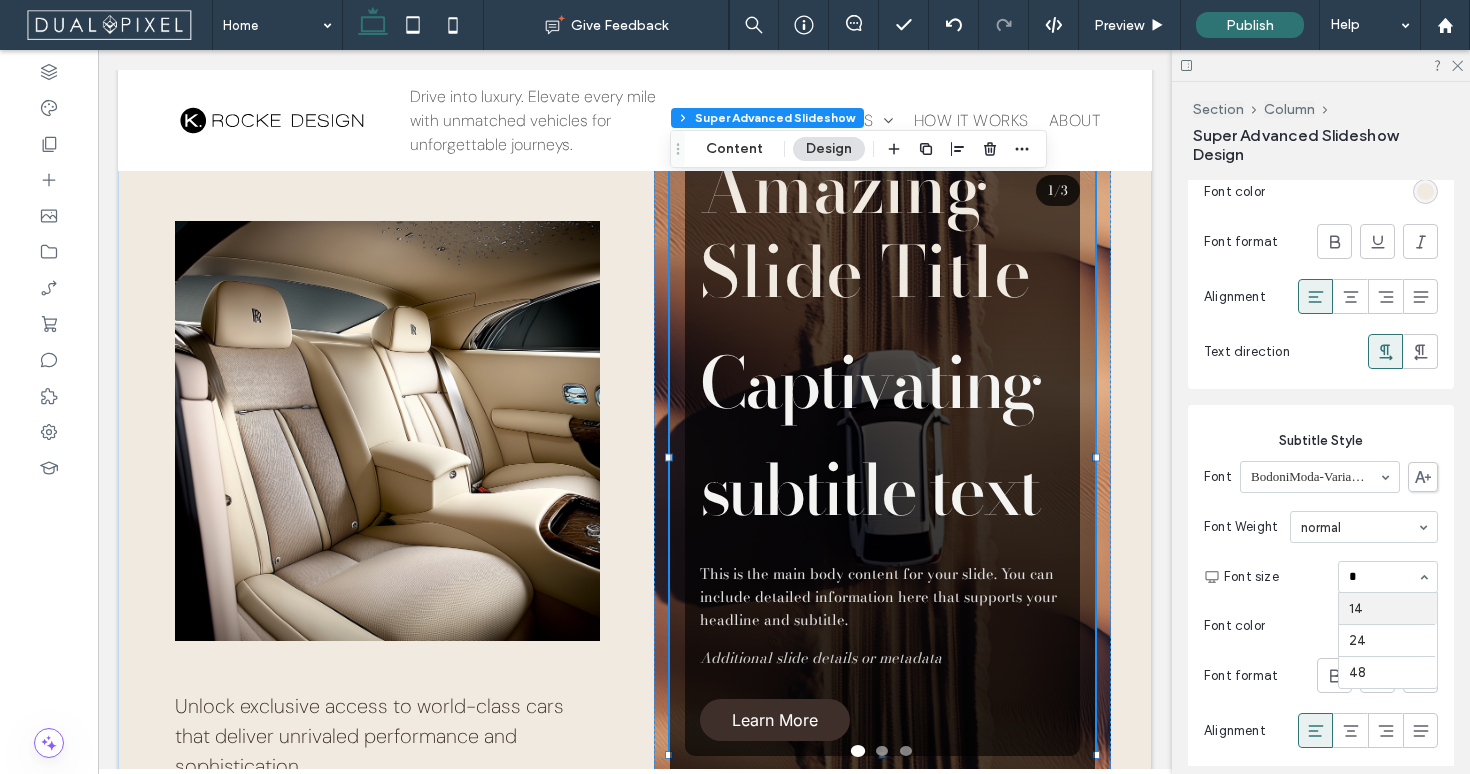 type on "**" 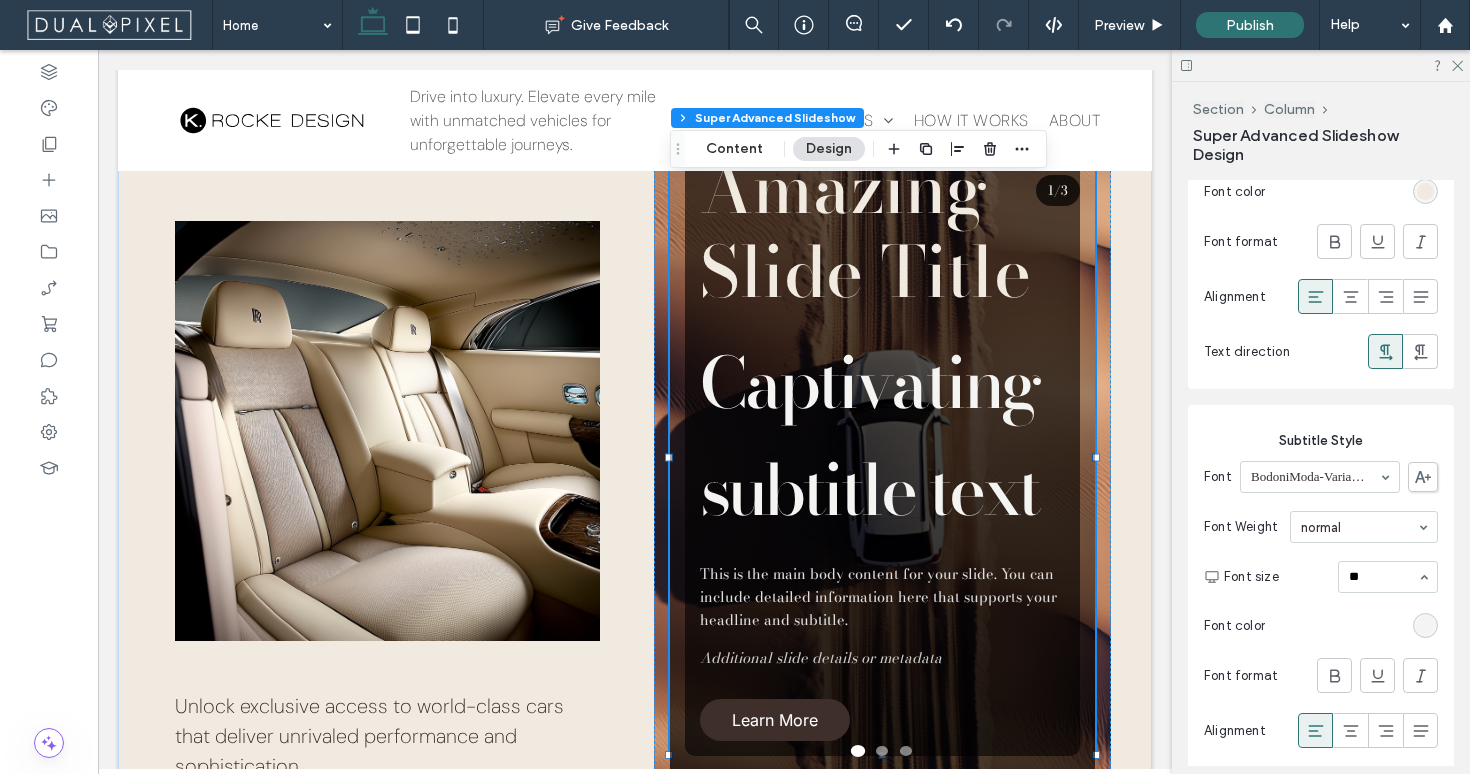 type 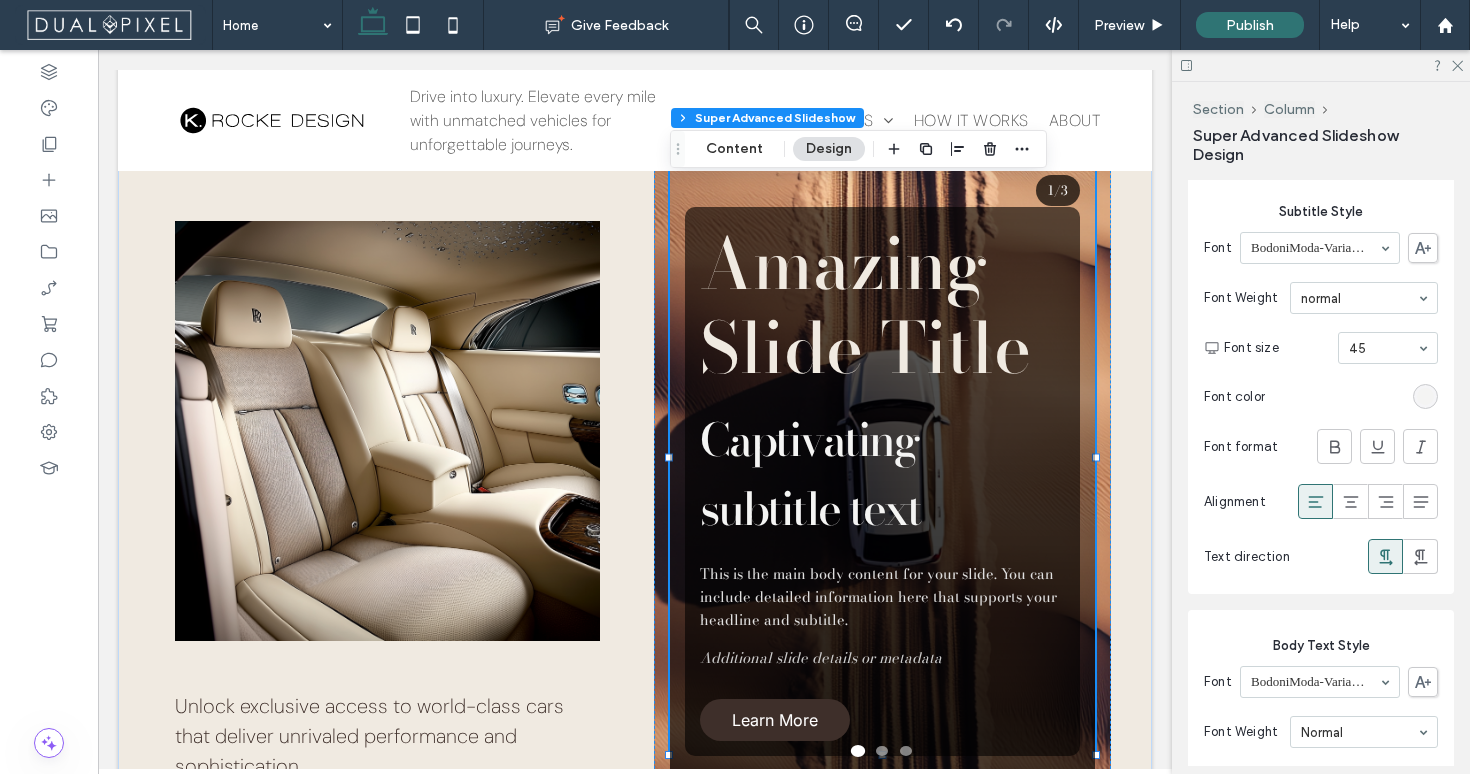 scroll, scrollTop: 1553, scrollLeft: 0, axis: vertical 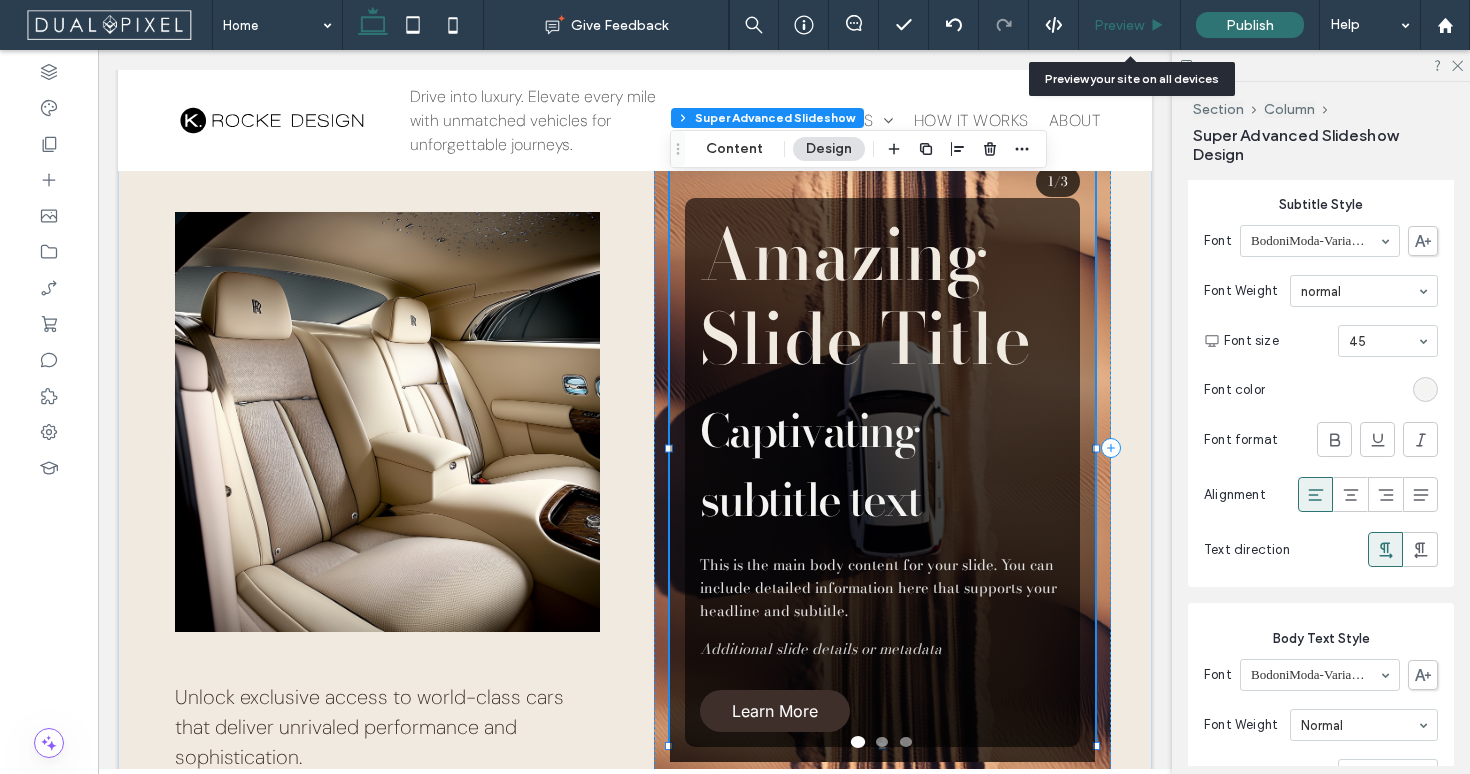 click on "Preview" at bounding box center (1130, 25) 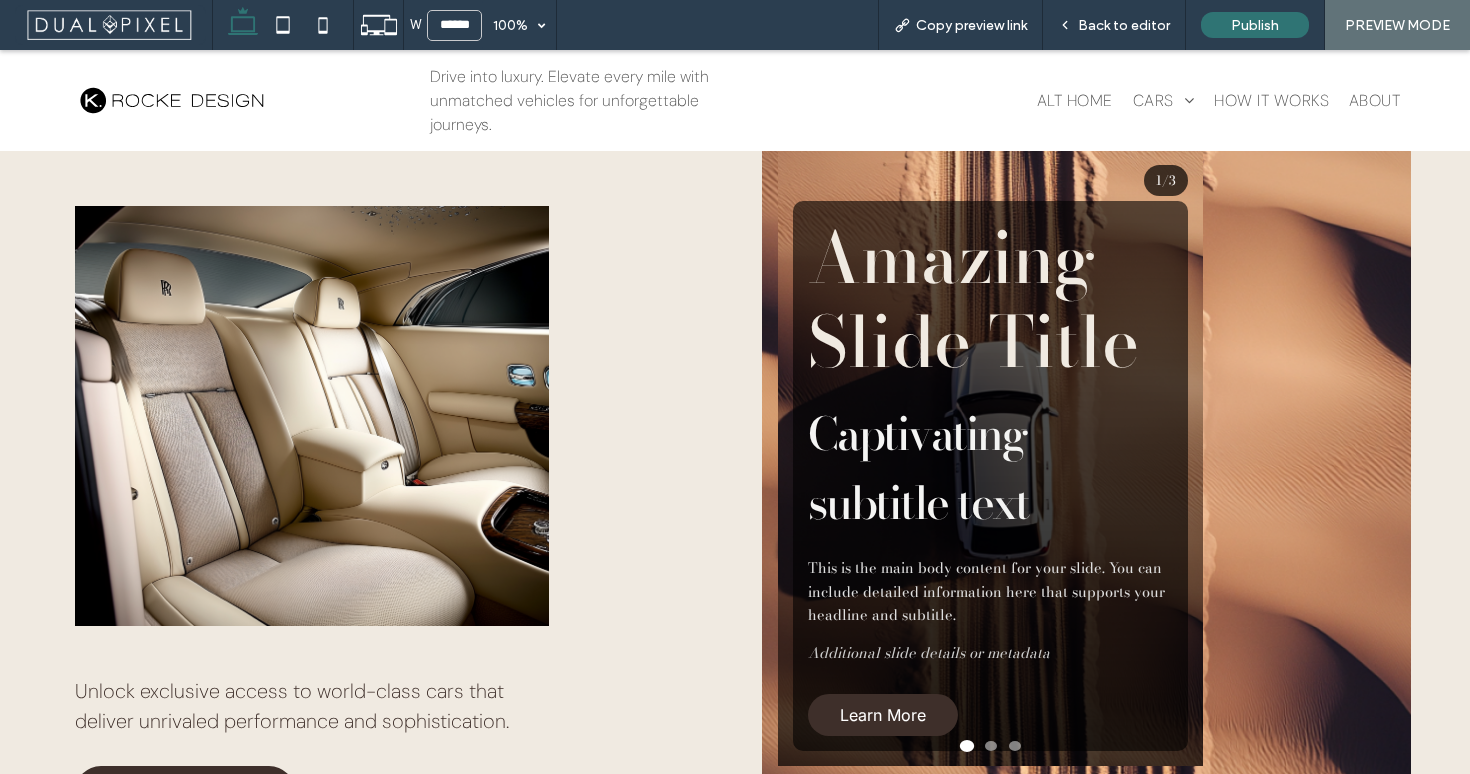 scroll, scrollTop: 964, scrollLeft: 0, axis: vertical 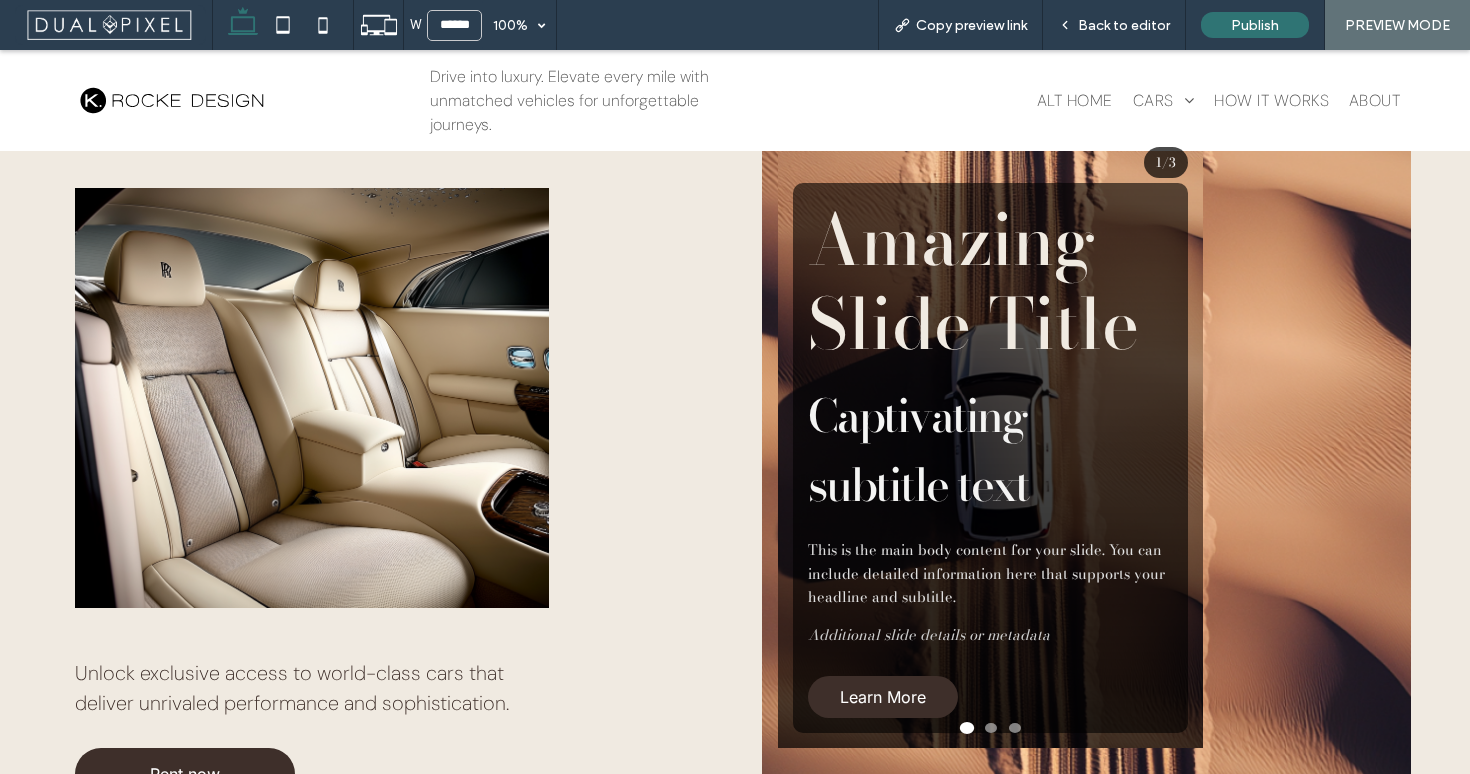 click on "This is the main body content for your slide. You can include detailed information here that supports your headline and subtitle." at bounding box center [990, 573] 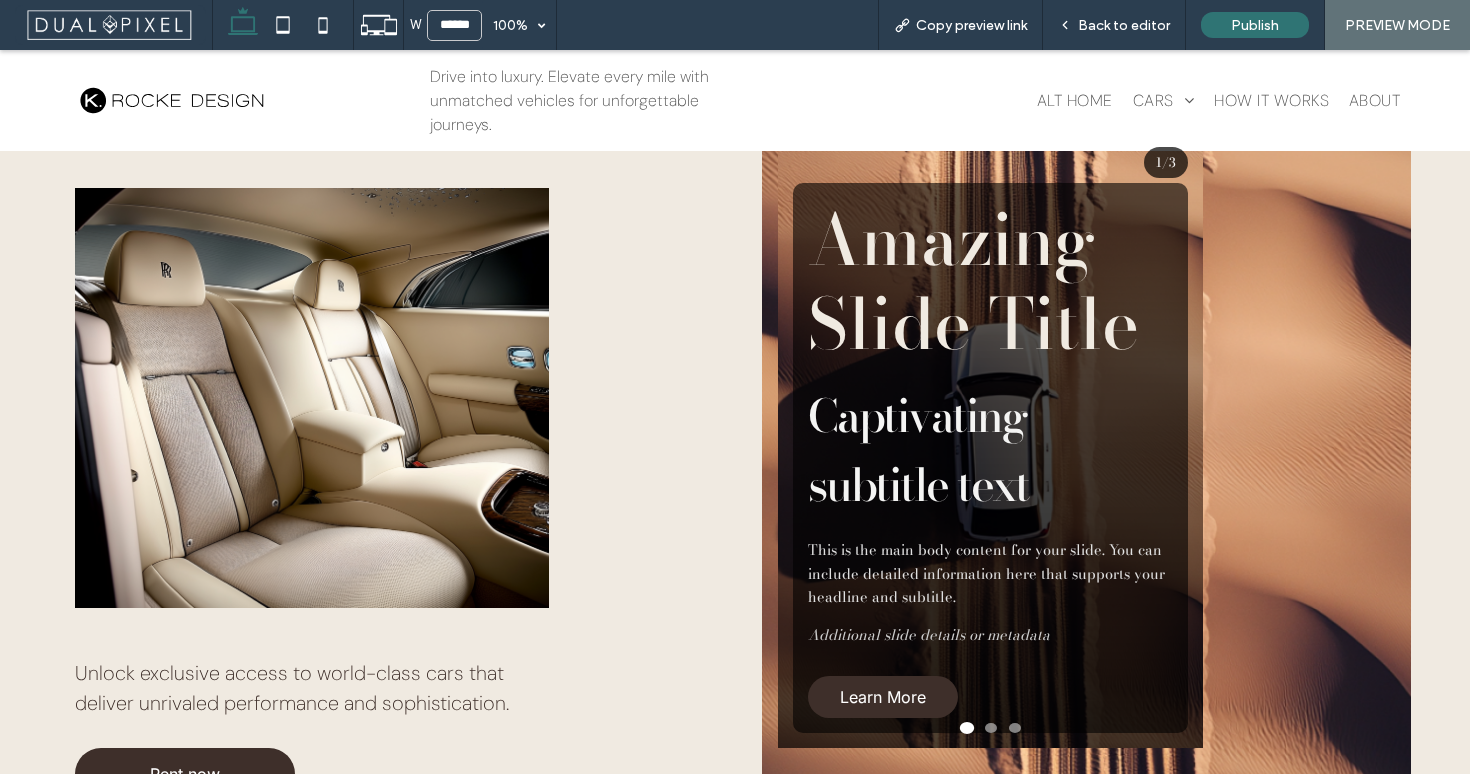 click at bounding box center [991, 728] 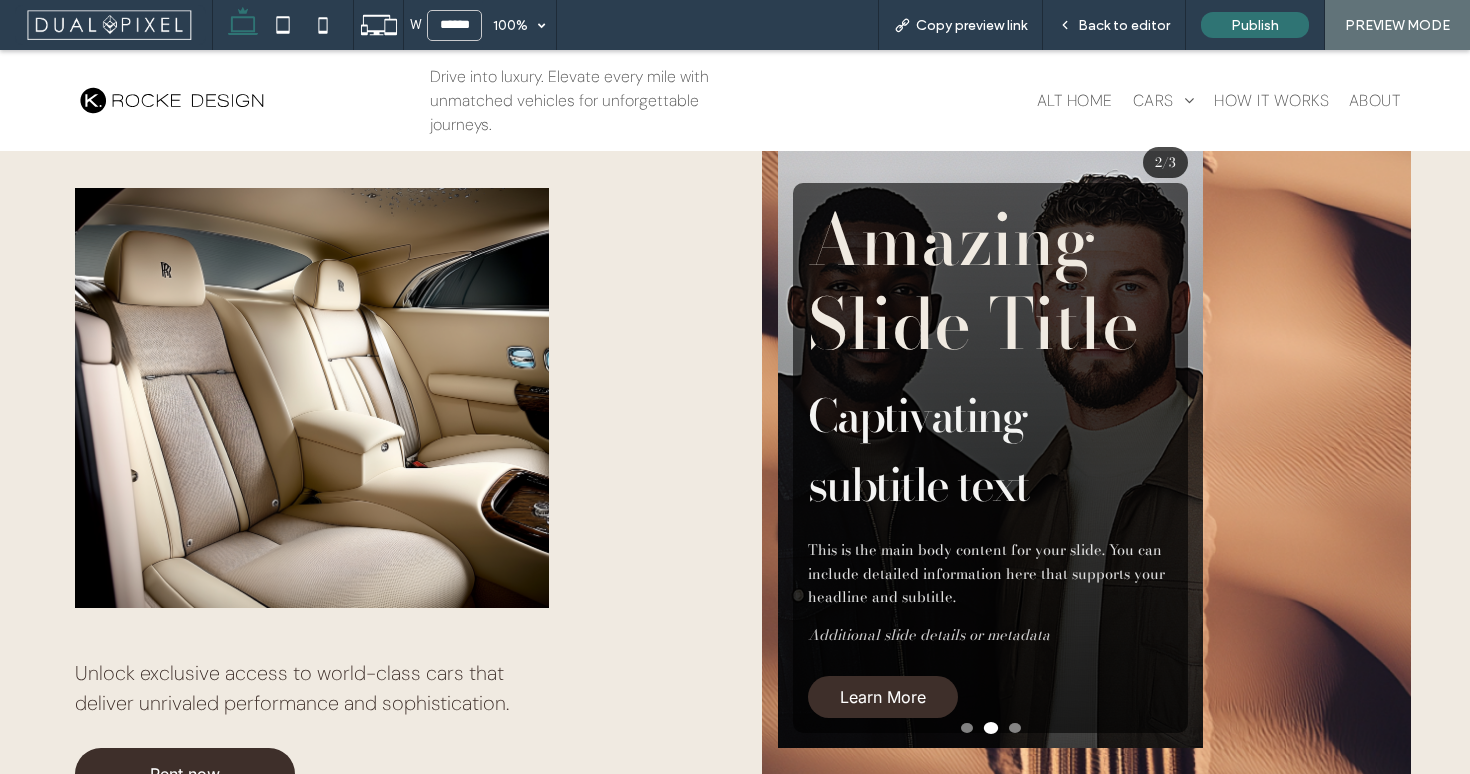 click at bounding box center (991, 728) 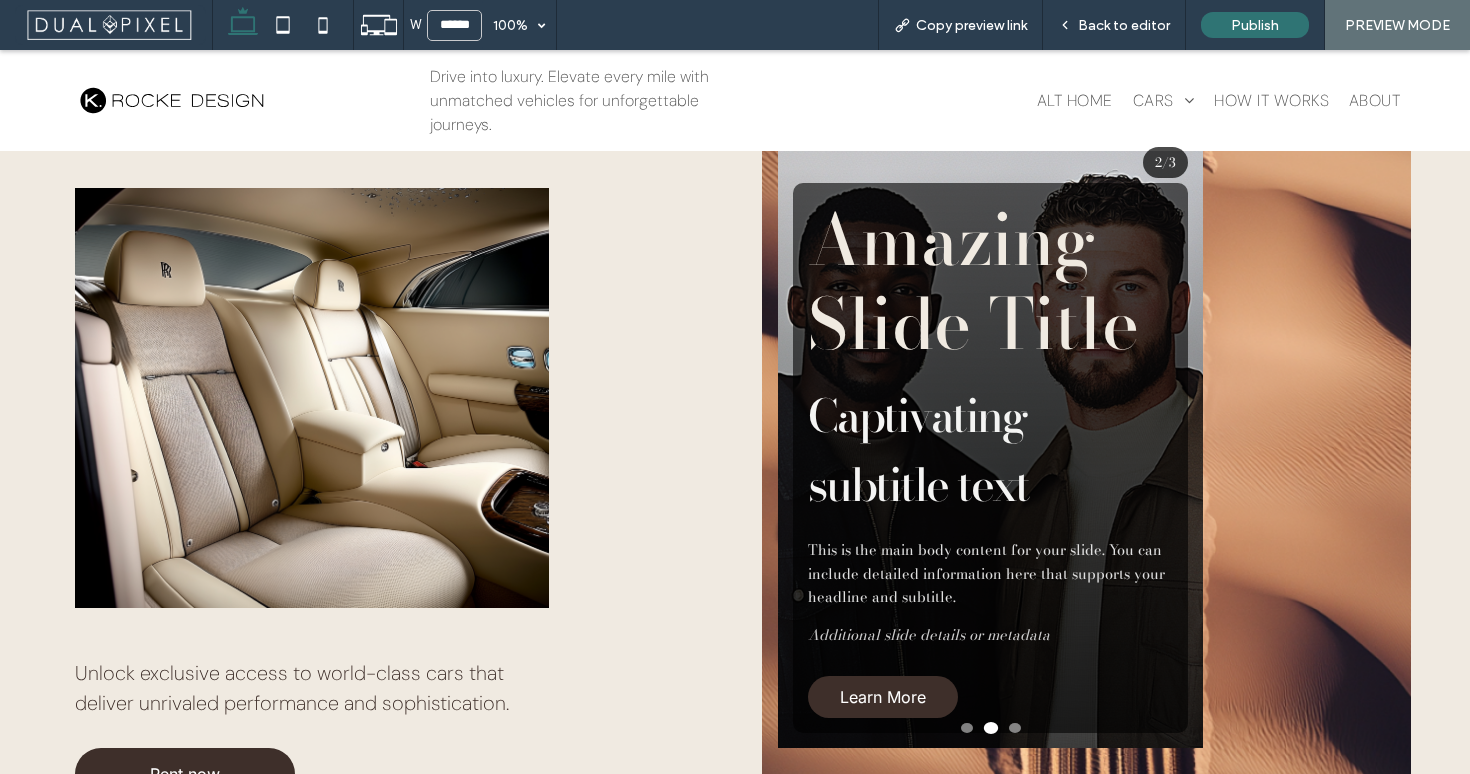 click at bounding box center [991, 728] 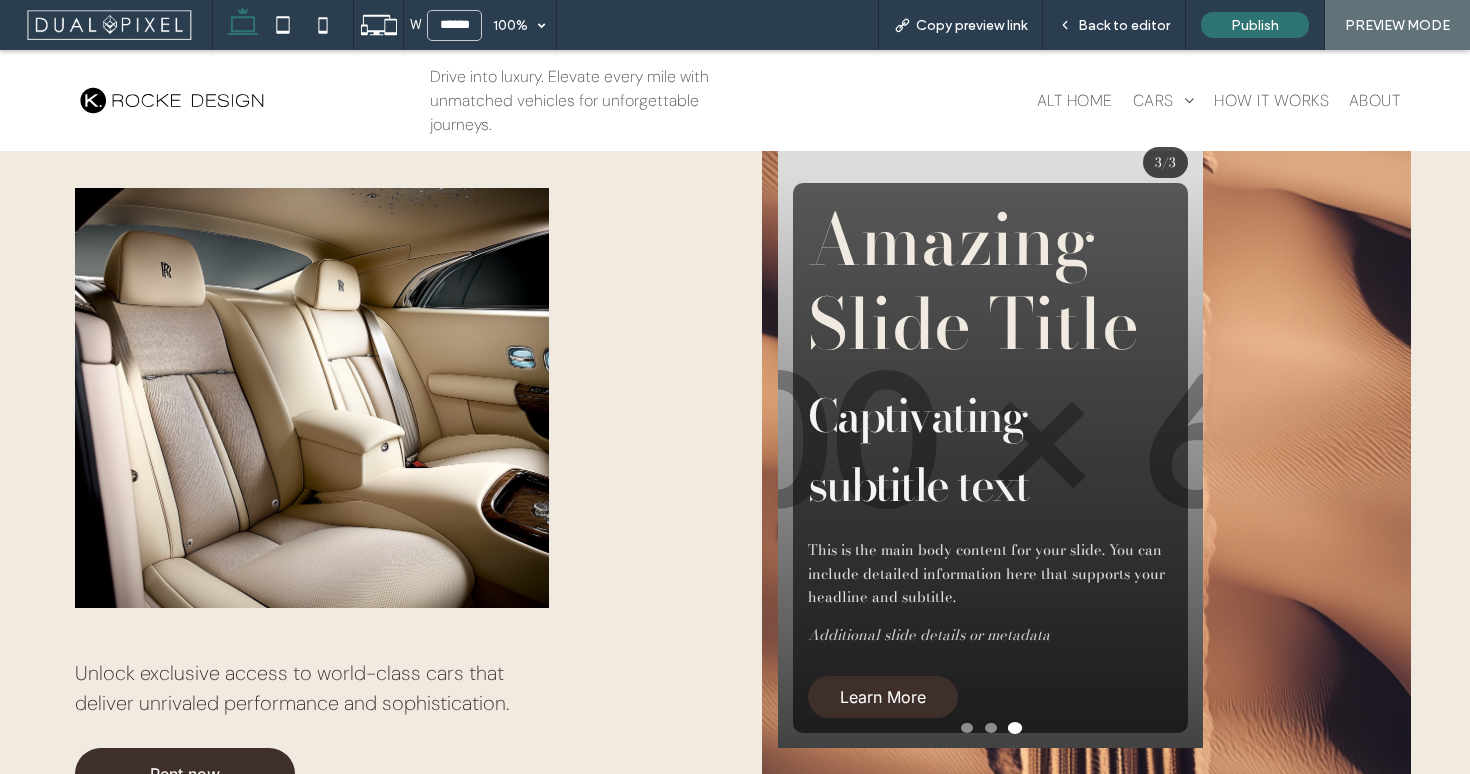 click at bounding box center [967, 728] 